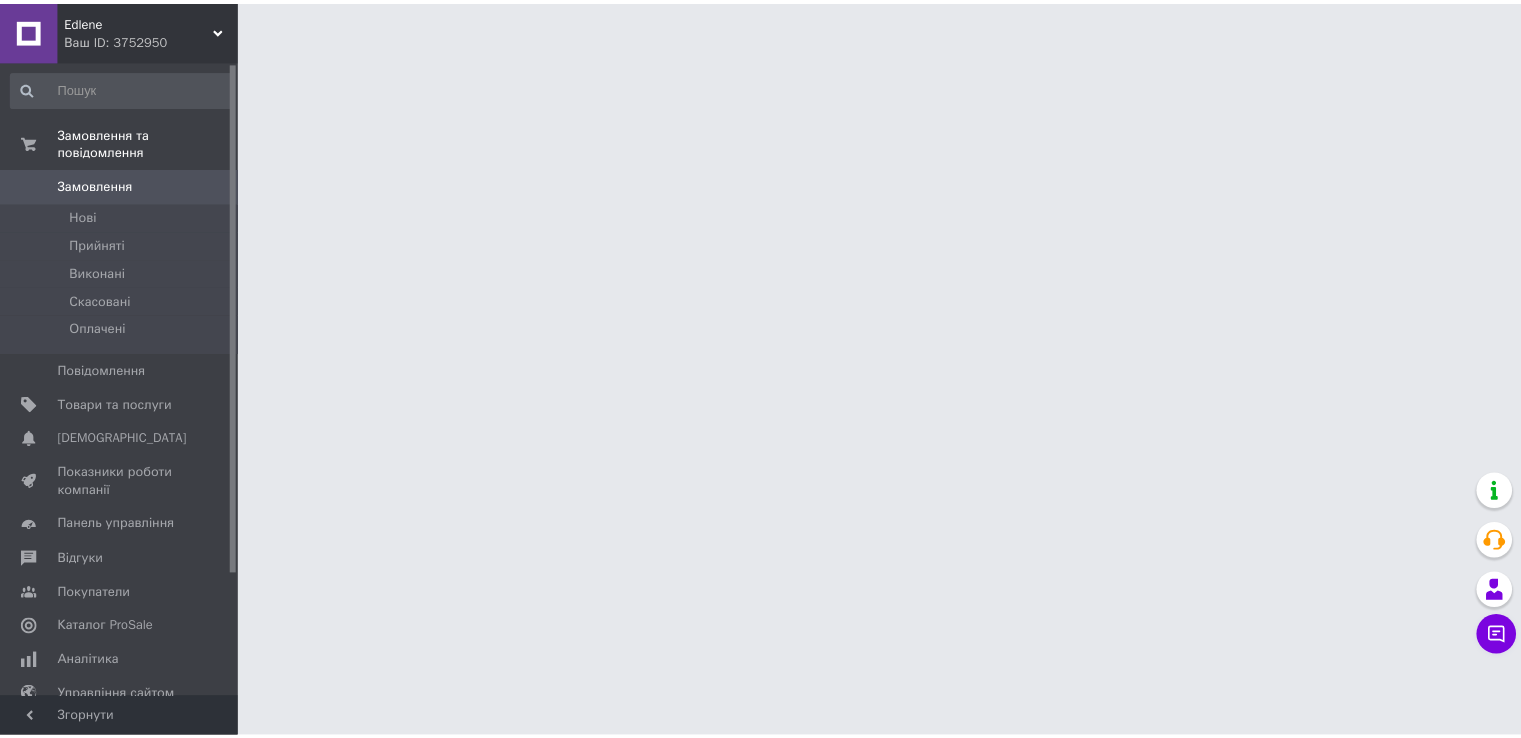 scroll, scrollTop: 0, scrollLeft: 0, axis: both 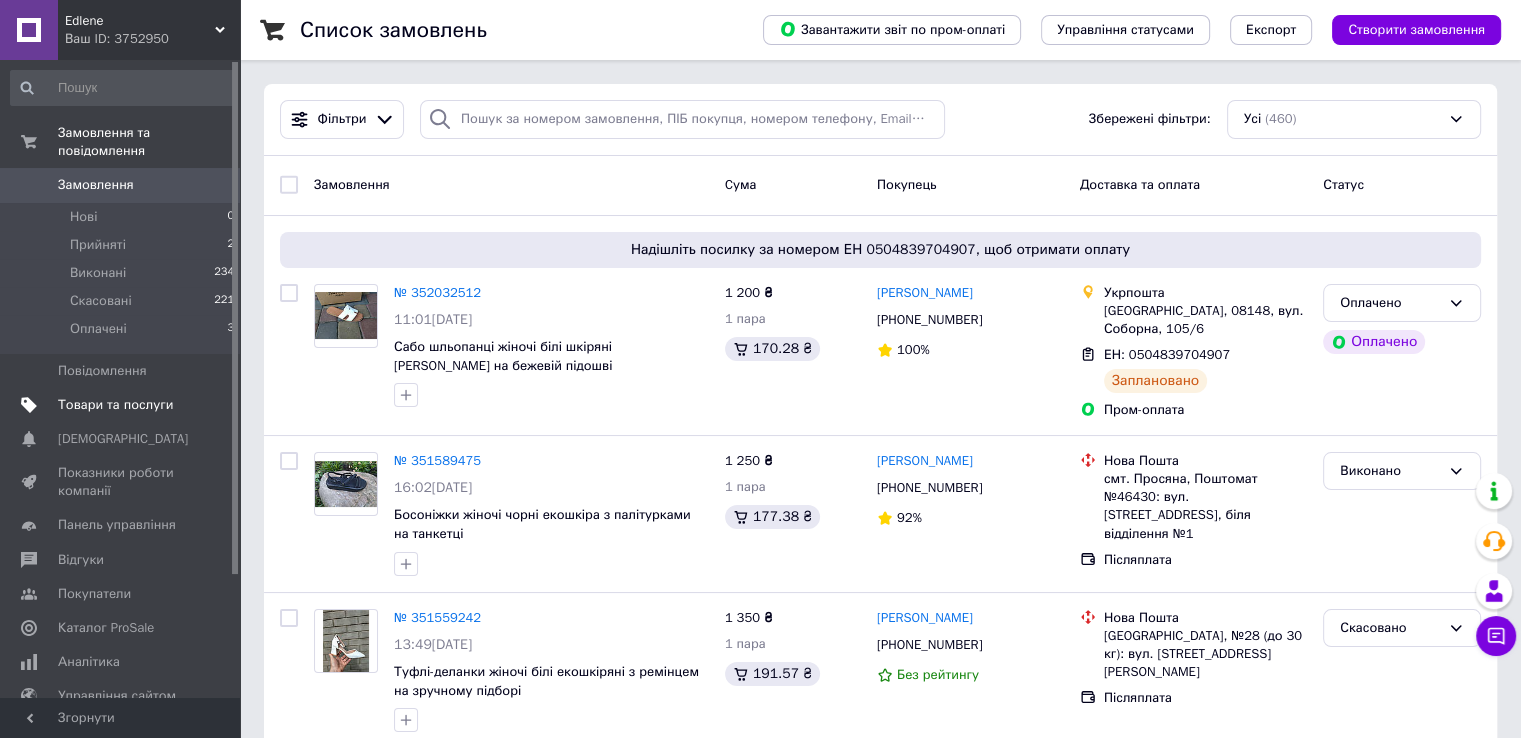 click on "Товари та послуги" at bounding box center [115, 405] 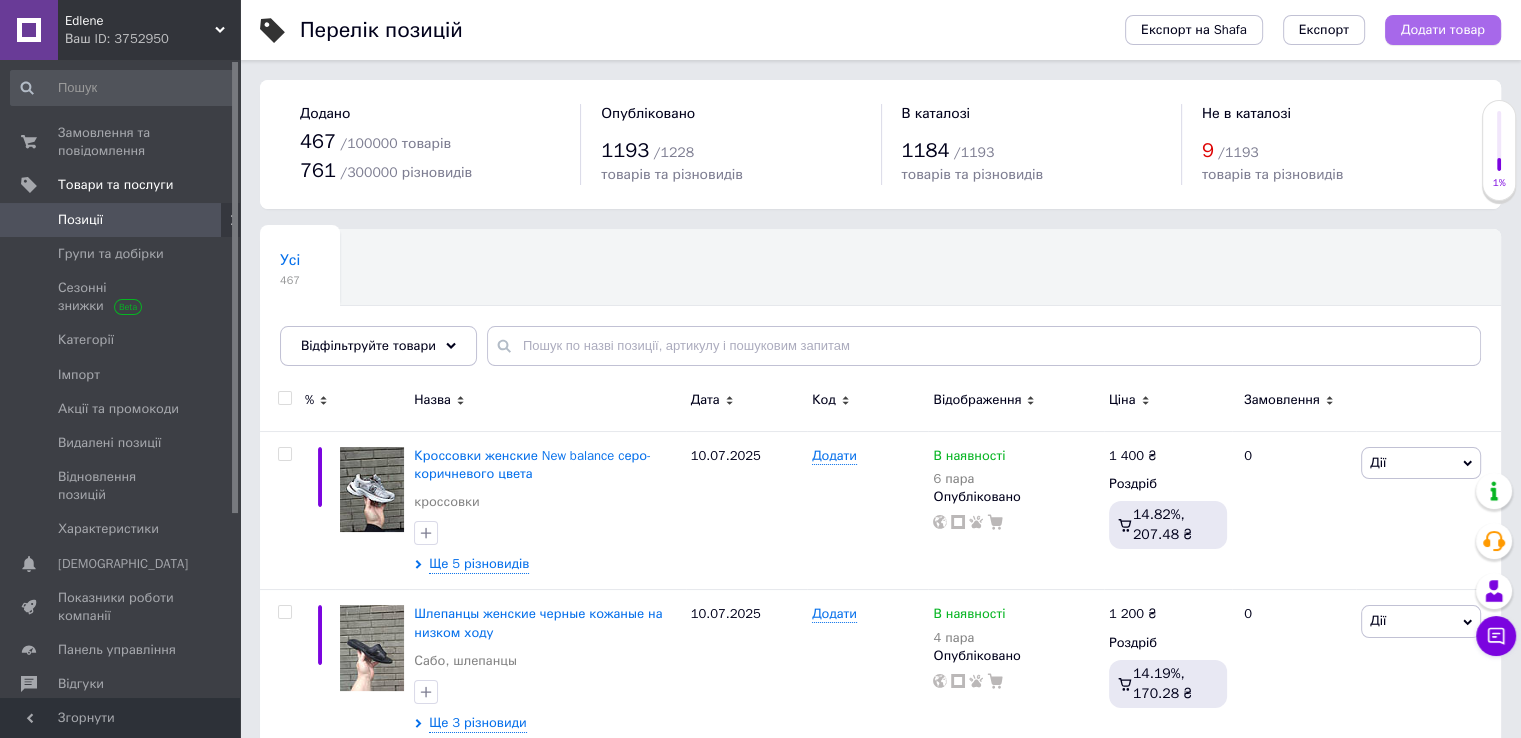 click on "Додати товар" at bounding box center (1443, 30) 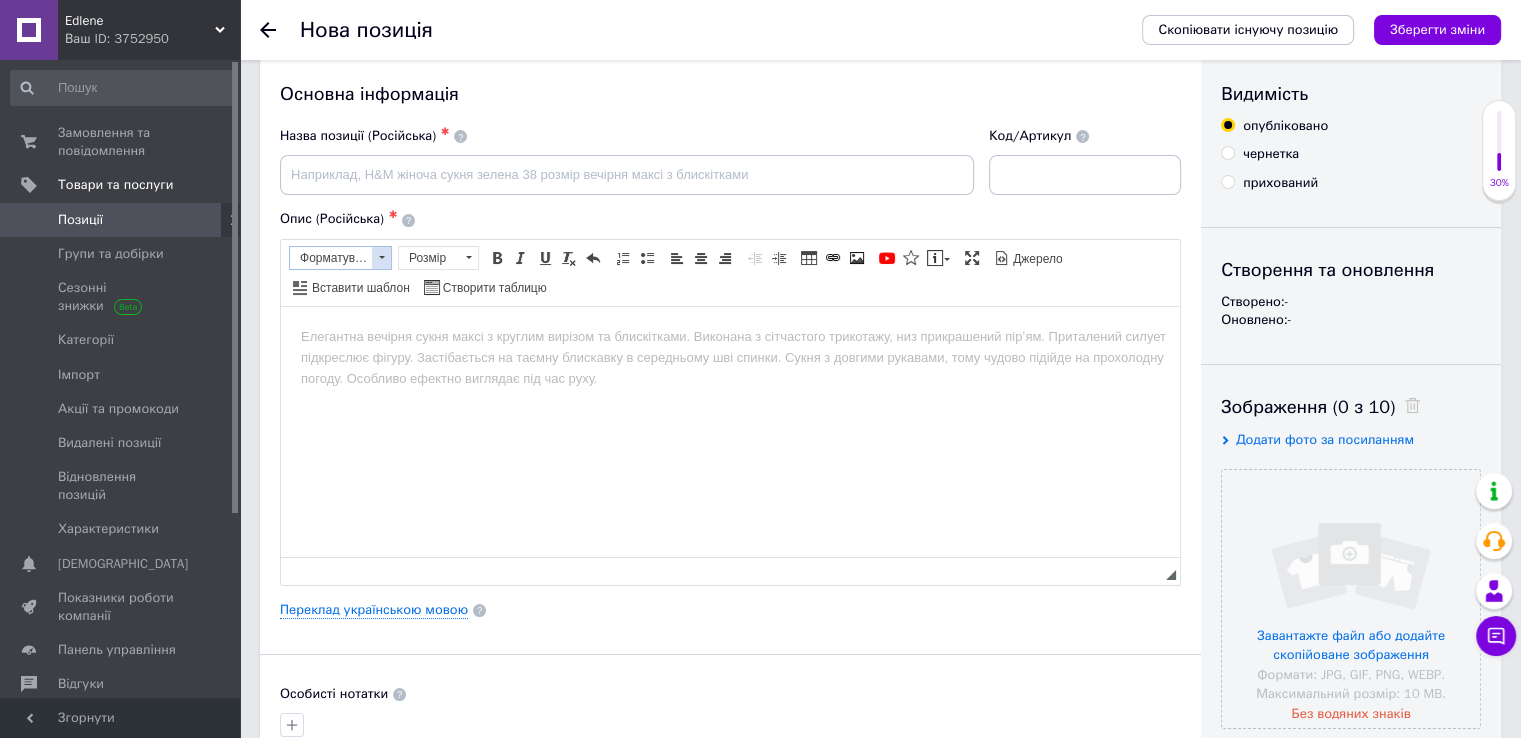 scroll, scrollTop: 0, scrollLeft: 0, axis: both 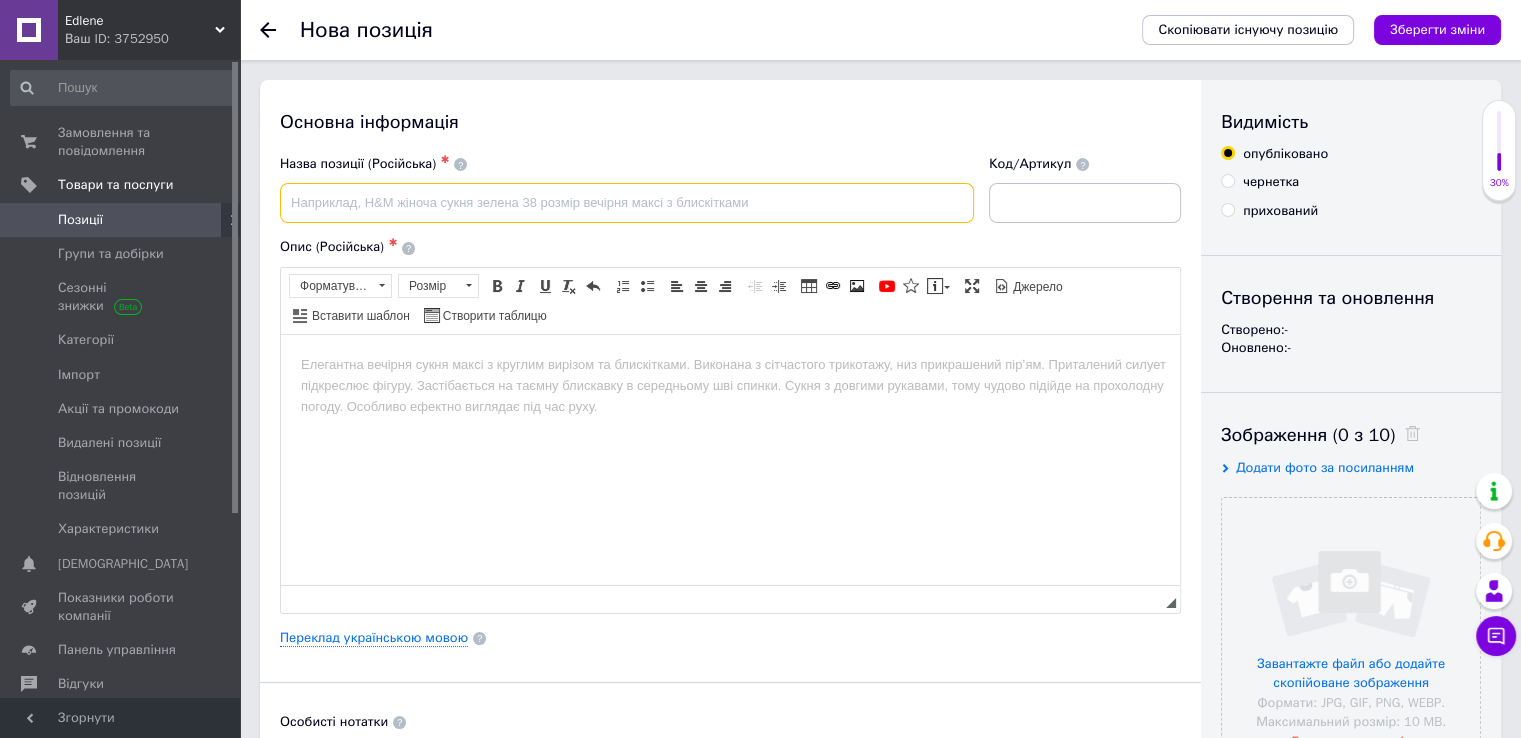 click at bounding box center [627, 203] 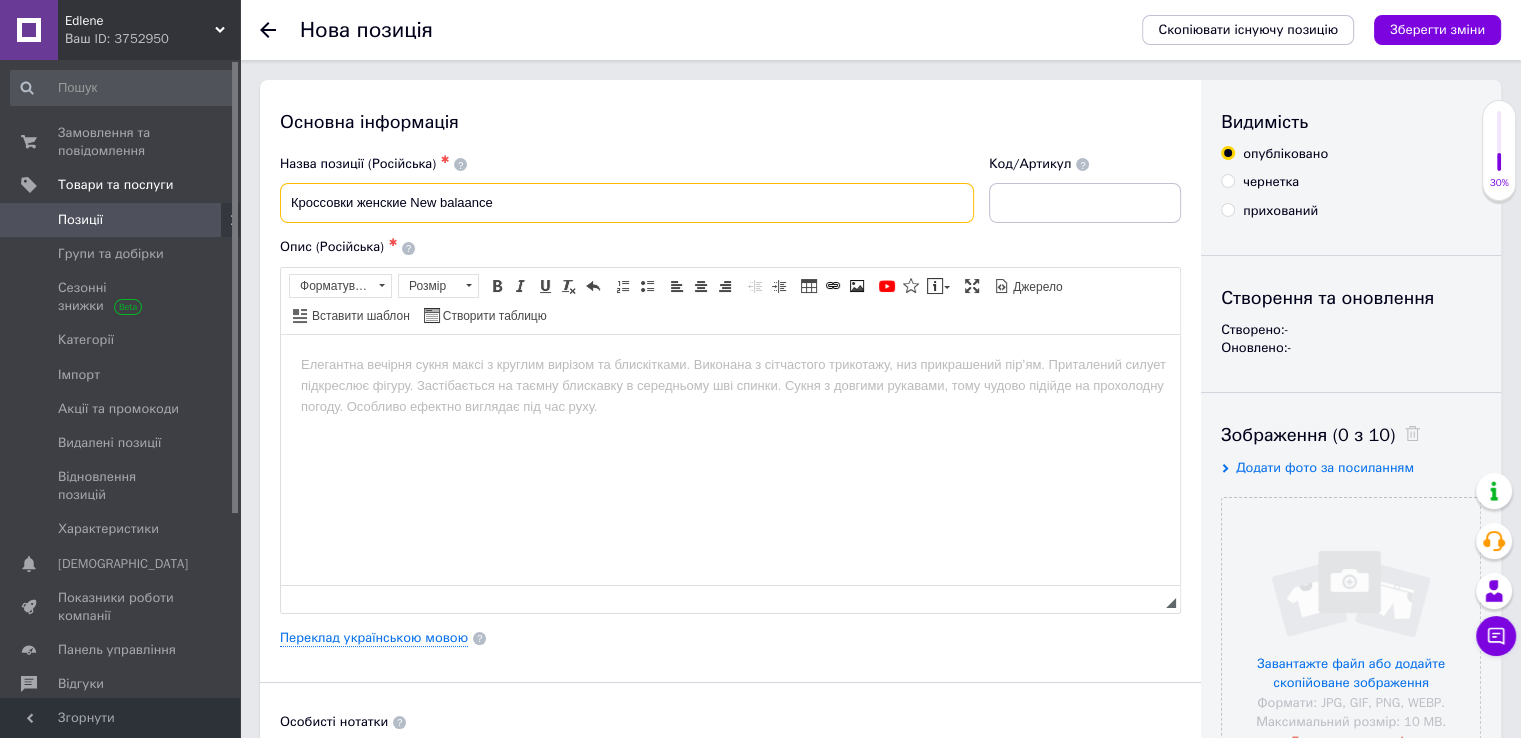 click on "Кроссовки женские New balaance" at bounding box center [627, 203] 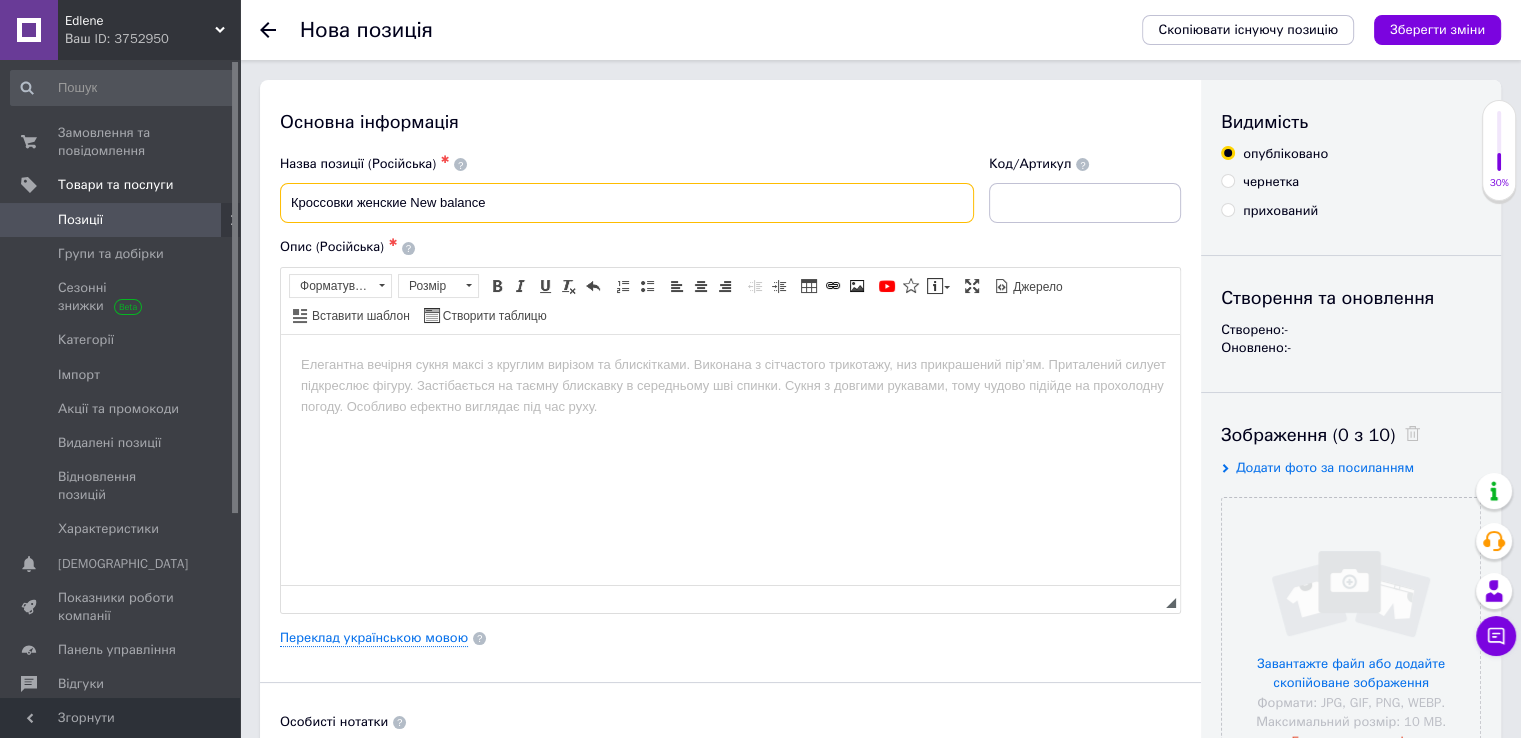 click on "Кроссовки женские New balance" at bounding box center [627, 203] 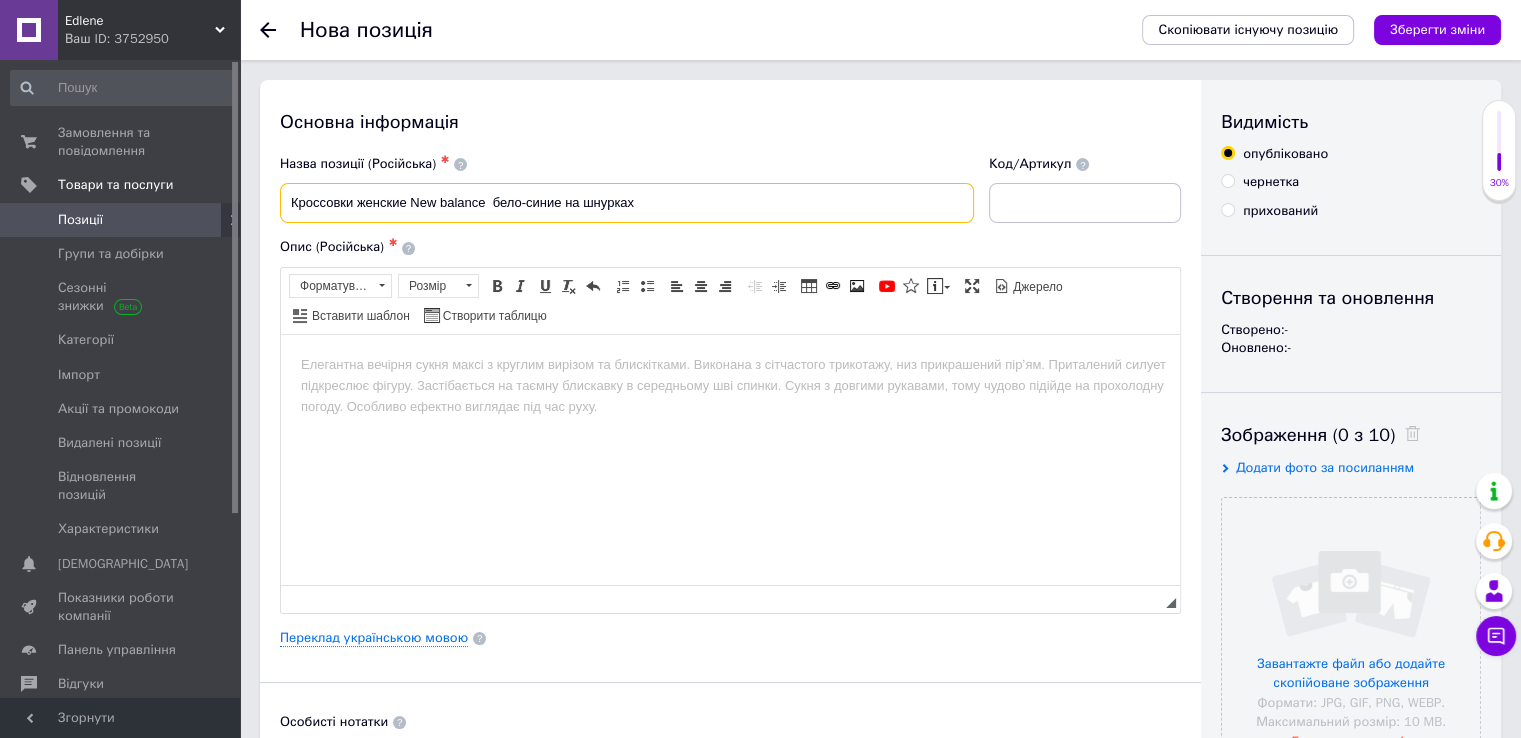 type on "Кроссовки женские New balance  бело-синие на шнурках" 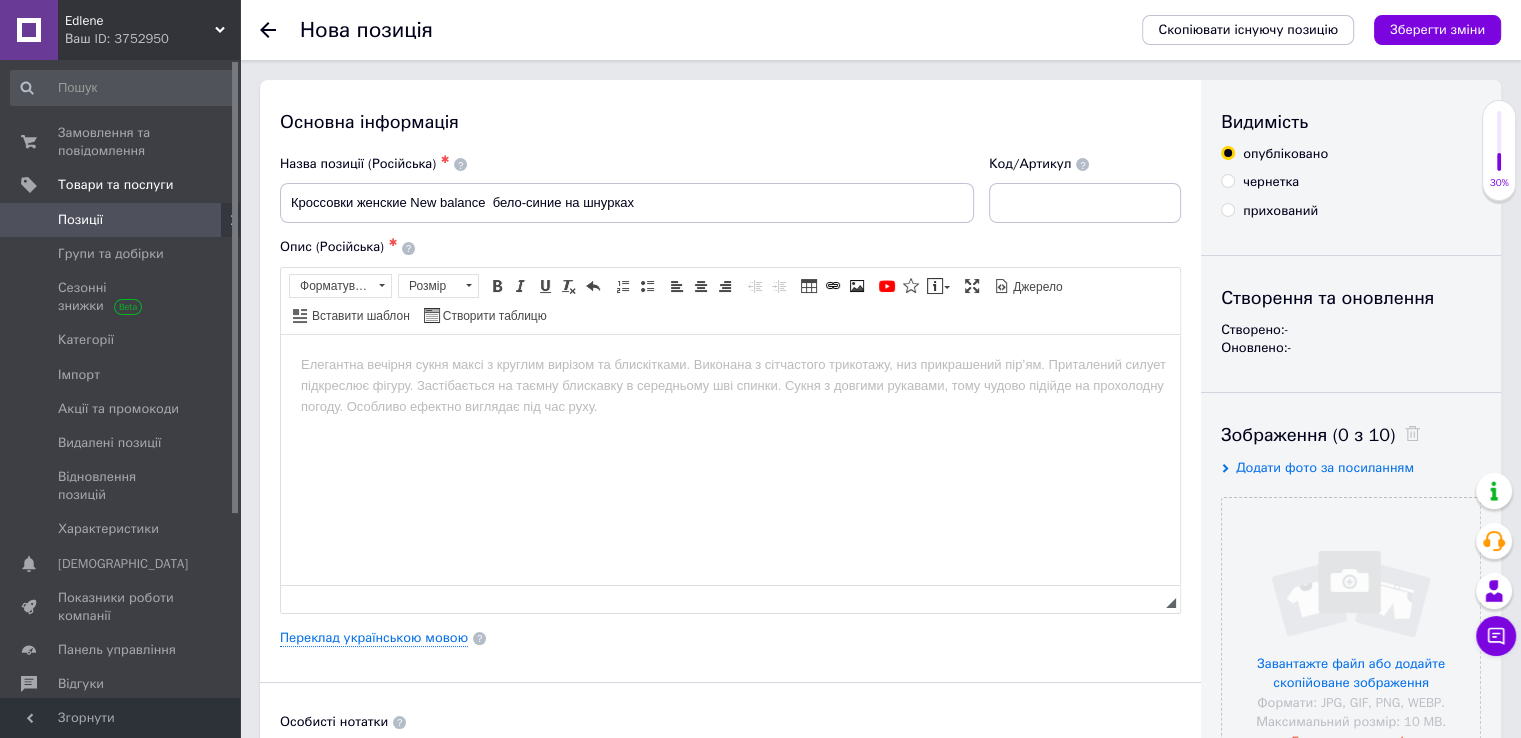 click at bounding box center [730, 364] 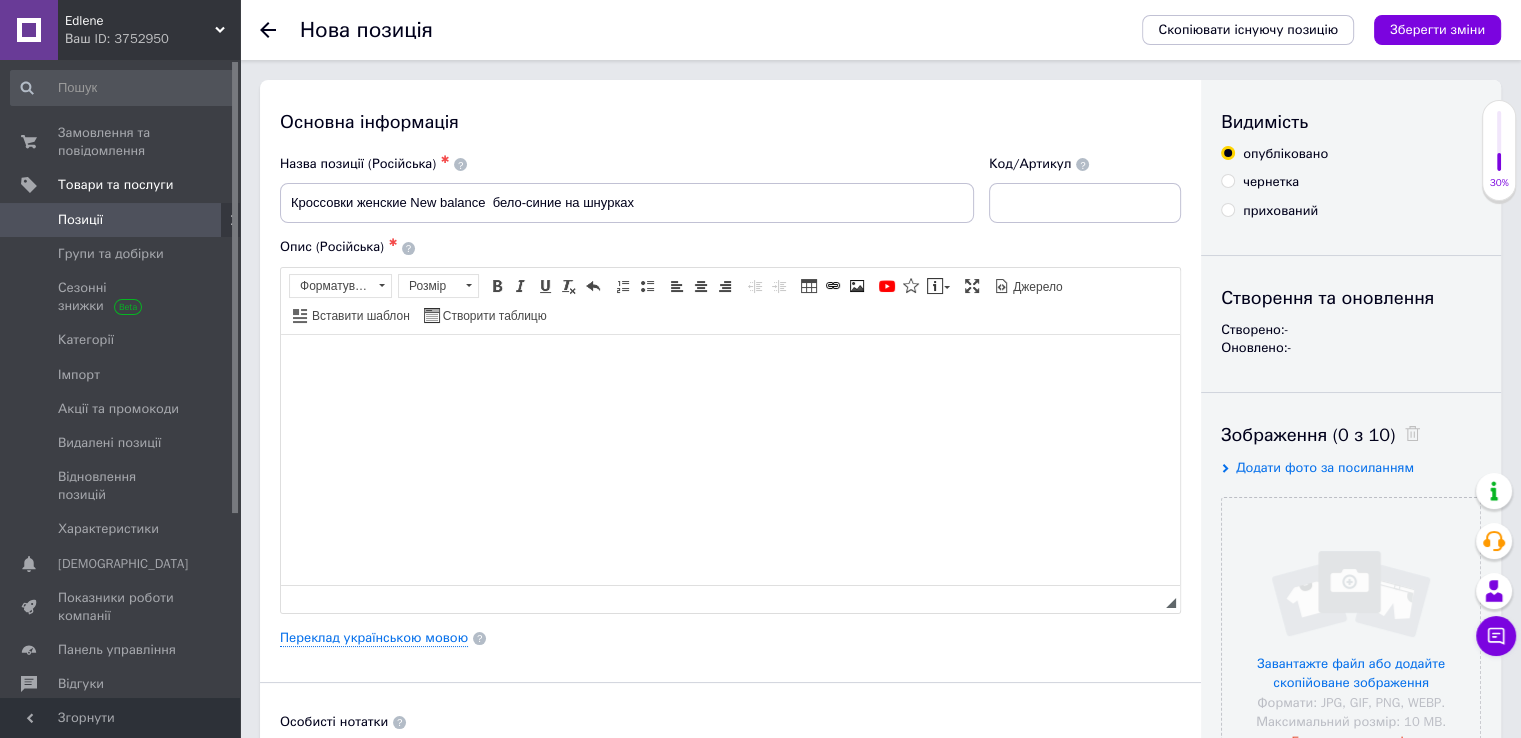 type 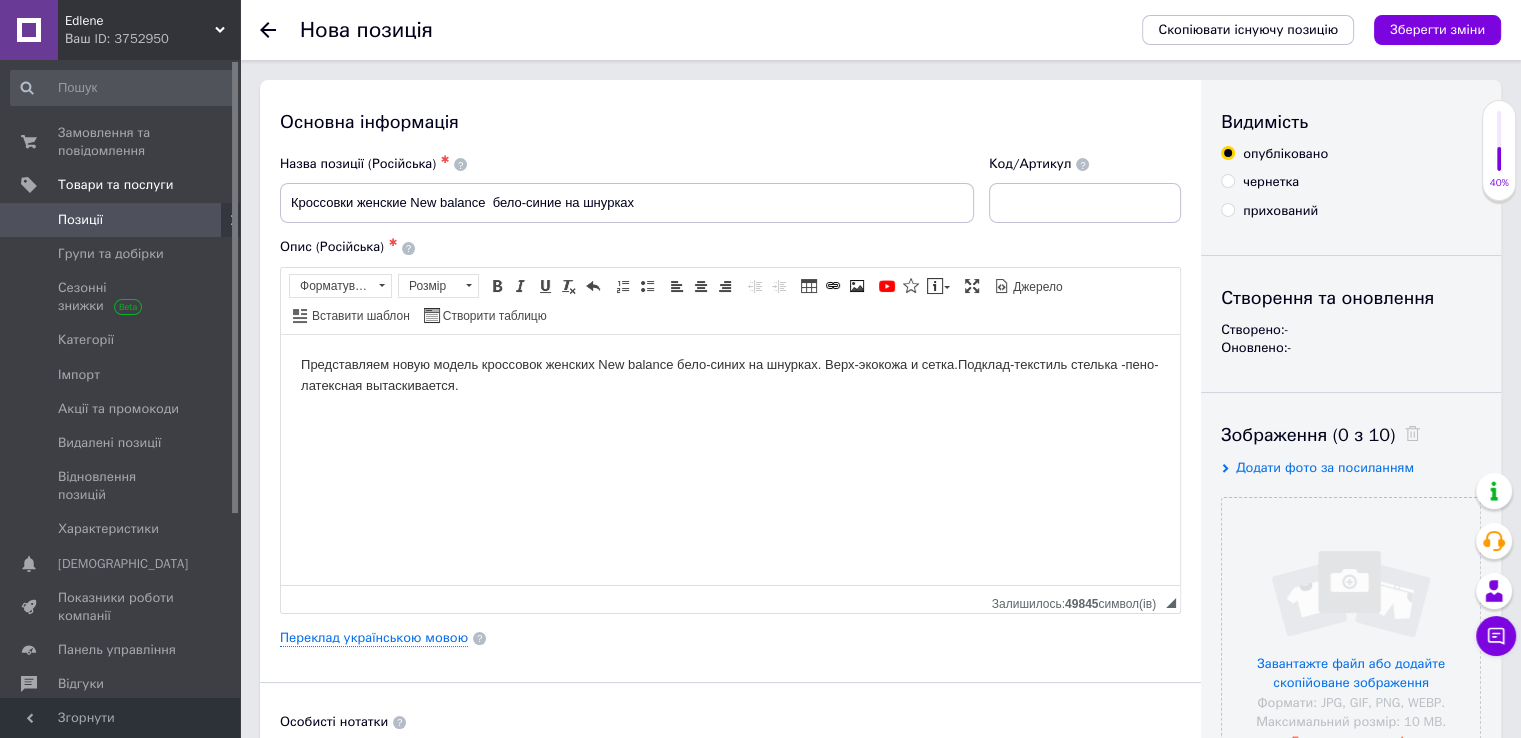 click on "Представляем новую модель кроссовок женских New balance бело-синих на шнурках. Верх-экокожа и сетка.Подклад-текстиль стелька -пено-латексная вытаскивается." at bounding box center [730, 375] 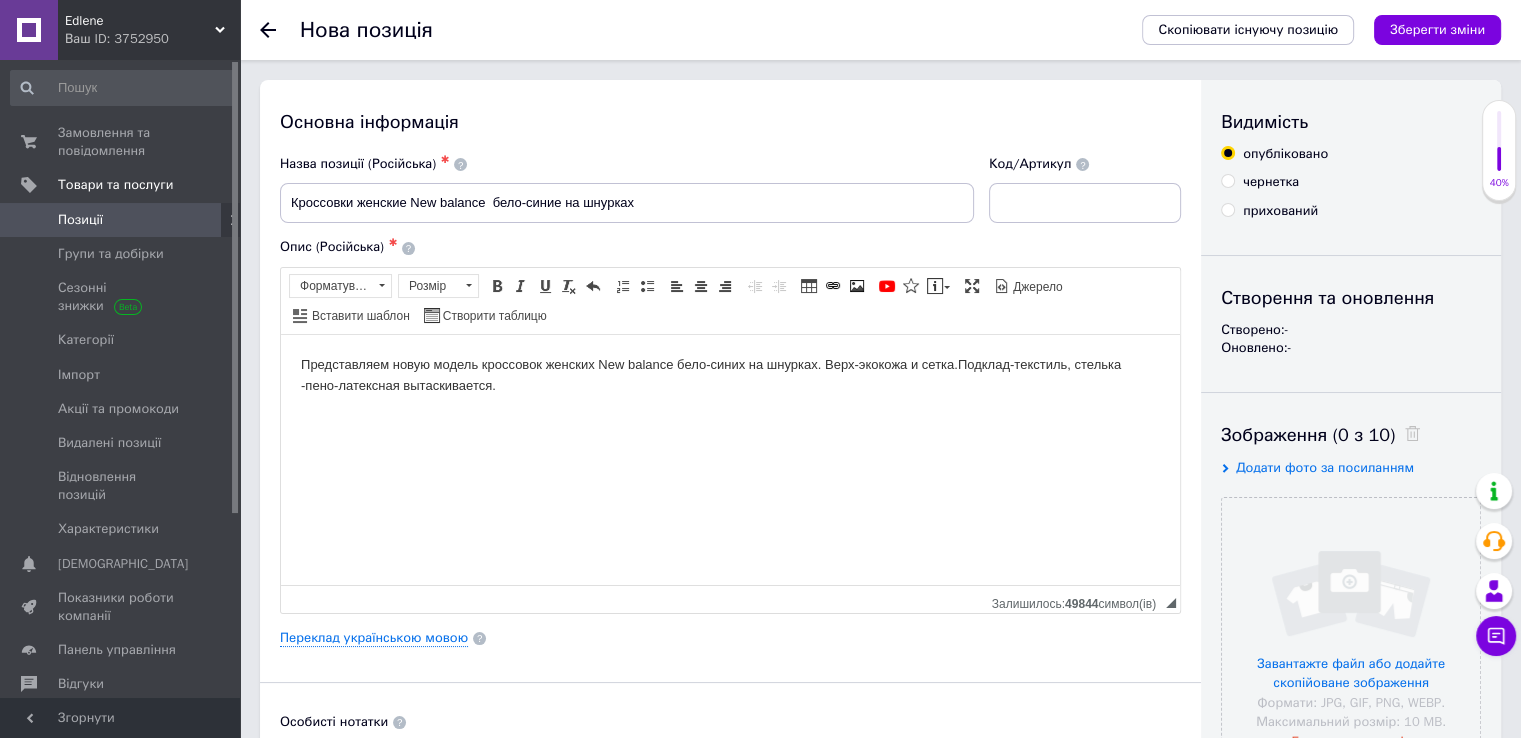 click on "Представляем новую модель кроссовок женских New balance бело-синих на шнурках. Верх-экокожа и сетка.Подклад-текстиль, стелька -пено-латексная вытаскивается." at bounding box center (730, 375) 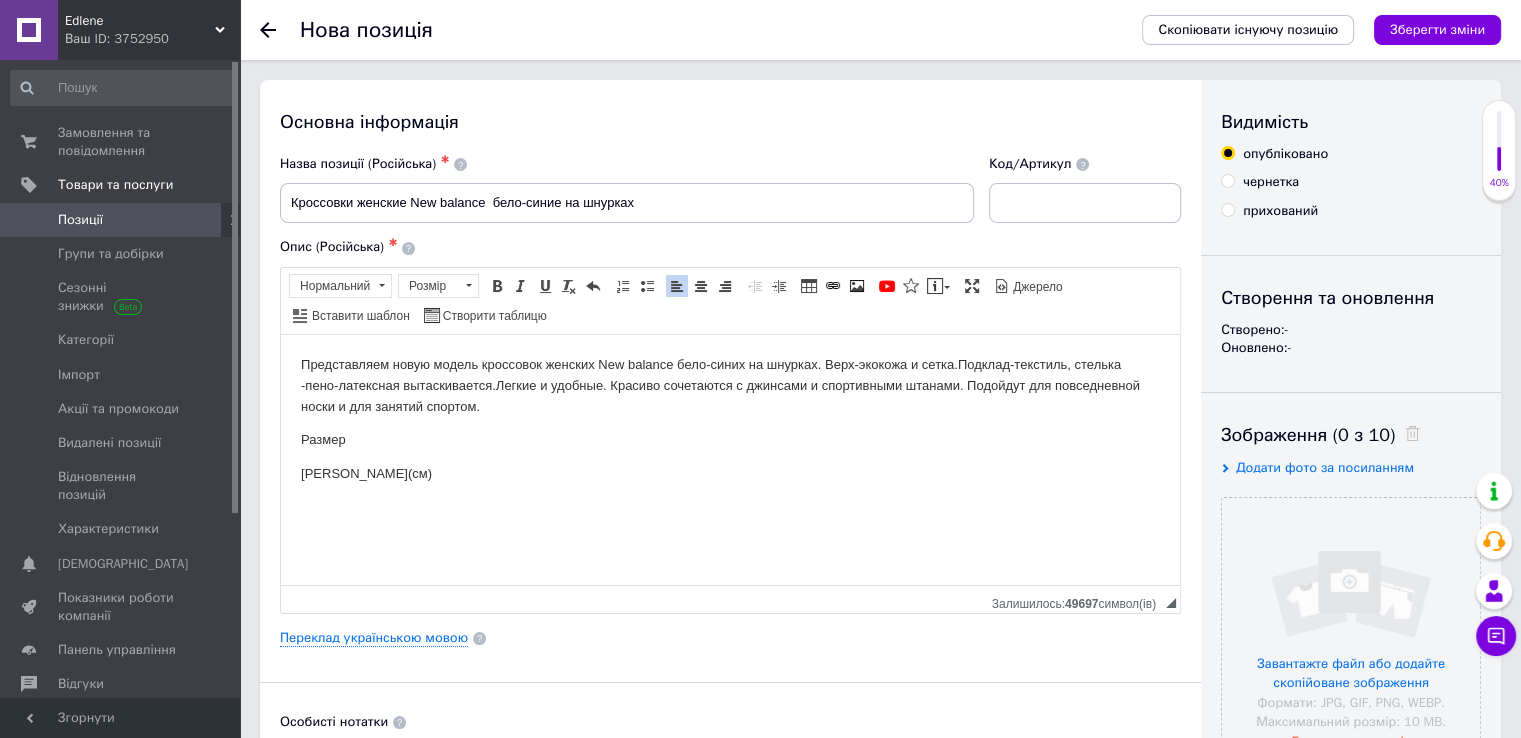 click on "Размер" at bounding box center [730, 439] 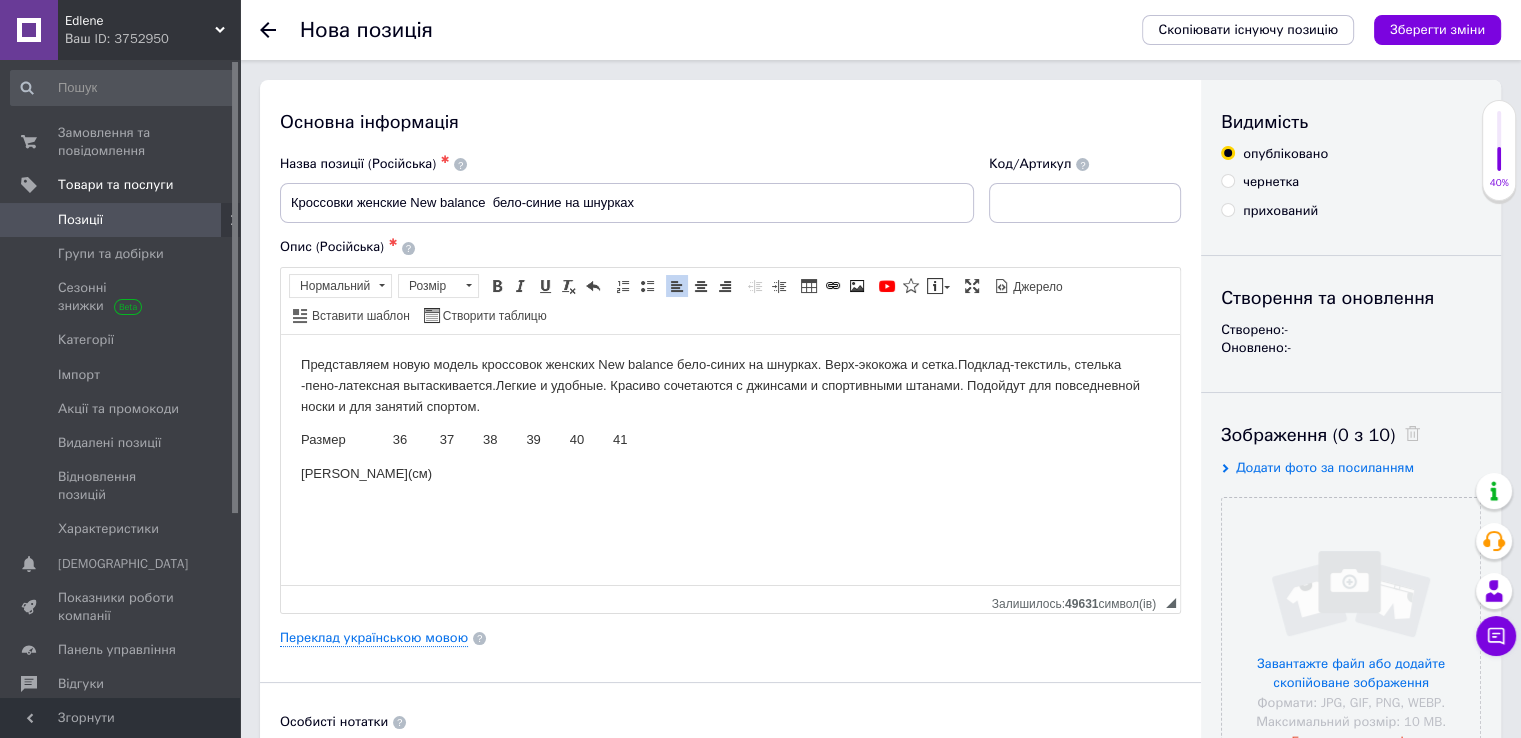 click on "[PERSON_NAME](см)" at bounding box center (730, 473) 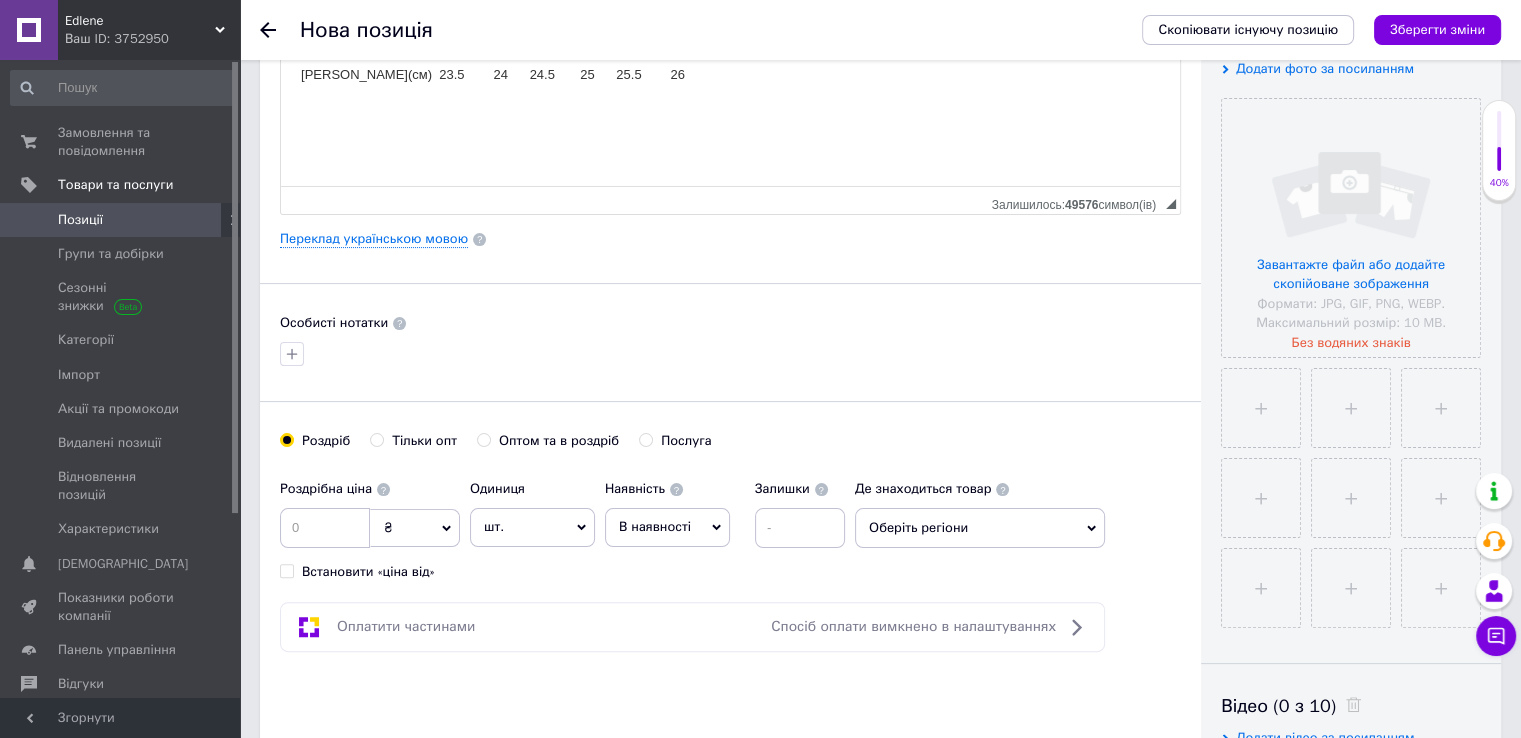 scroll, scrollTop: 400, scrollLeft: 0, axis: vertical 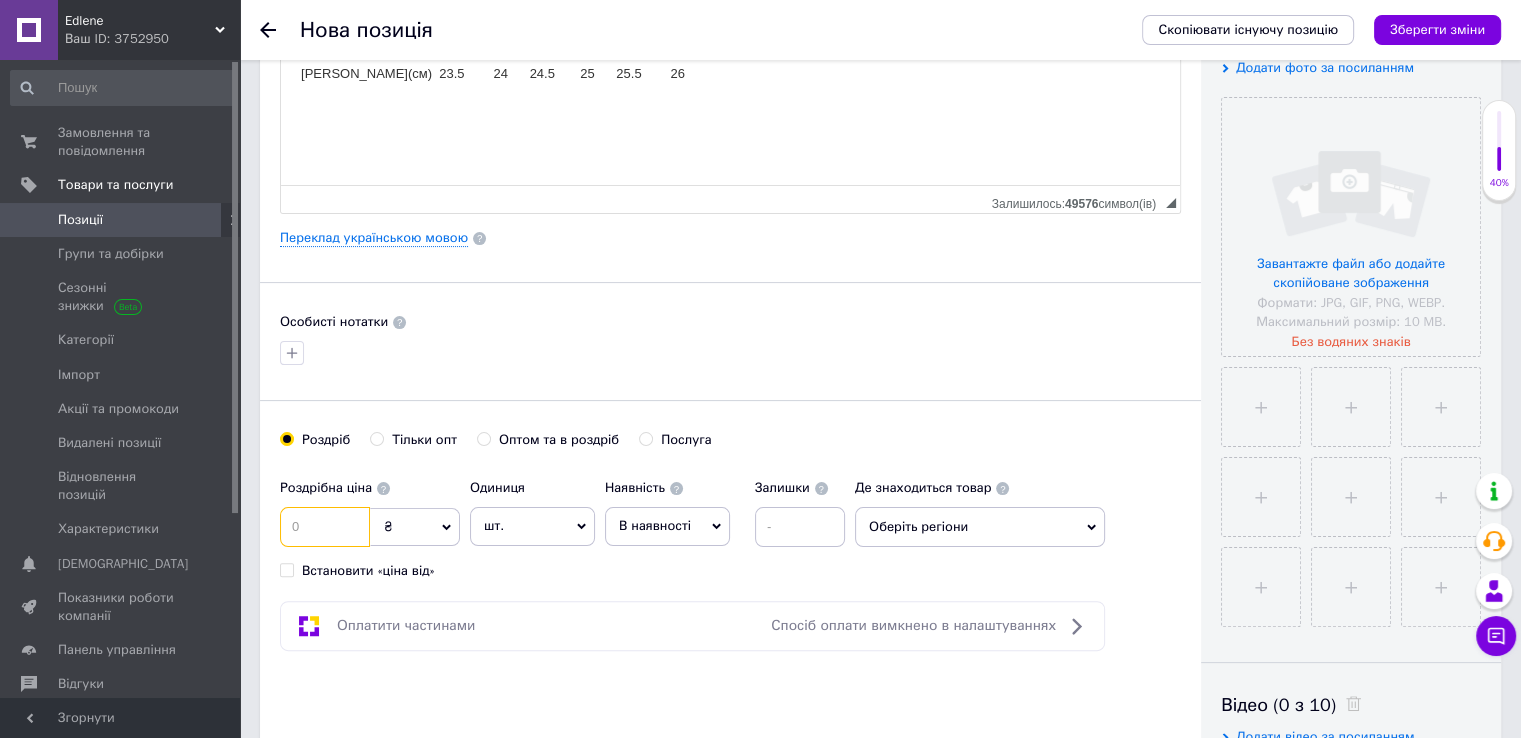 click at bounding box center [325, 527] 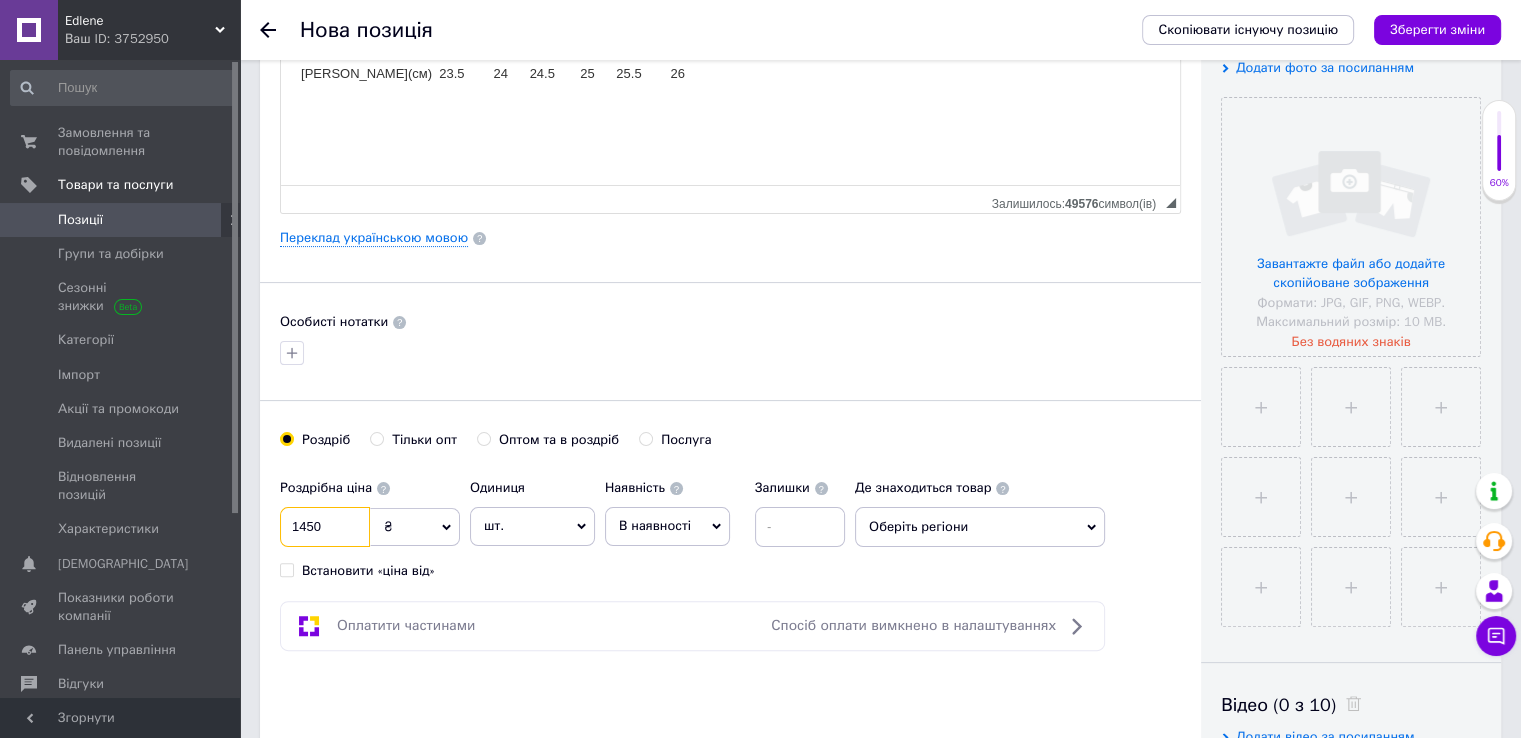 type on "1450" 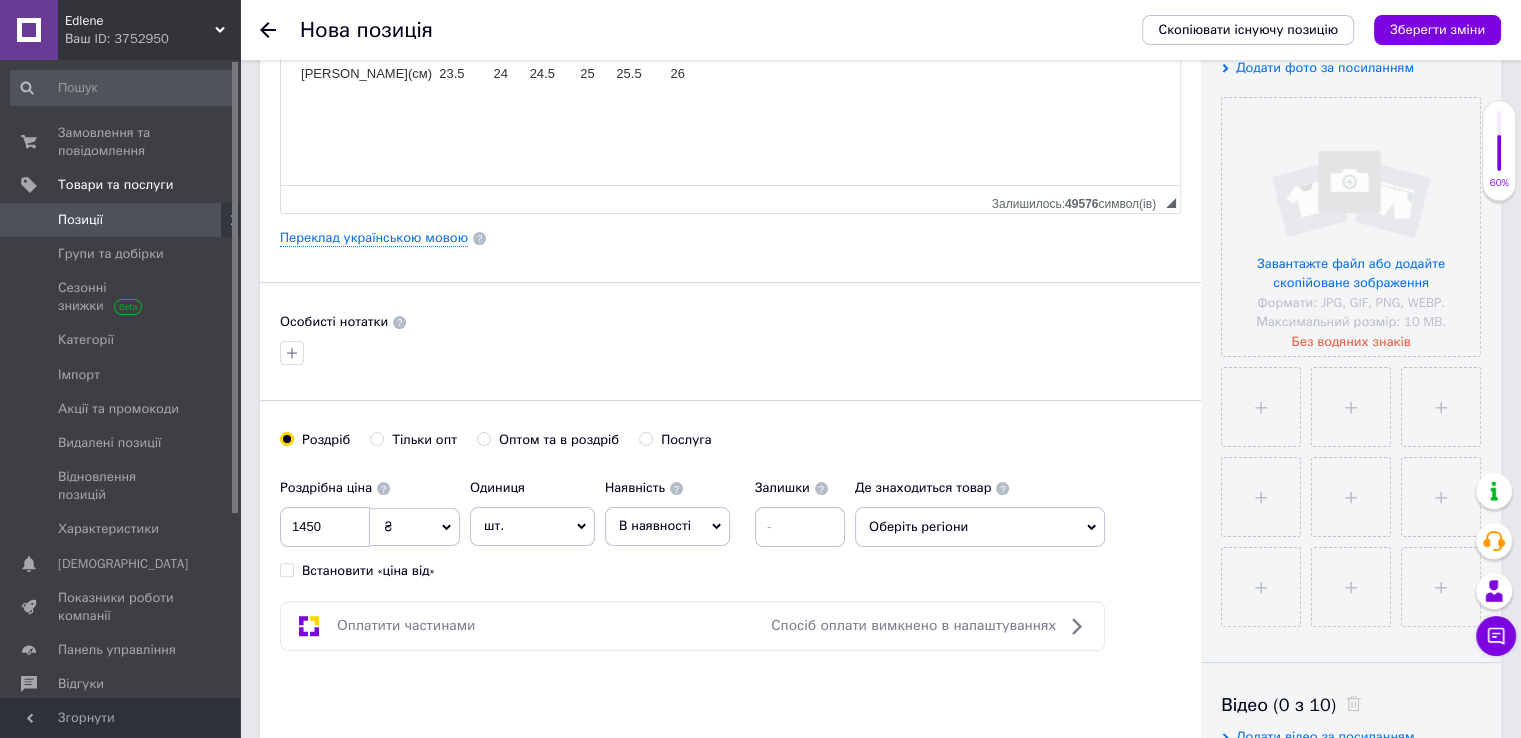 drag, startPoint x: 578, startPoint y: 525, endPoint x: 566, endPoint y: 536, distance: 16.27882 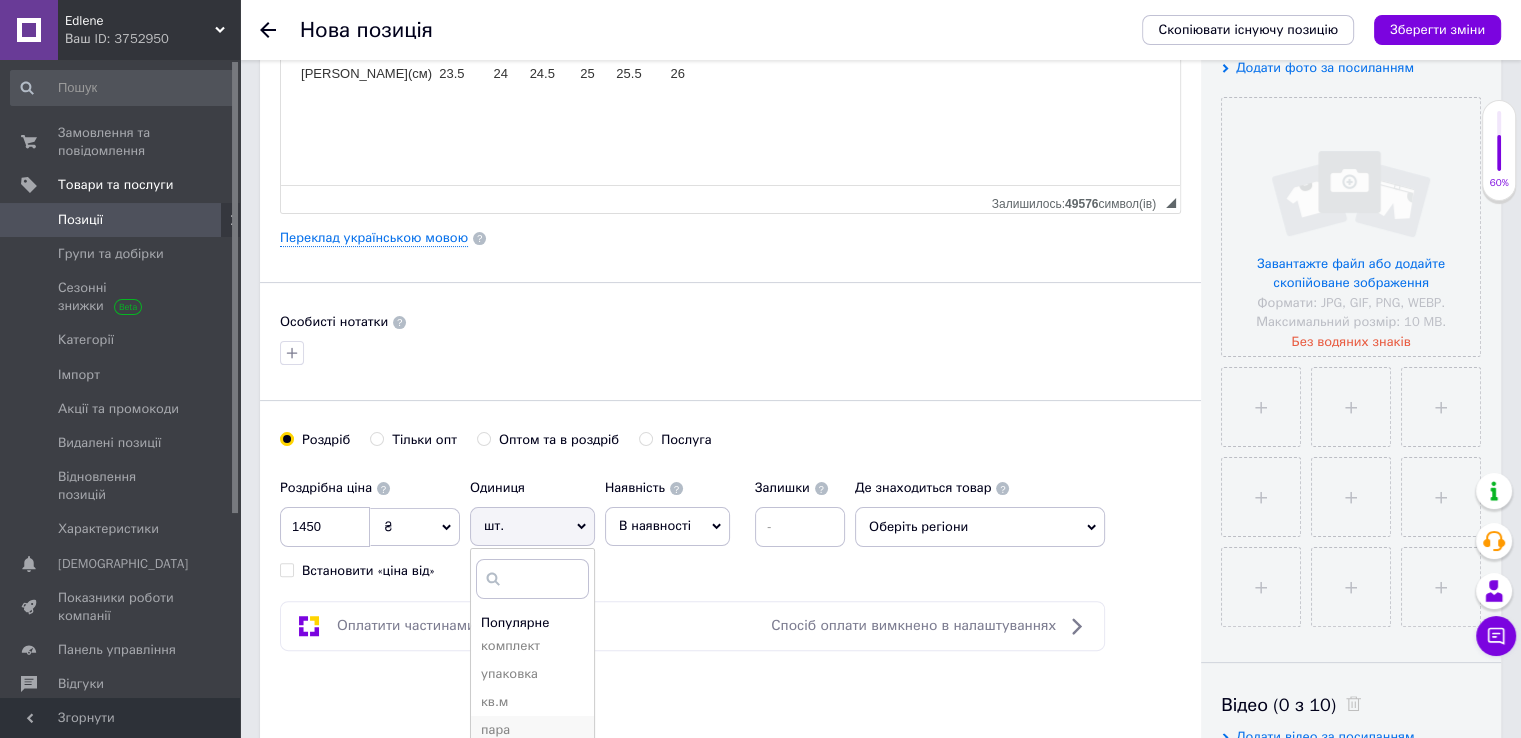 click on "пара" at bounding box center [532, 730] 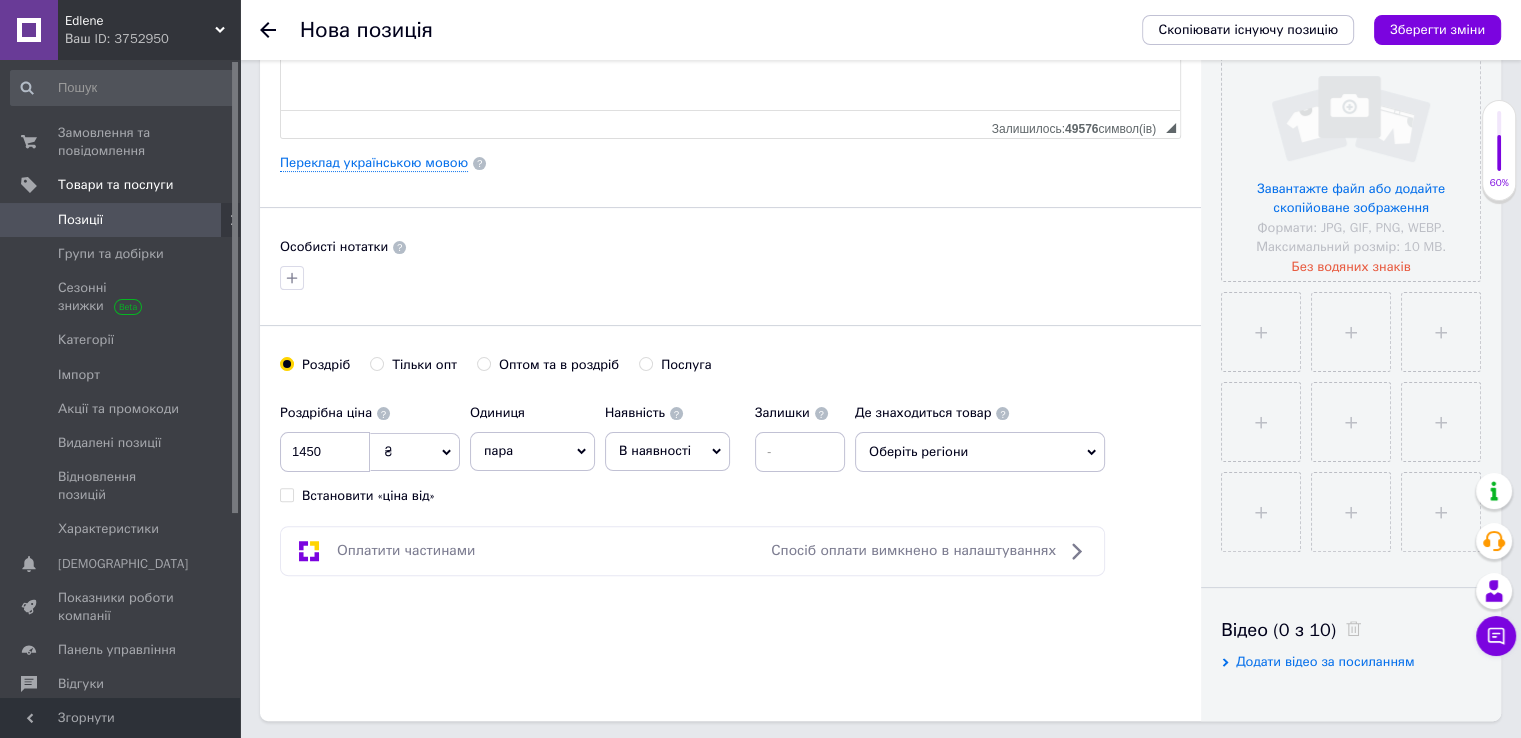 scroll, scrollTop: 500, scrollLeft: 0, axis: vertical 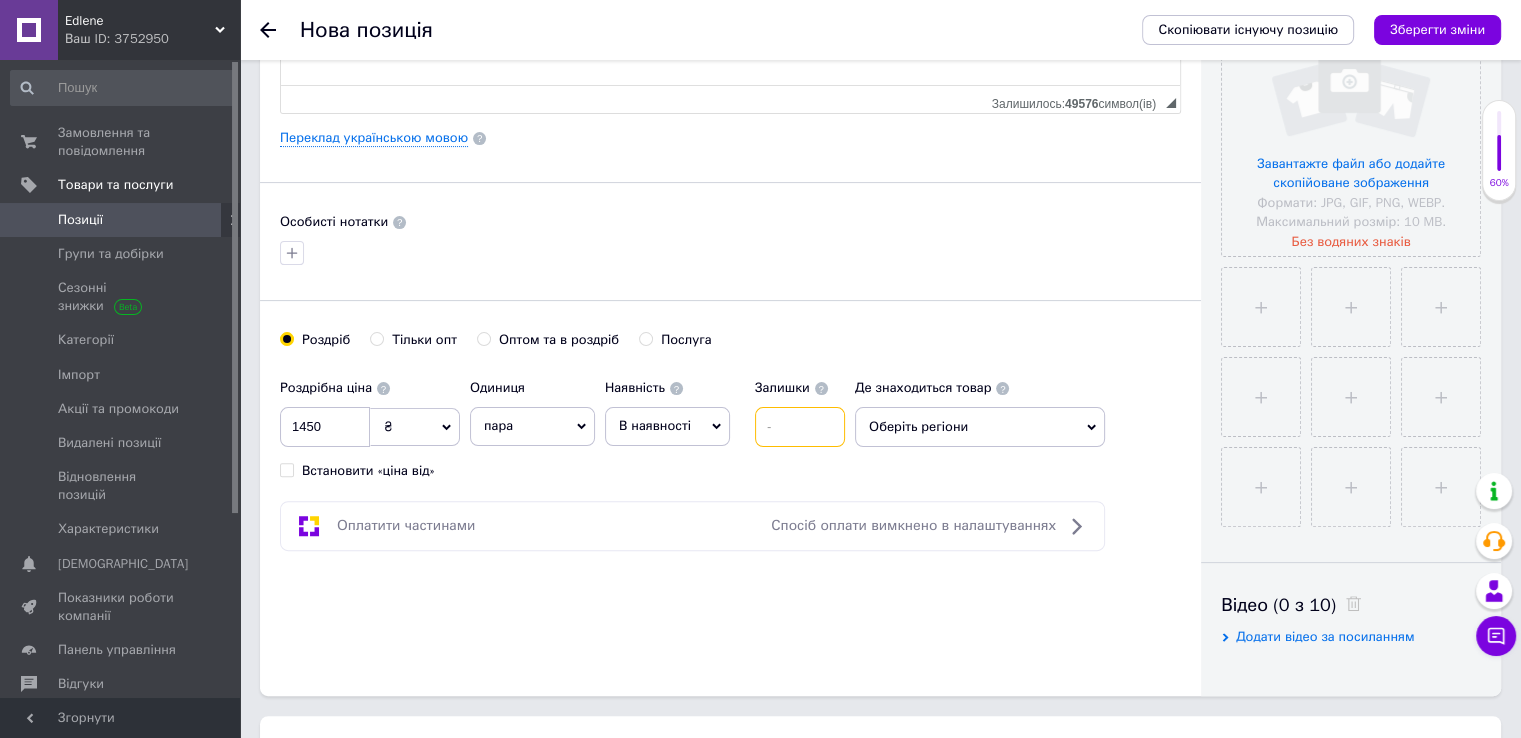 click at bounding box center (800, 427) 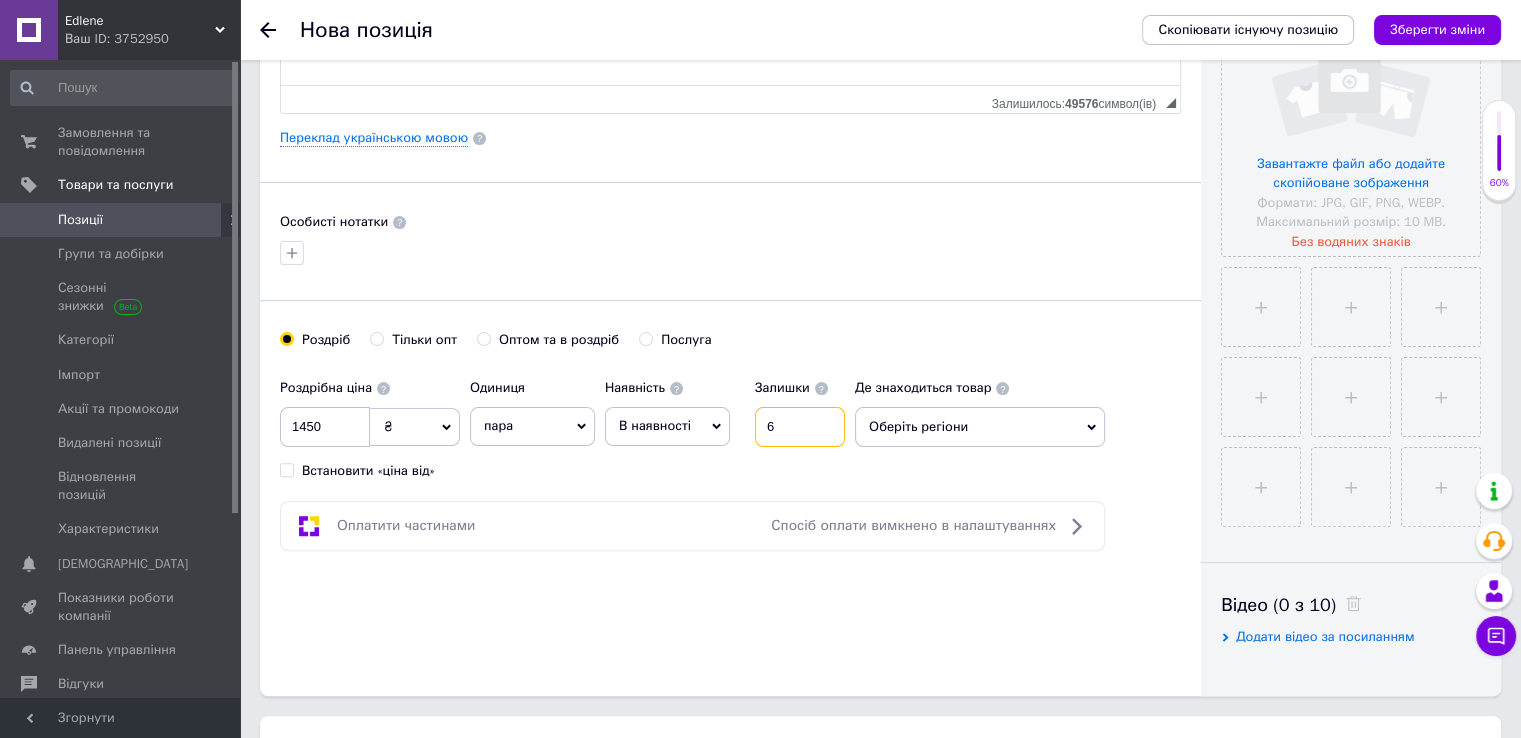 type on "6" 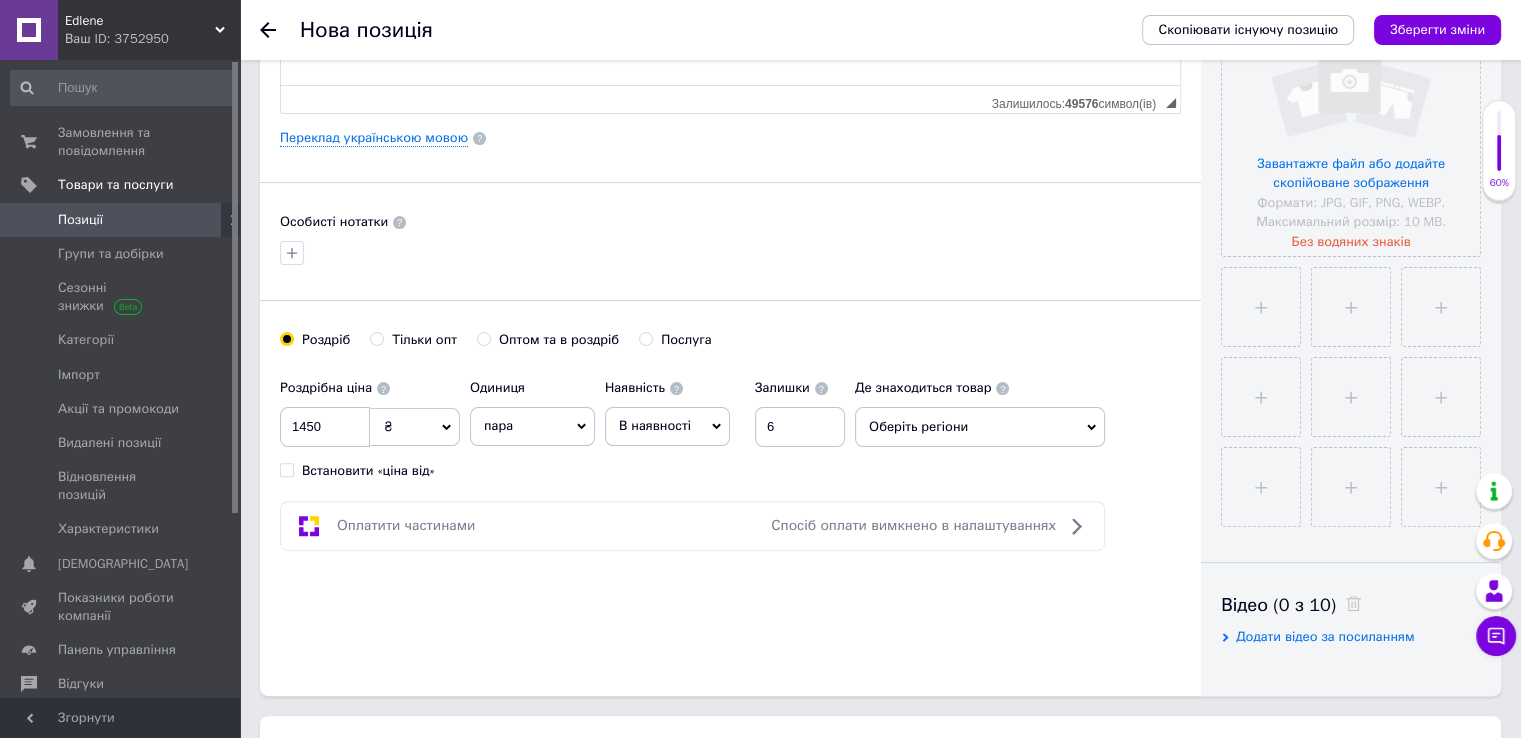 click 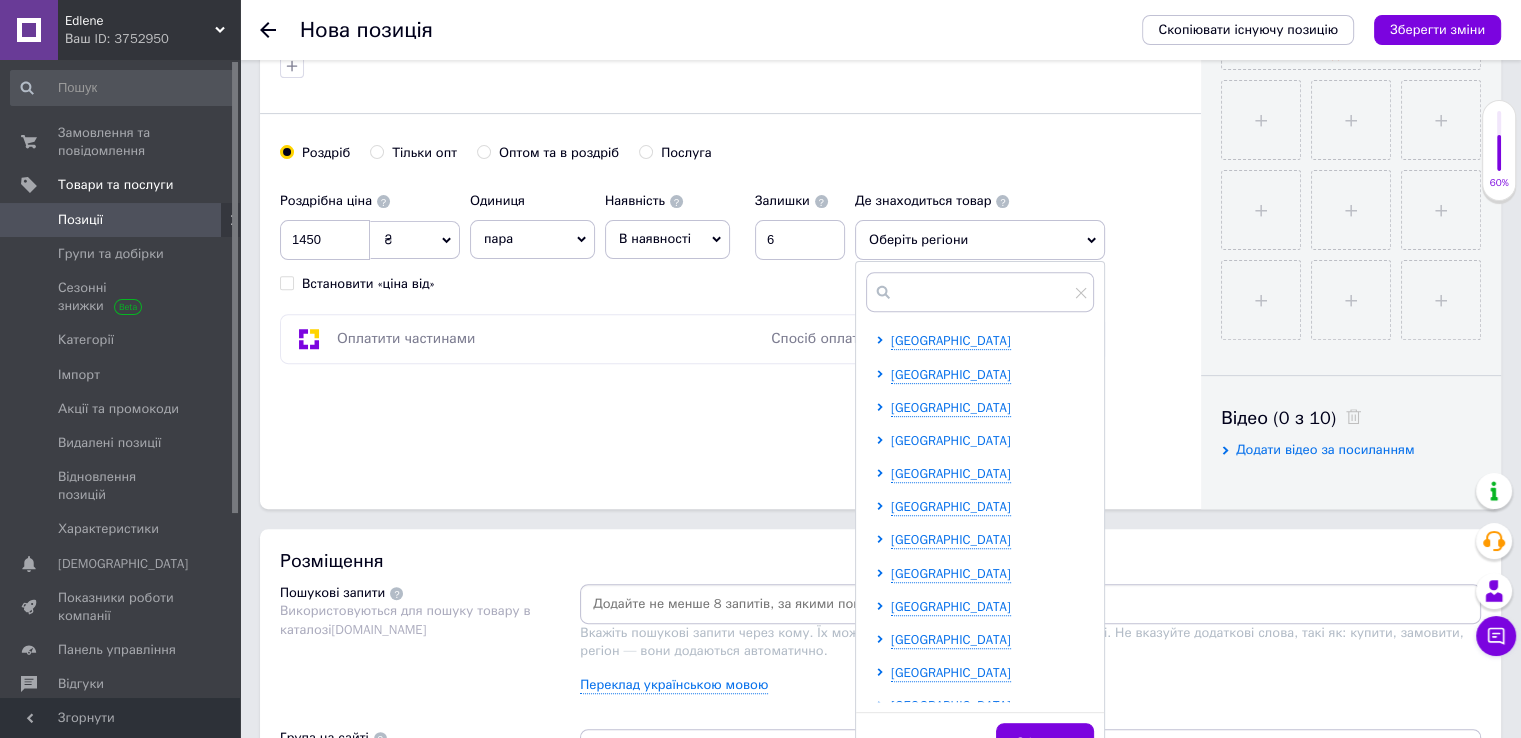 scroll, scrollTop: 700, scrollLeft: 0, axis: vertical 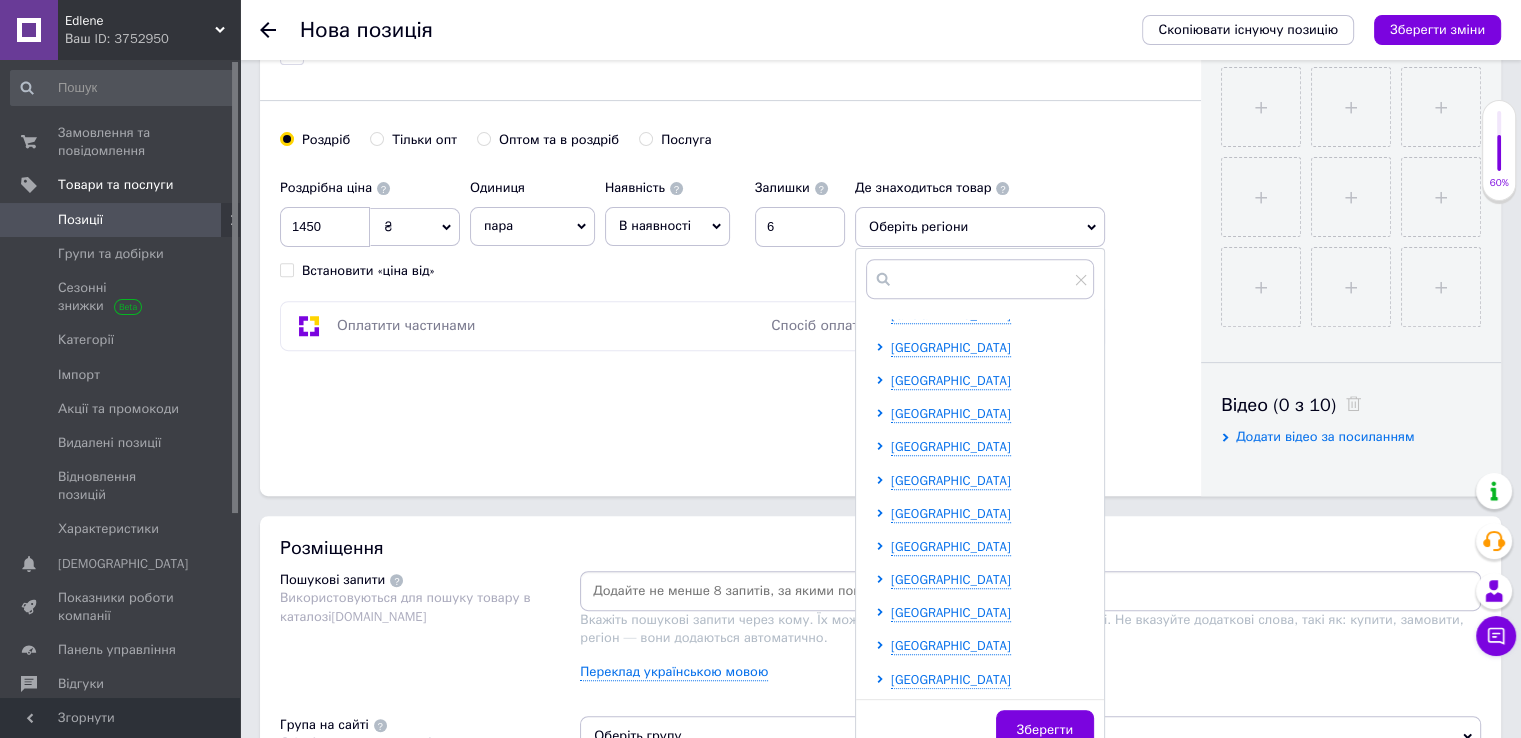 drag, startPoint x: 878, startPoint y: 408, endPoint x: 879, endPoint y: 463, distance: 55.00909 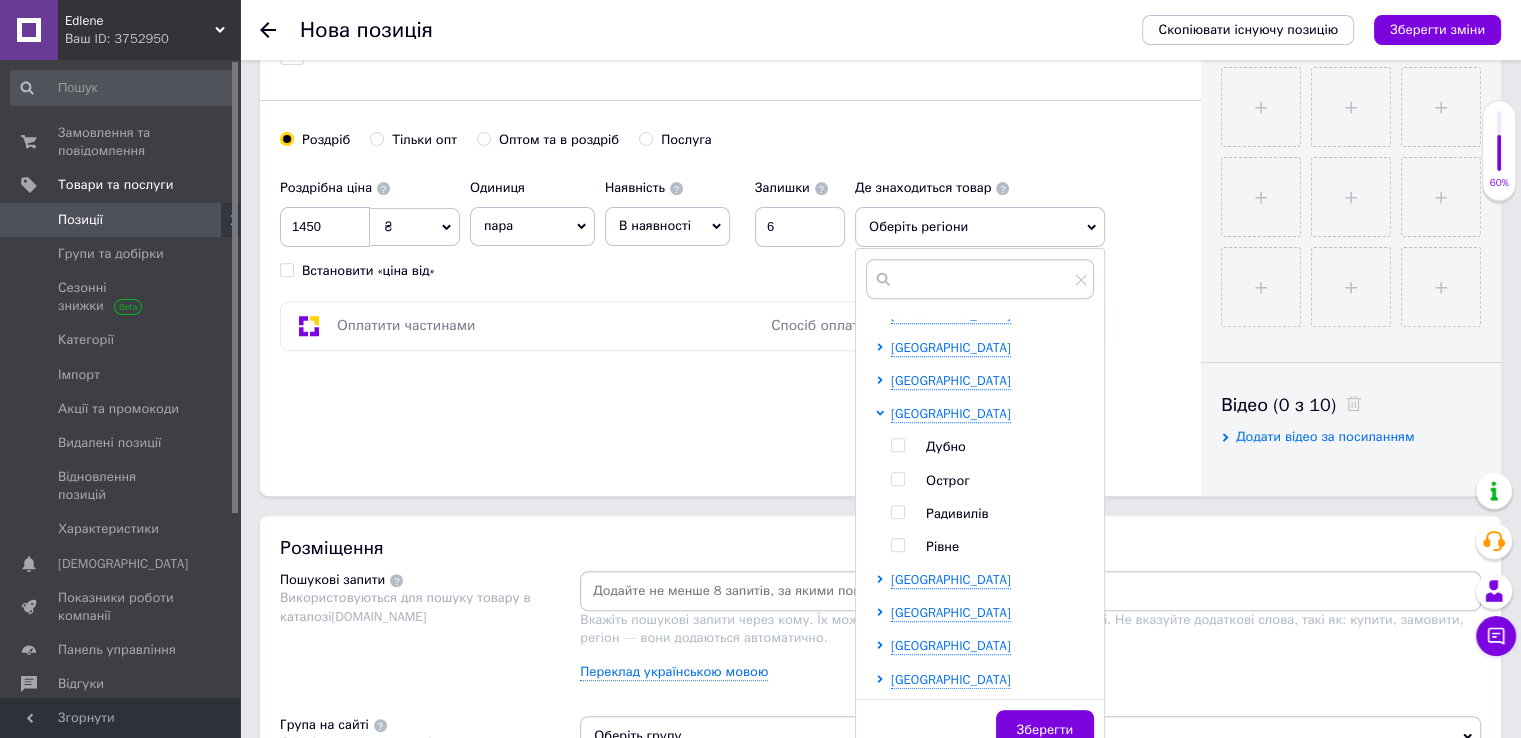 click at bounding box center (897, 545) 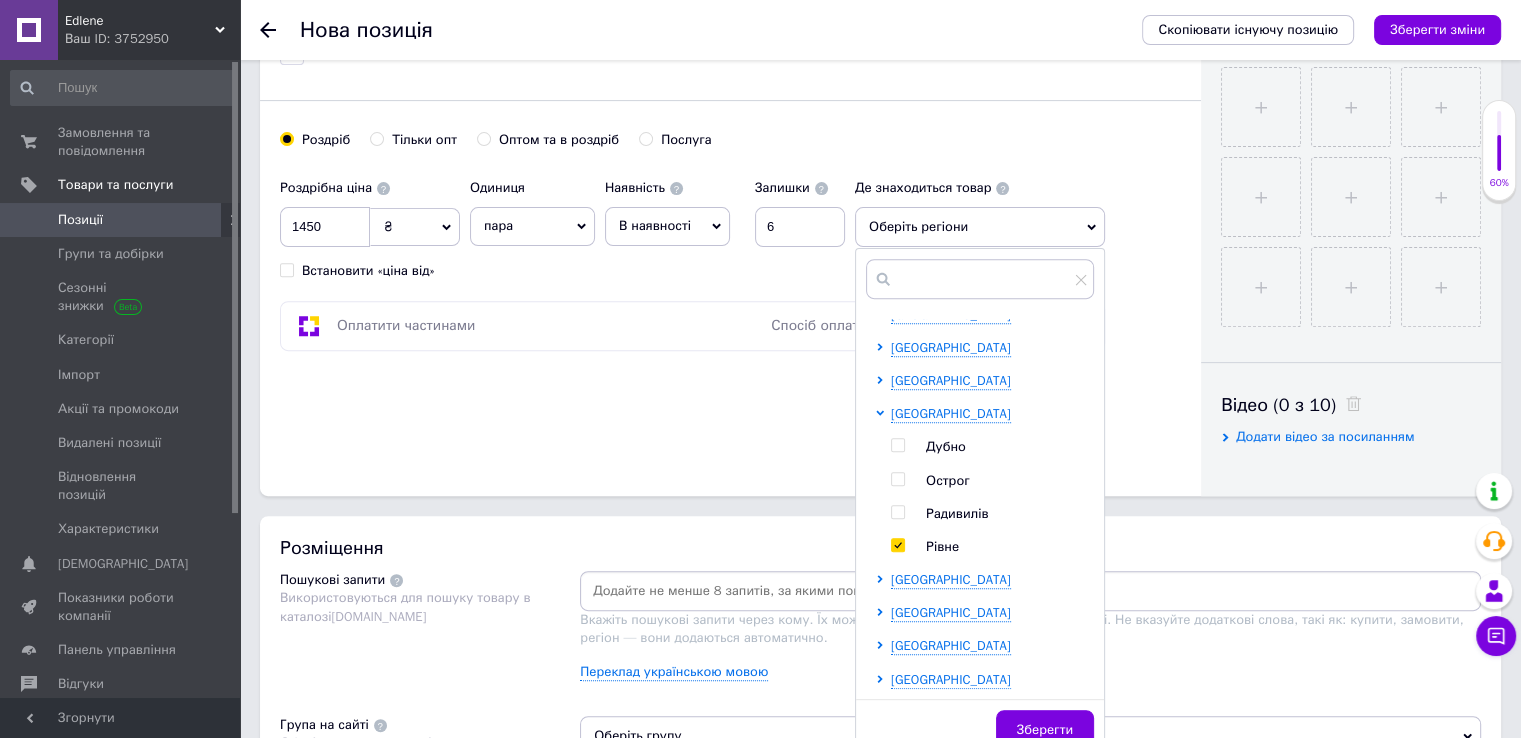 checkbox on "true" 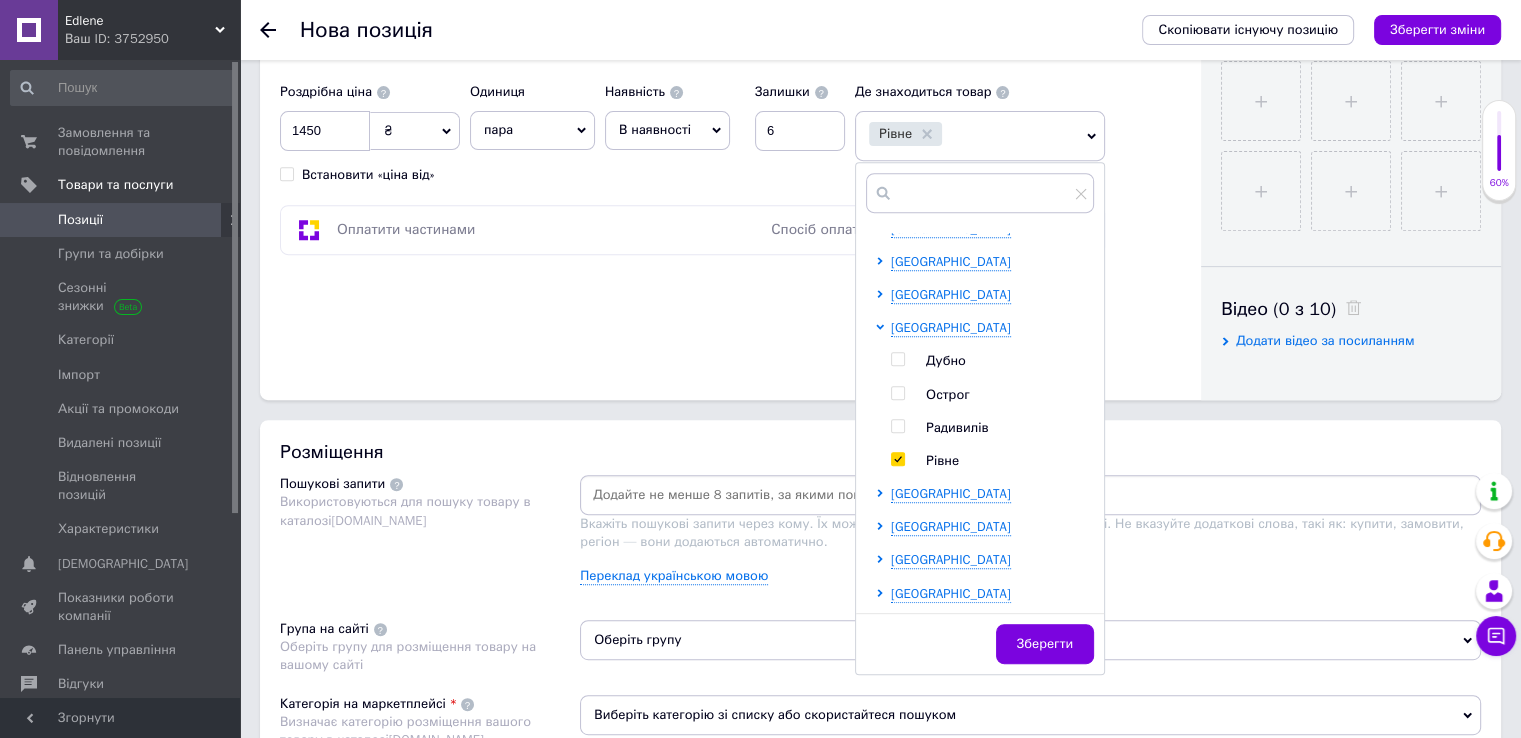 scroll, scrollTop: 900, scrollLeft: 0, axis: vertical 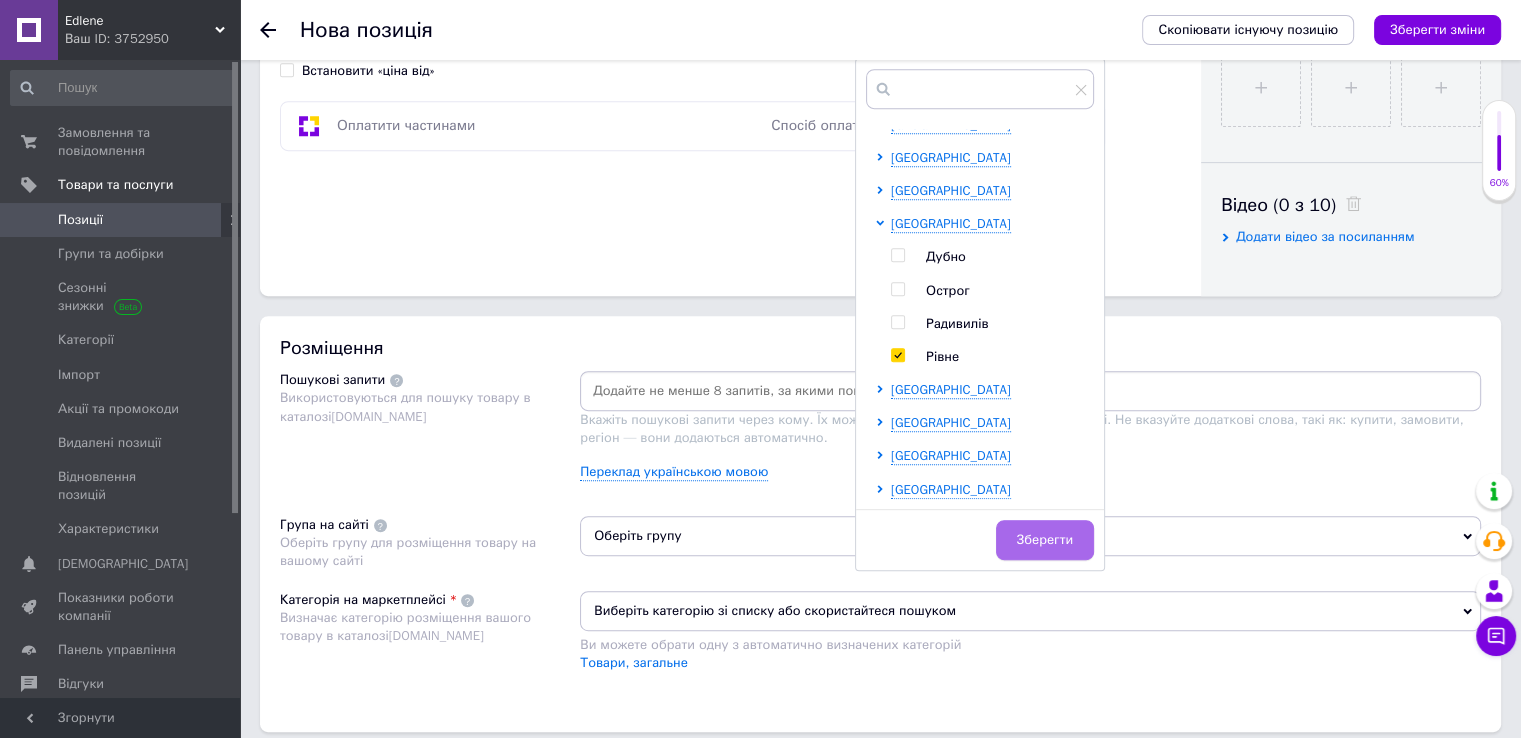 click on "Зберегти" at bounding box center [1045, 540] 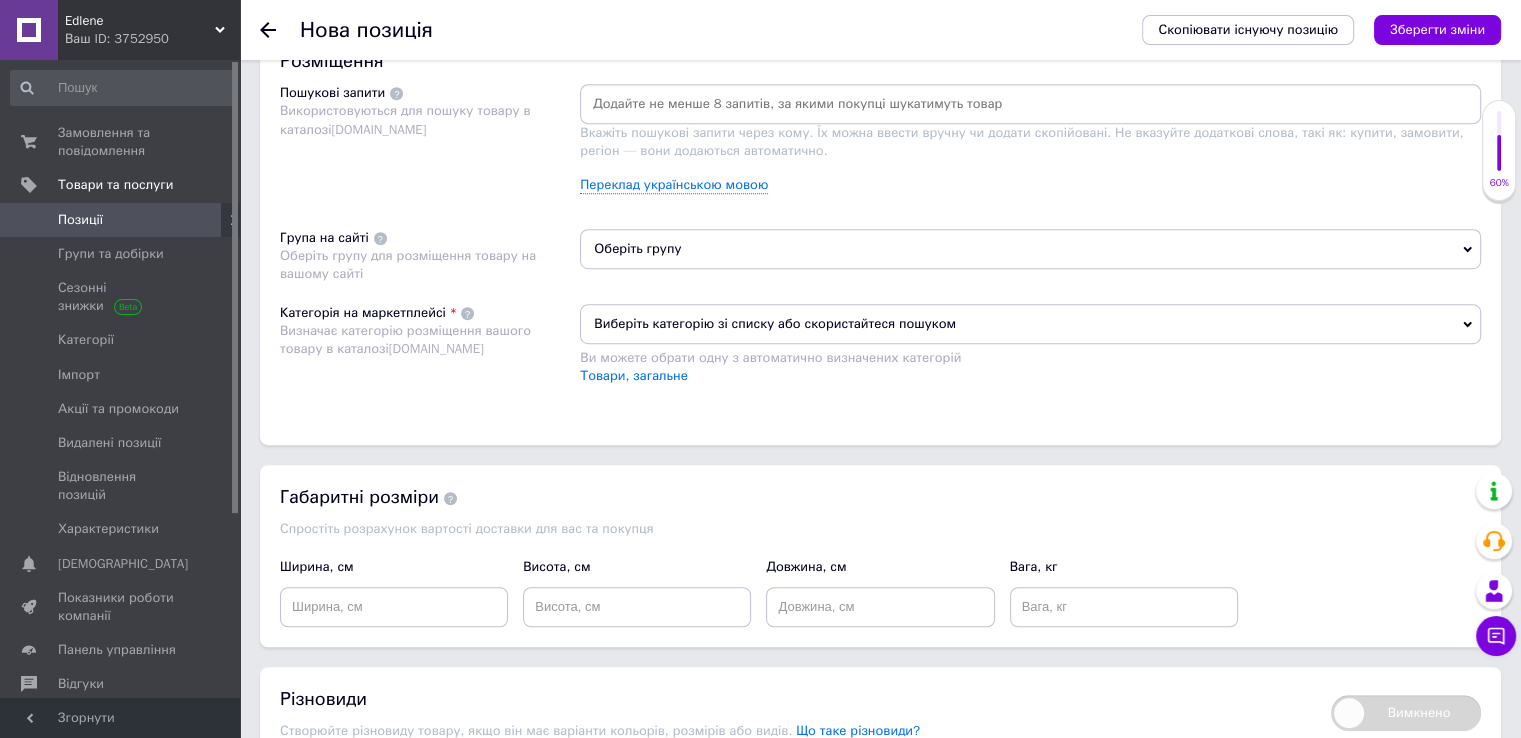 scroll, scrollTop: 1200, scrollLeft: 0, axis: vertical 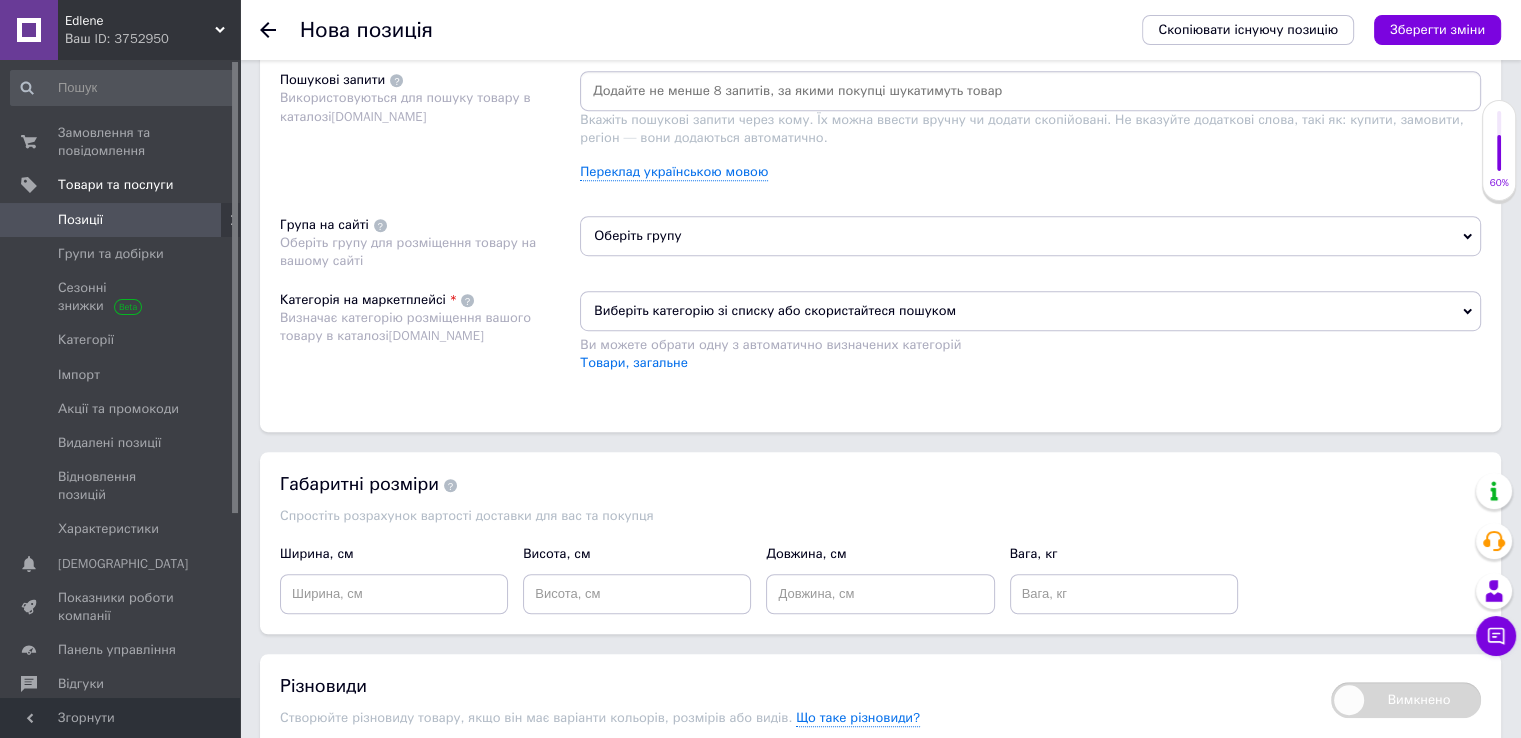 click 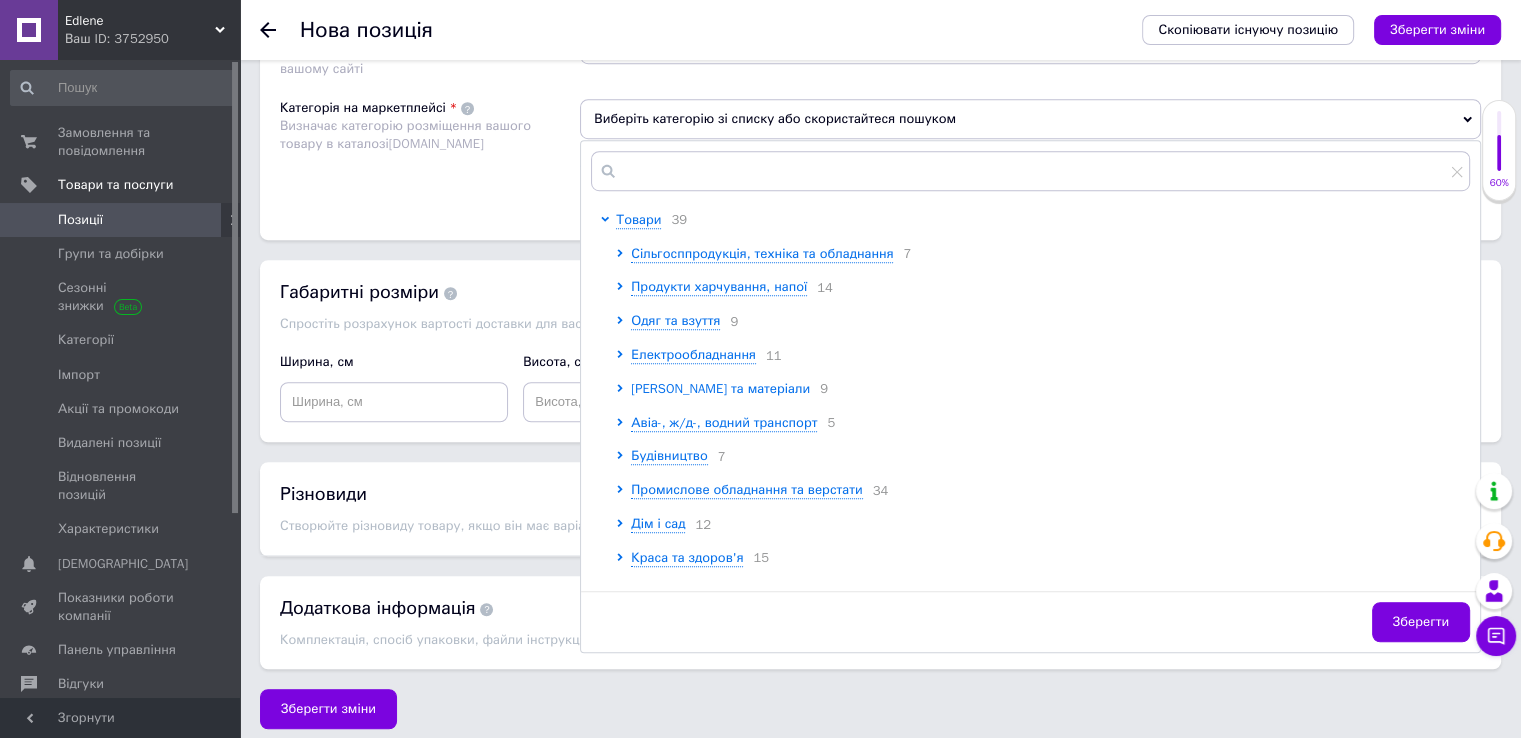 scroll, scrollTop: 1399, scrollLeft: 0, axis: vertical 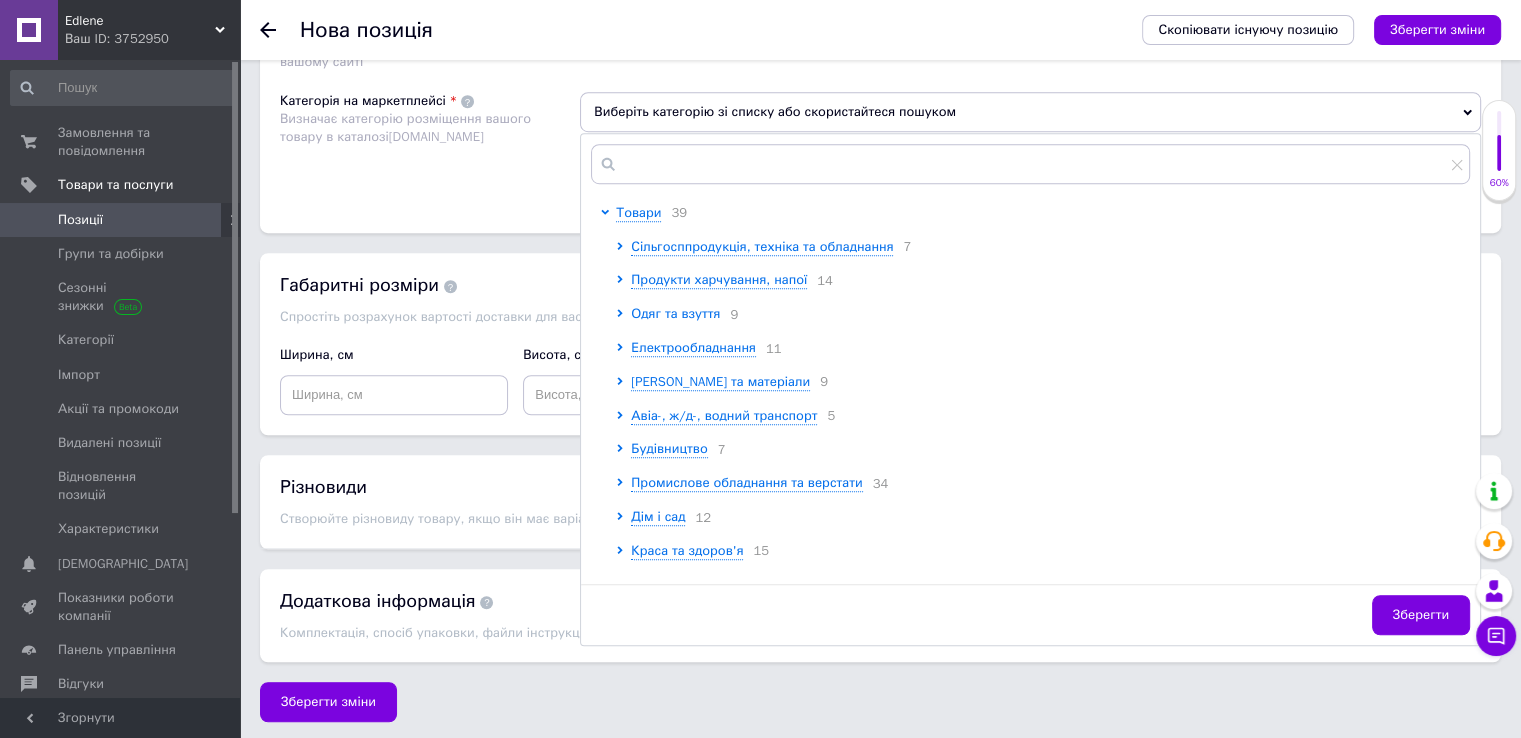 click 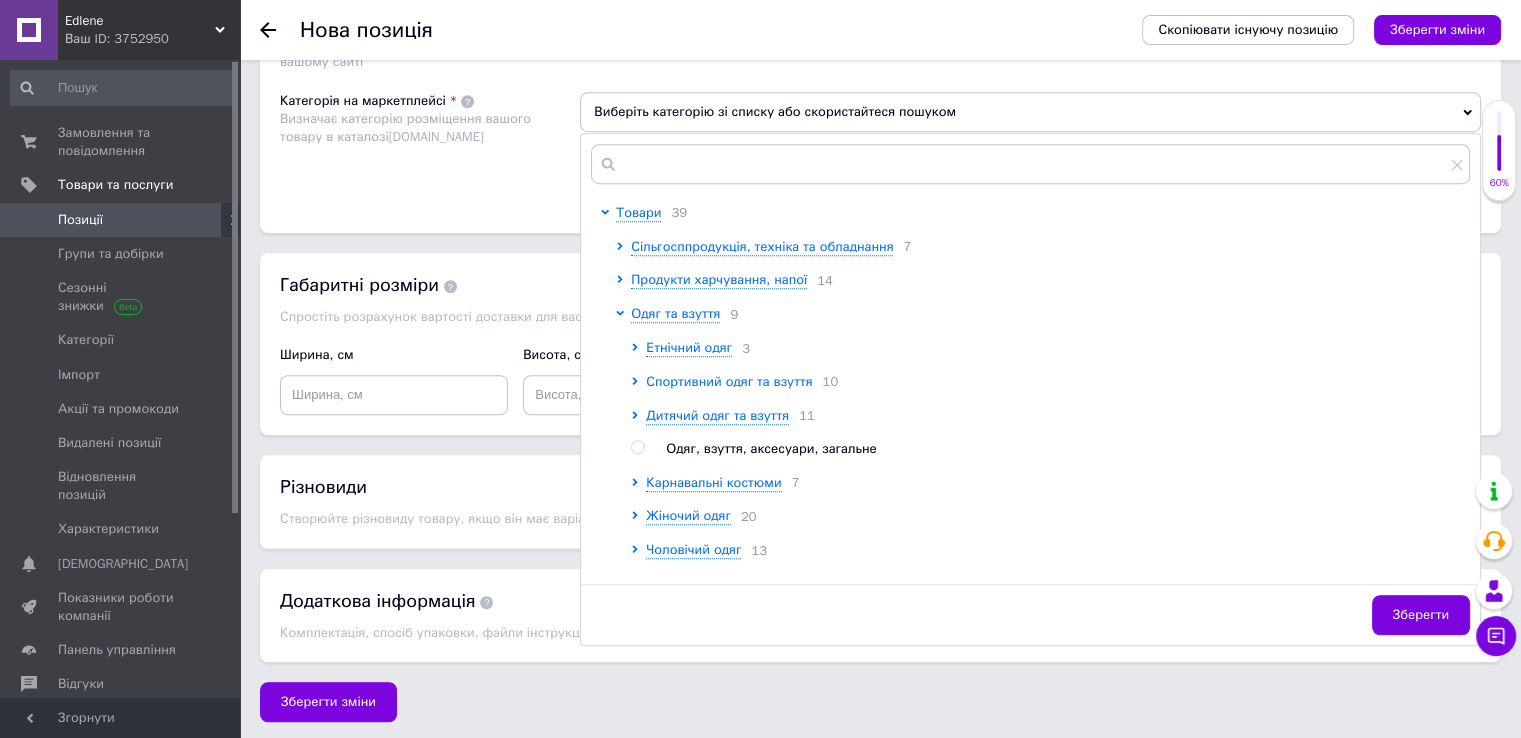 click 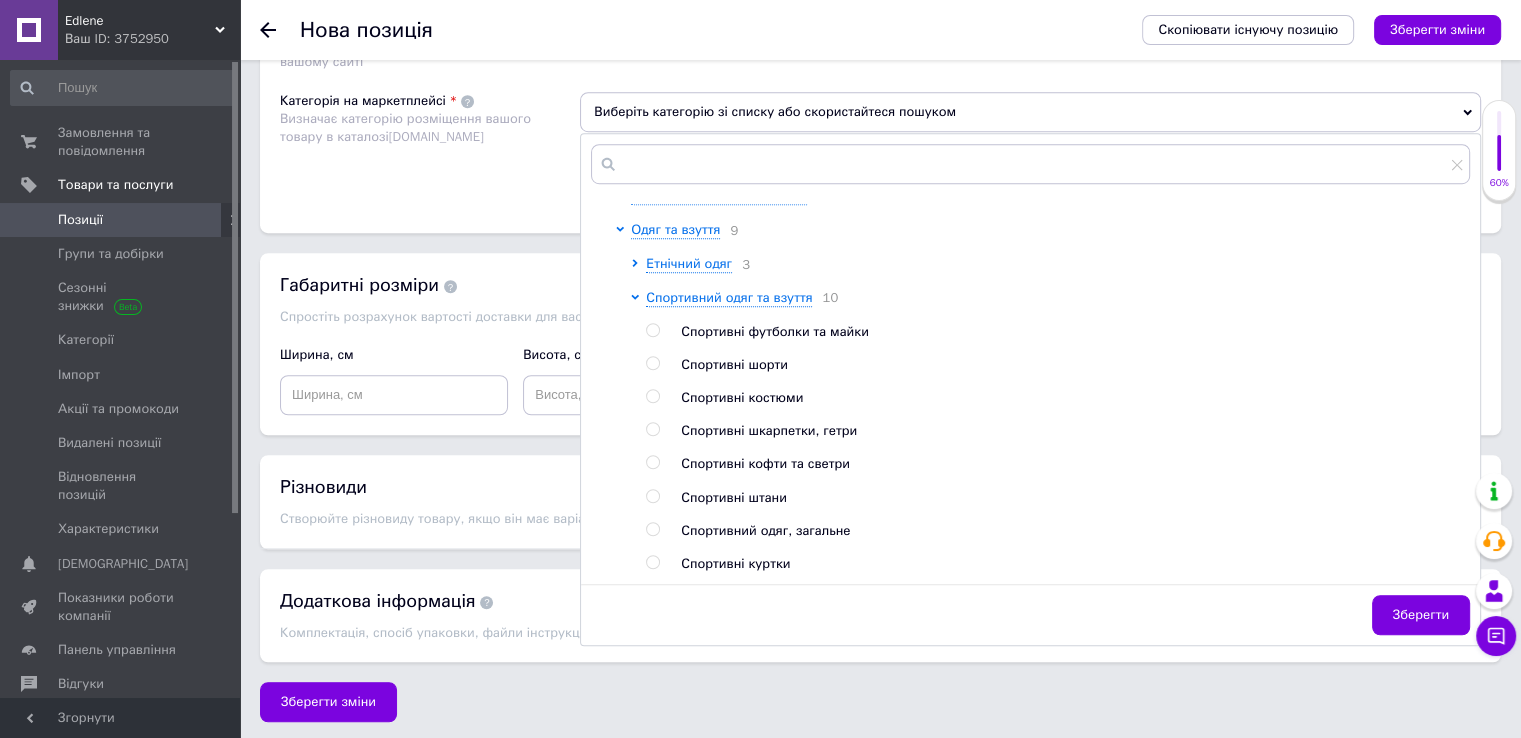 scroll, scrollTop: 200, scrollLeft: 0, axis: vertical 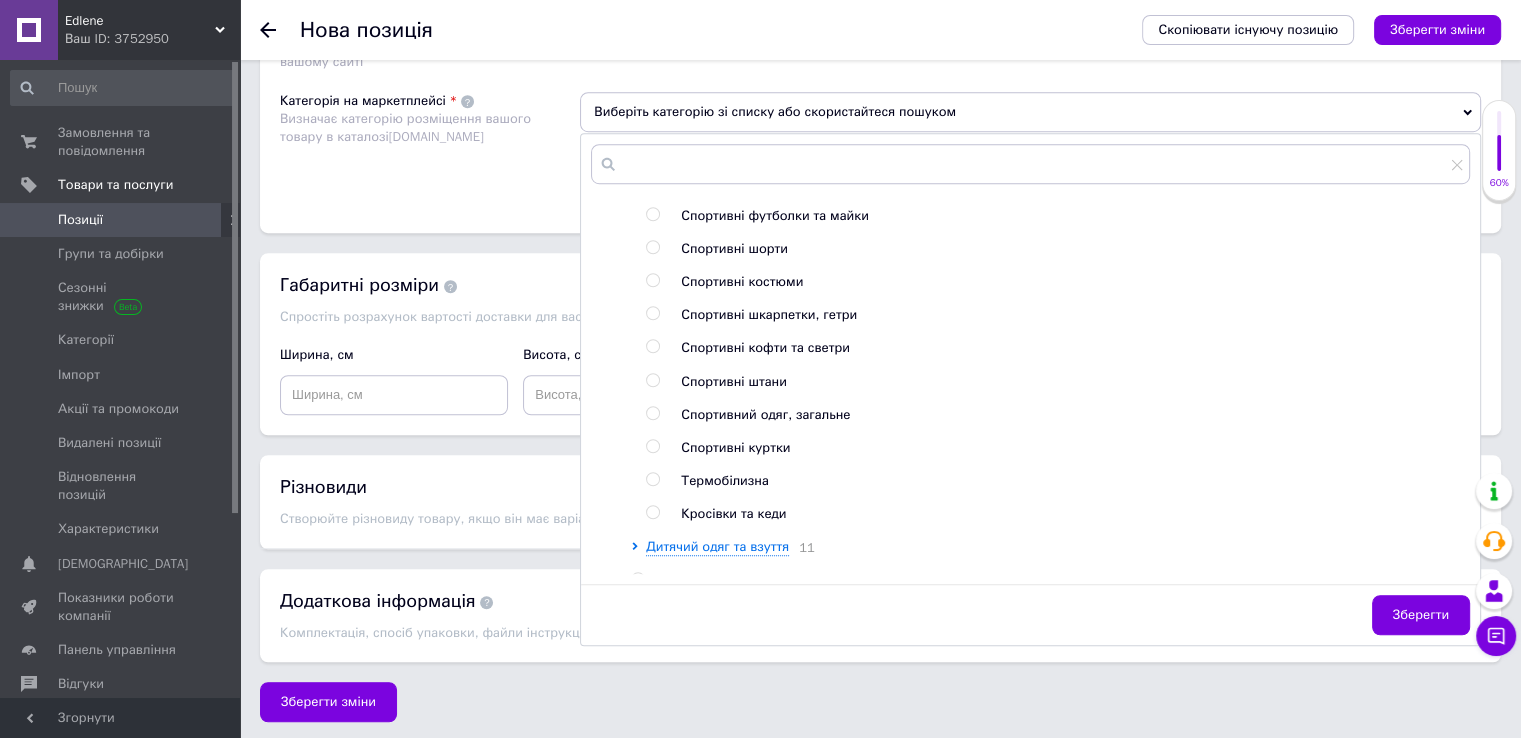click at bounding box center [652, 512] 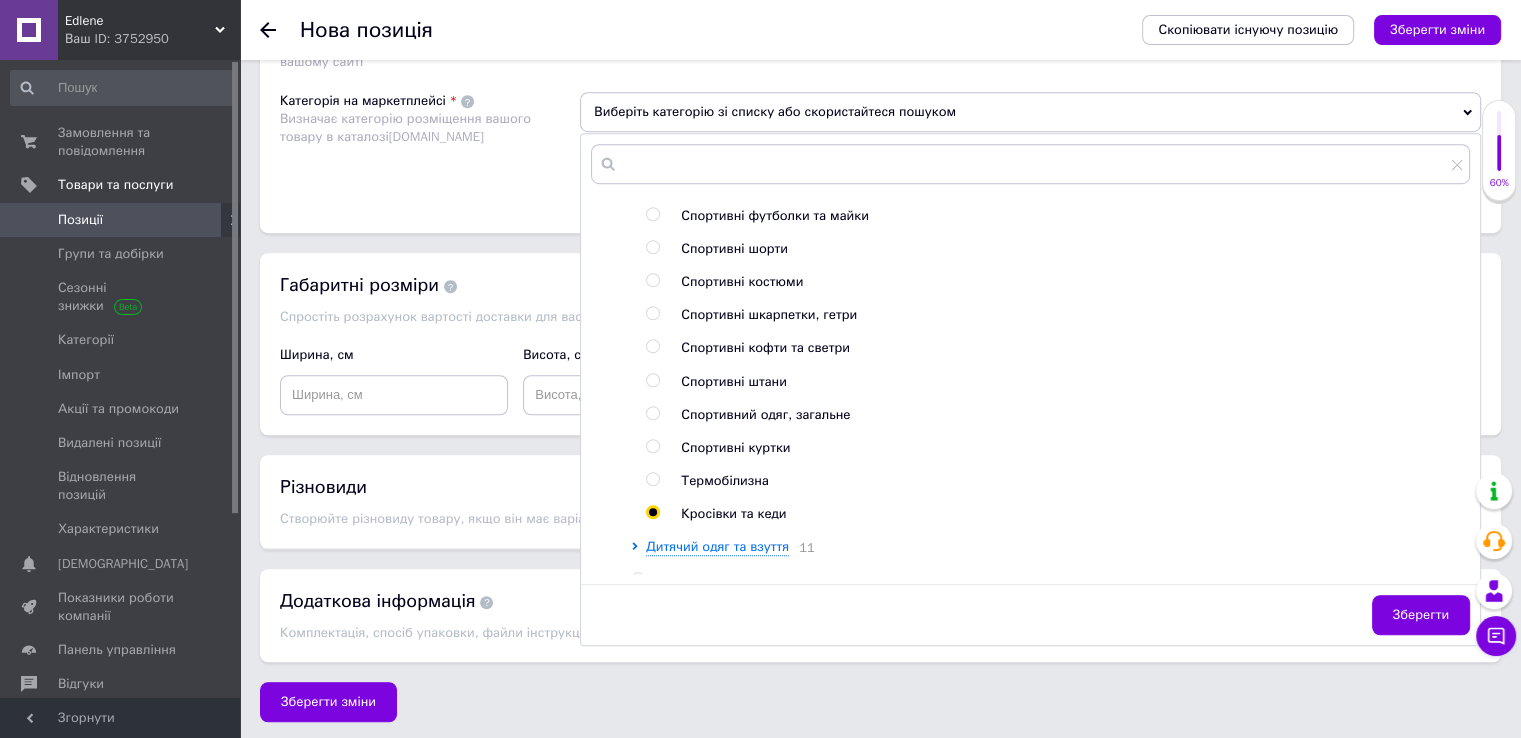 radio on "true" 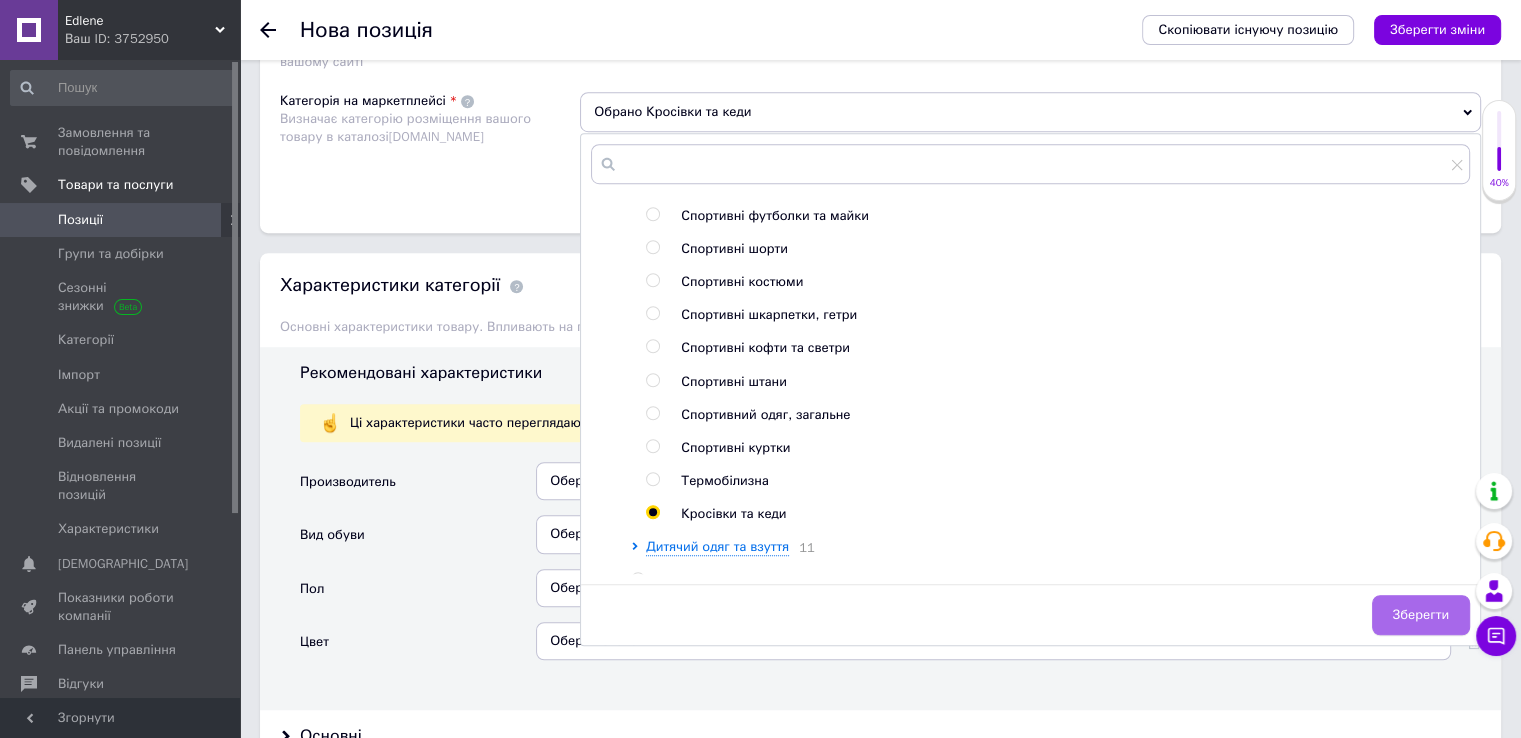 click on "Зберегти" at bounding box center (1421, 615) 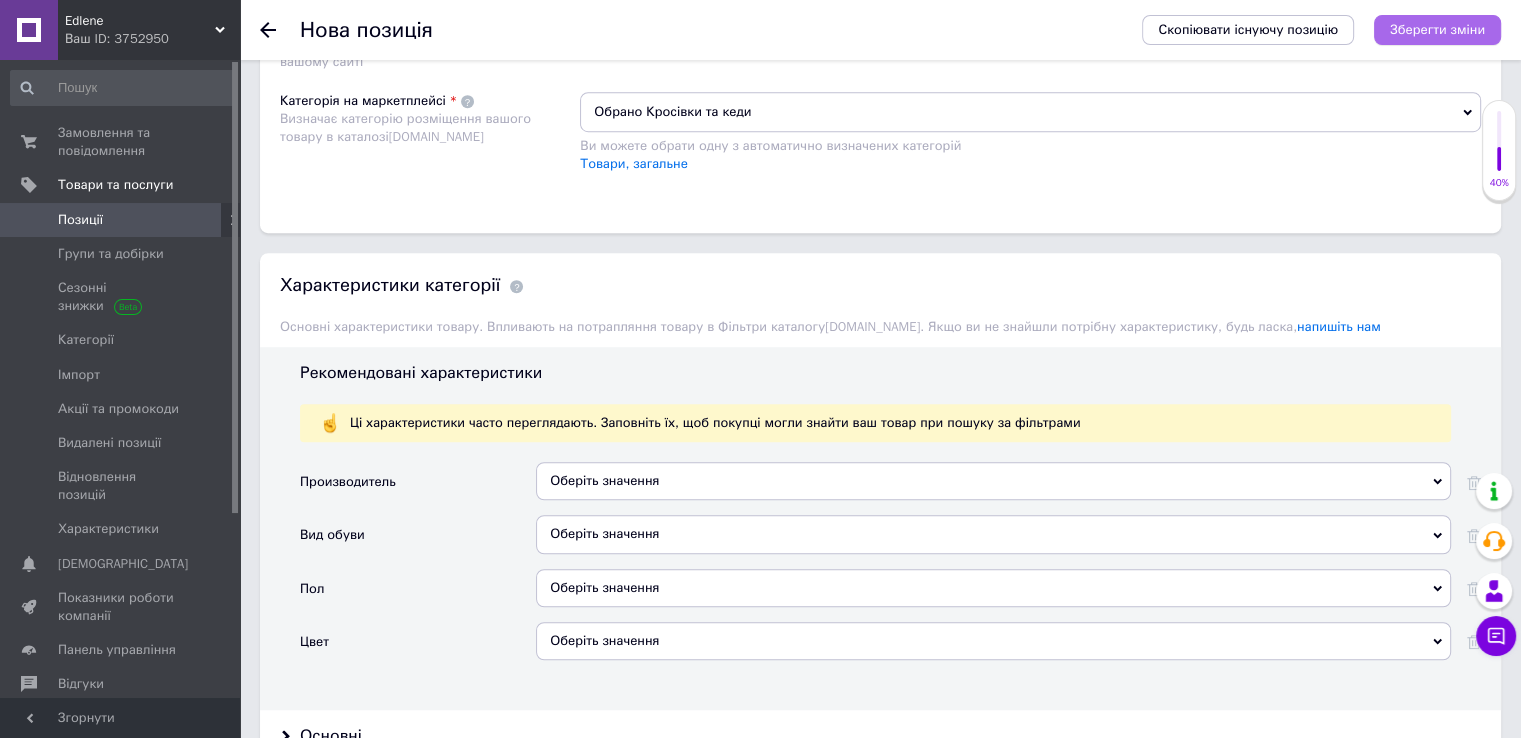 click on "Зберегти зміни" at bounding box center (1437, 29) 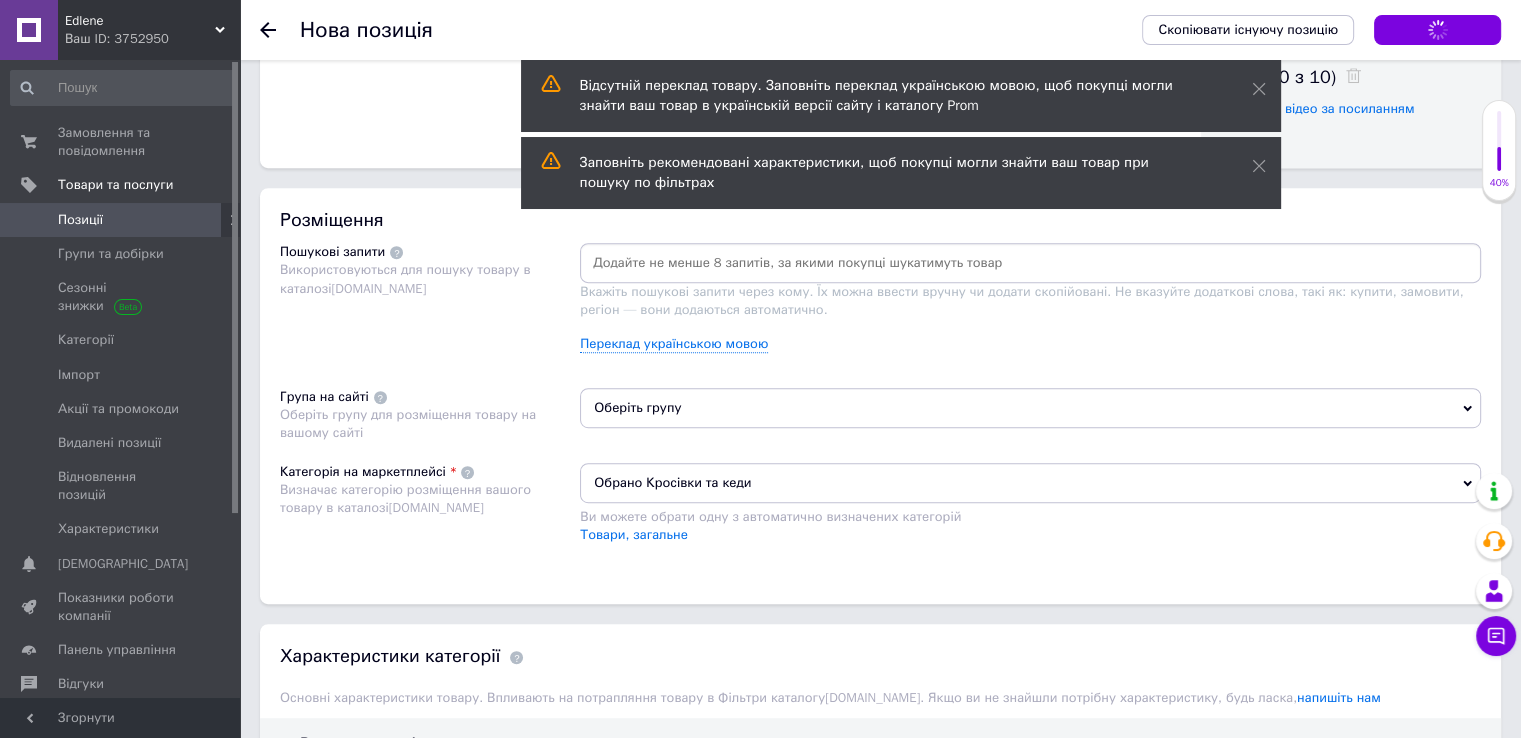scroll, scrollTop: 999, scrollLeft: 0, axis: vertical 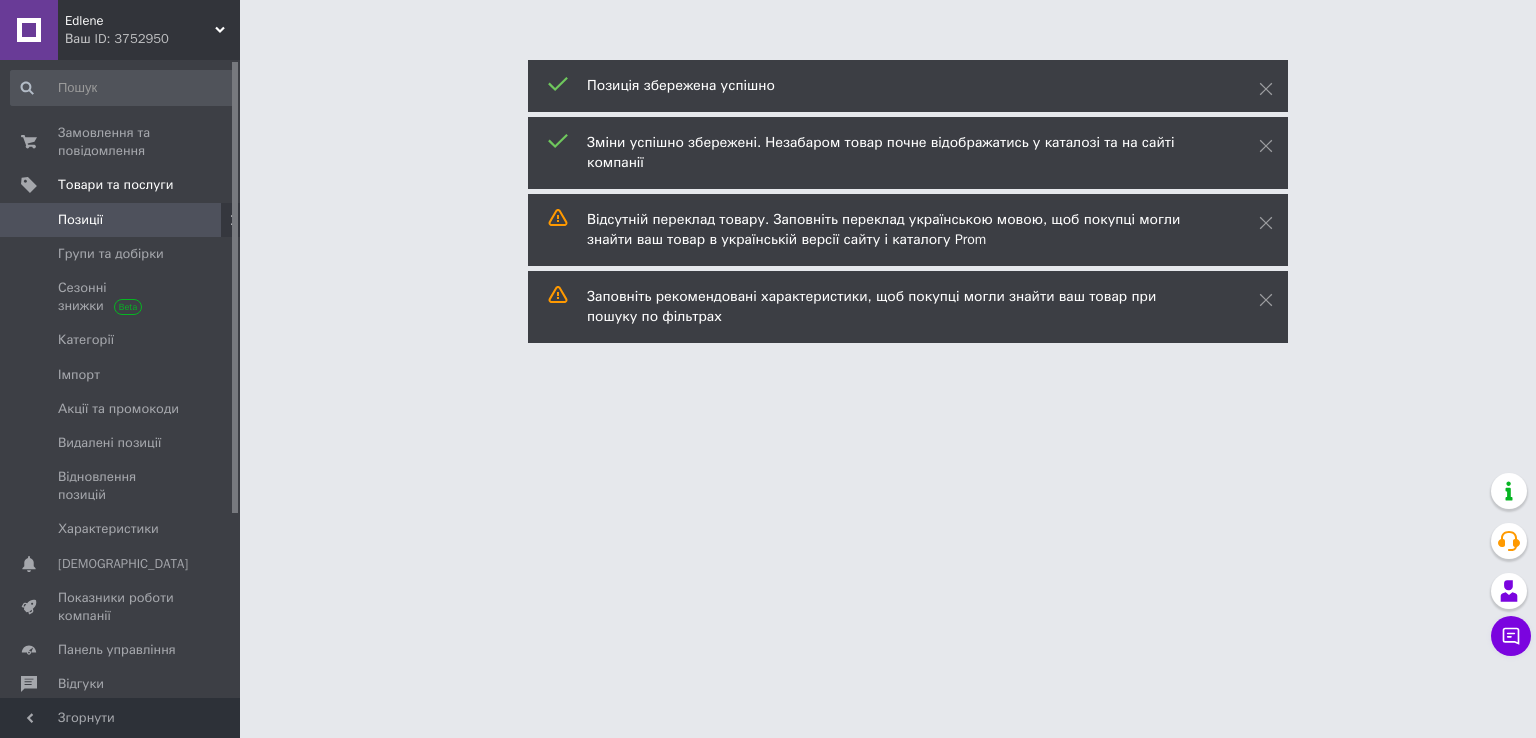 click on "[PERSON_NAME] ID: 3752950 Сайт [PERSON_NAME] покупця Перевірити стан системи Сторінка на порталі Довідка Вийти Замовлення та повідомлення 0 0 Товари та послуги Позиції Групи та добірки Сезонні знижки Категорії Імпорт Акції та промокоди Видалені позиції Відновлення позицій Характеристики Сповіщення 0 0 Показники роботи компанії Панель управління Відгуки Покупатели Каталог ProSale Аналітика Управління сайтом Гаманець компанії [PERSON_NAME] Тарифи та рахунки Prom топ Згорнути" at bounding box center [768, 25] 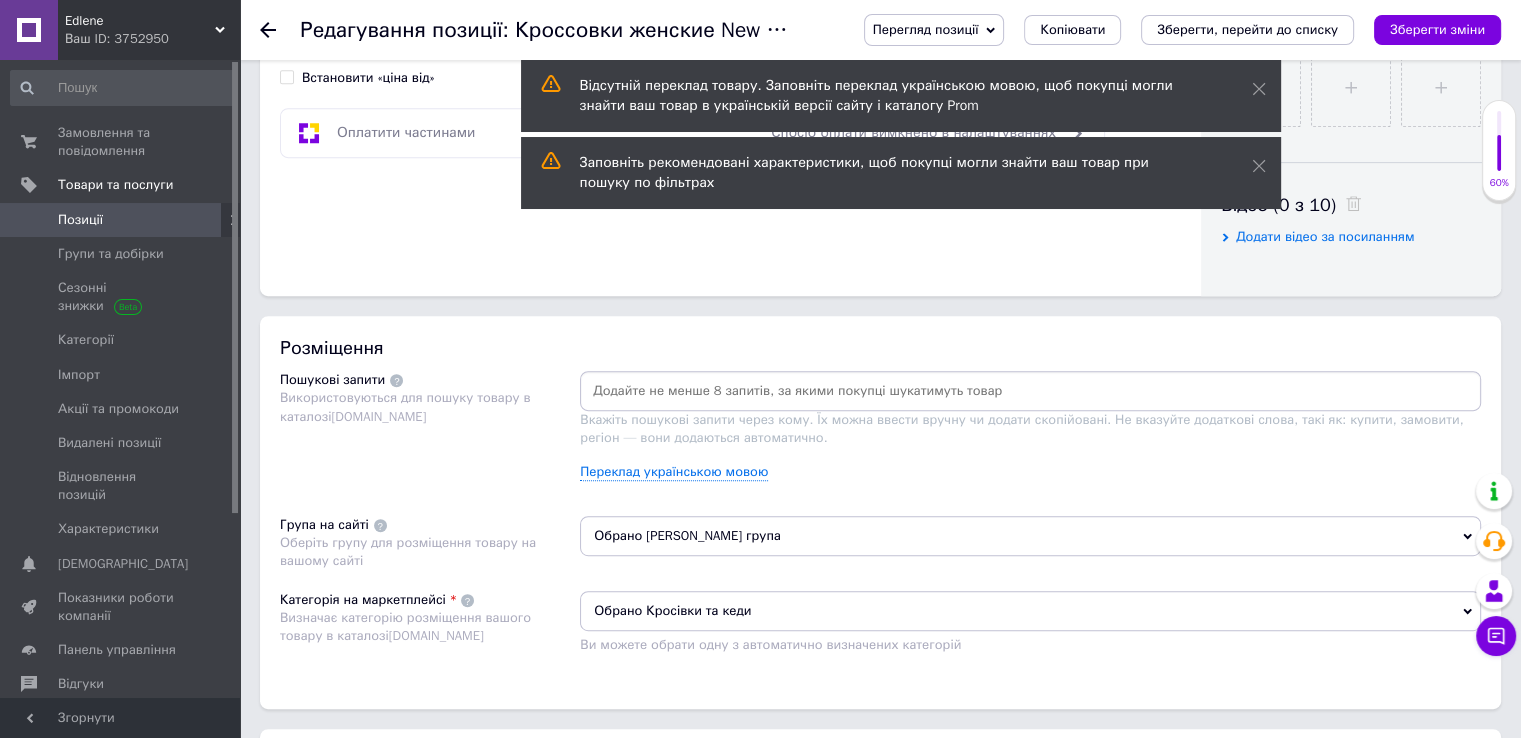scroll, scrollTop: 1000, scrollLeft: 0, axis: vertical 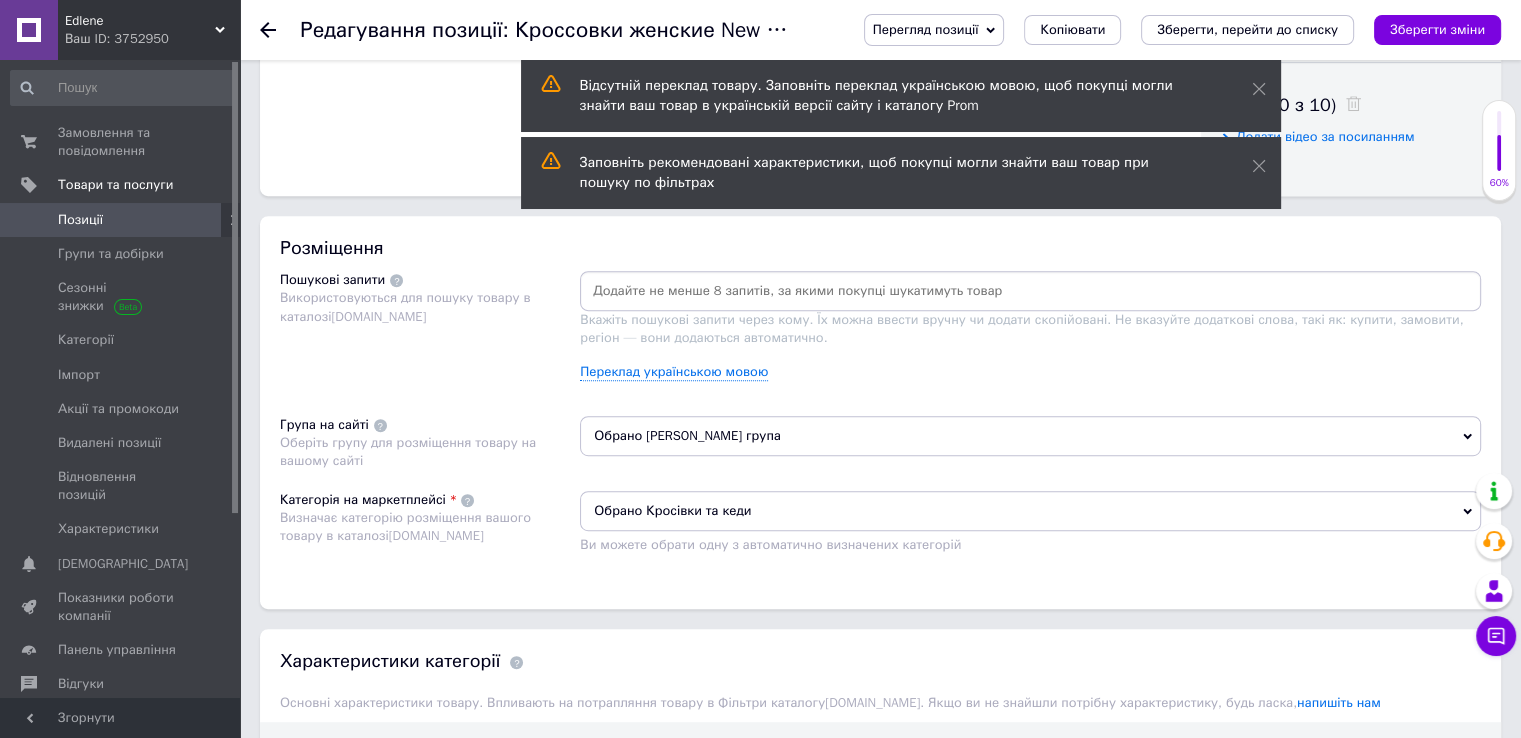 click 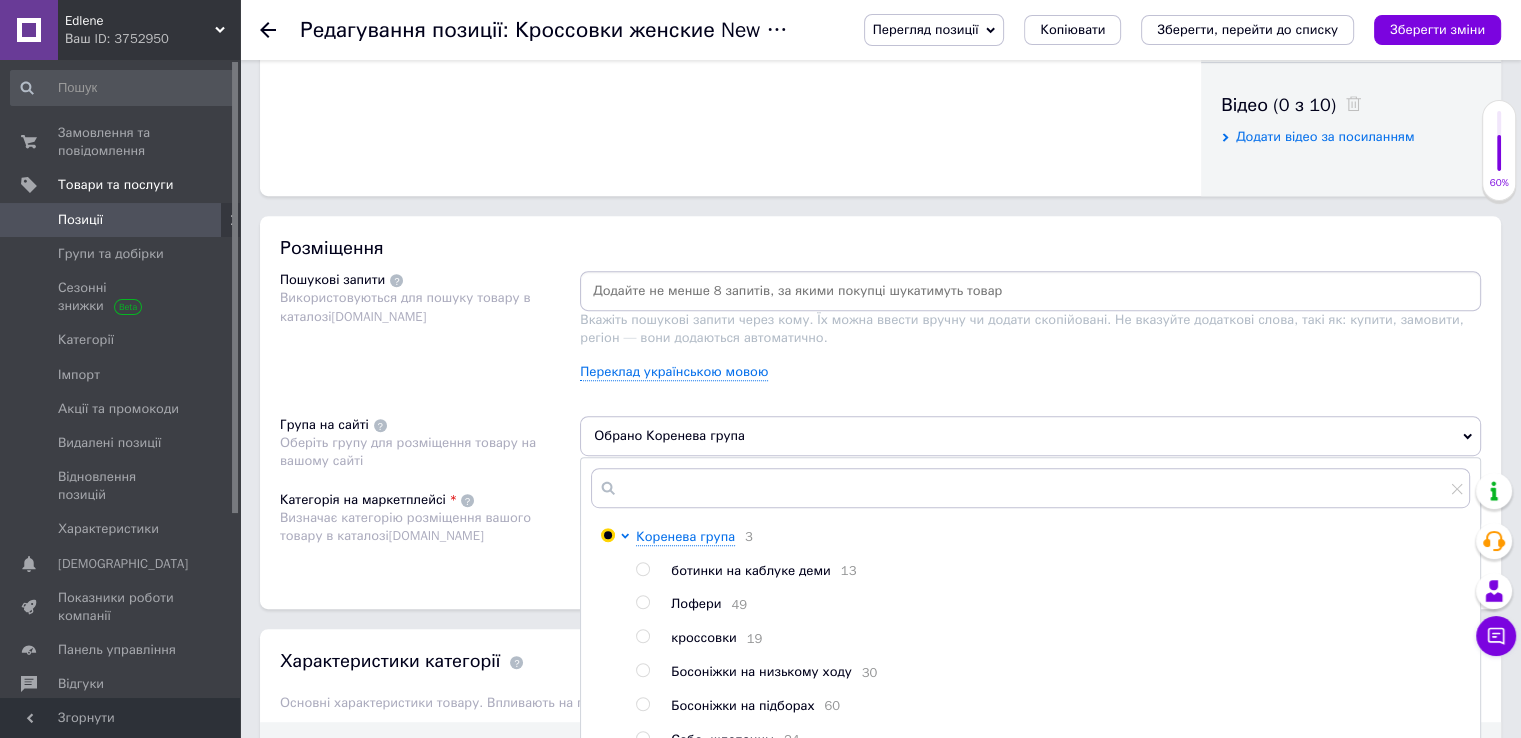 click at bounding box center (642, 636) 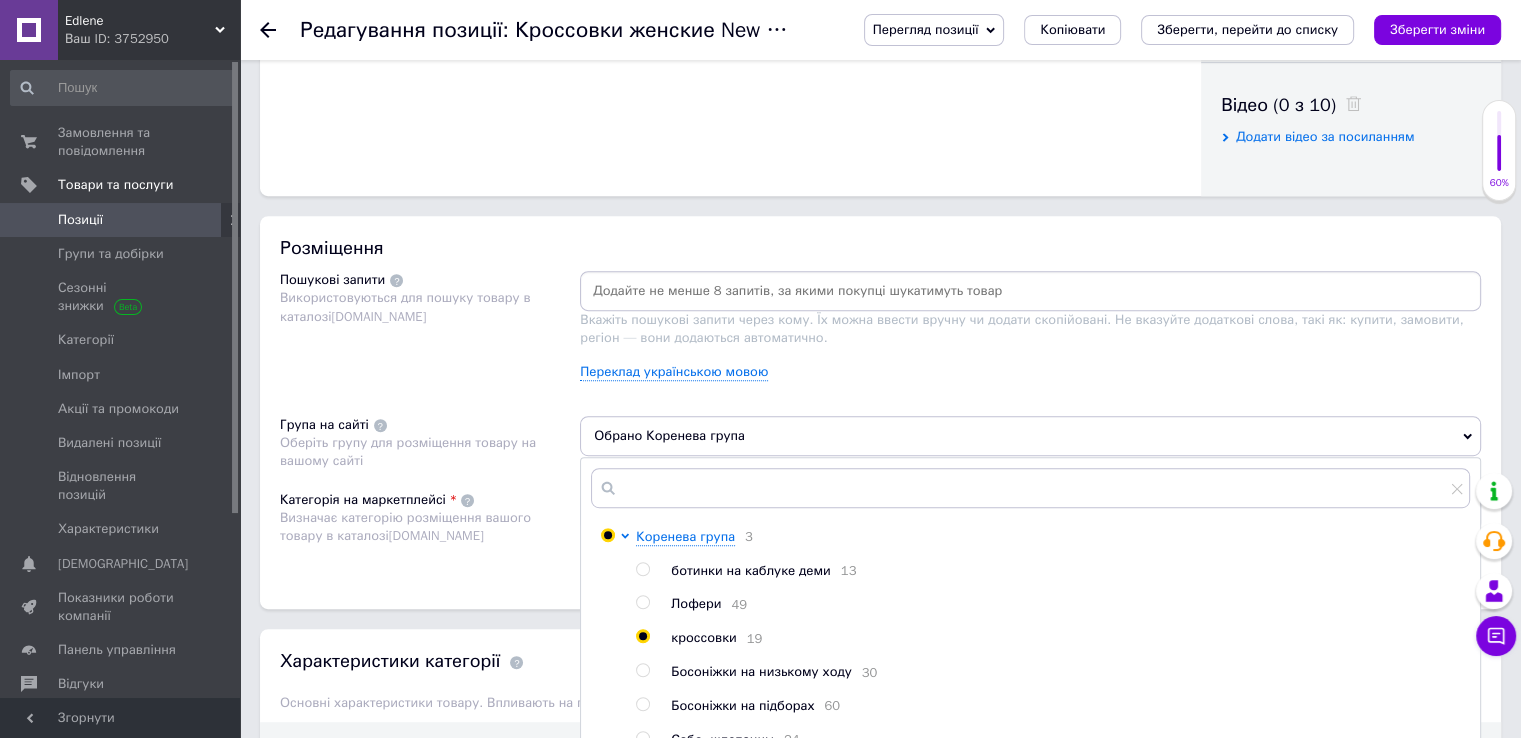 radio on "true" 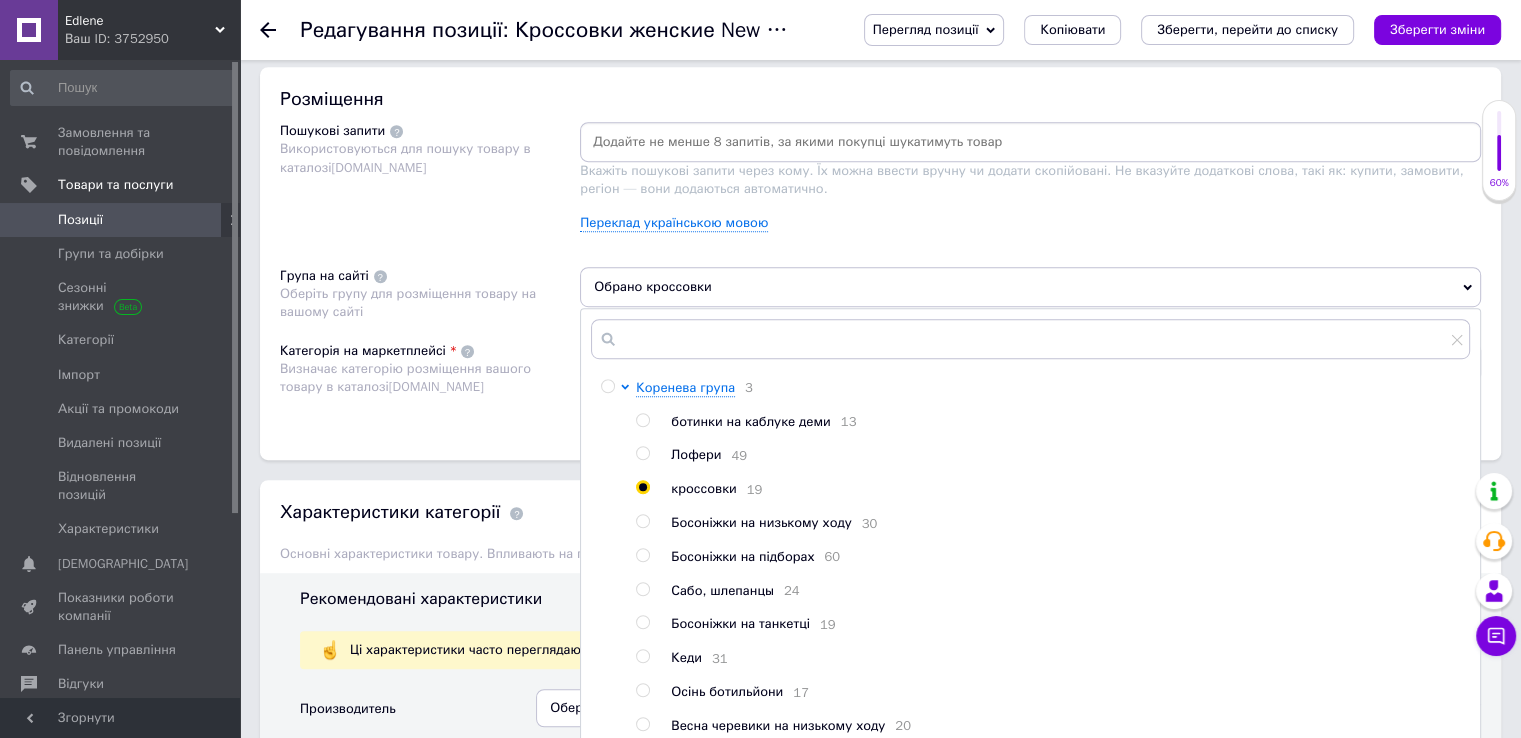 scroll, scrollTop: 1400, scrollLeft: 0, axis: vertical 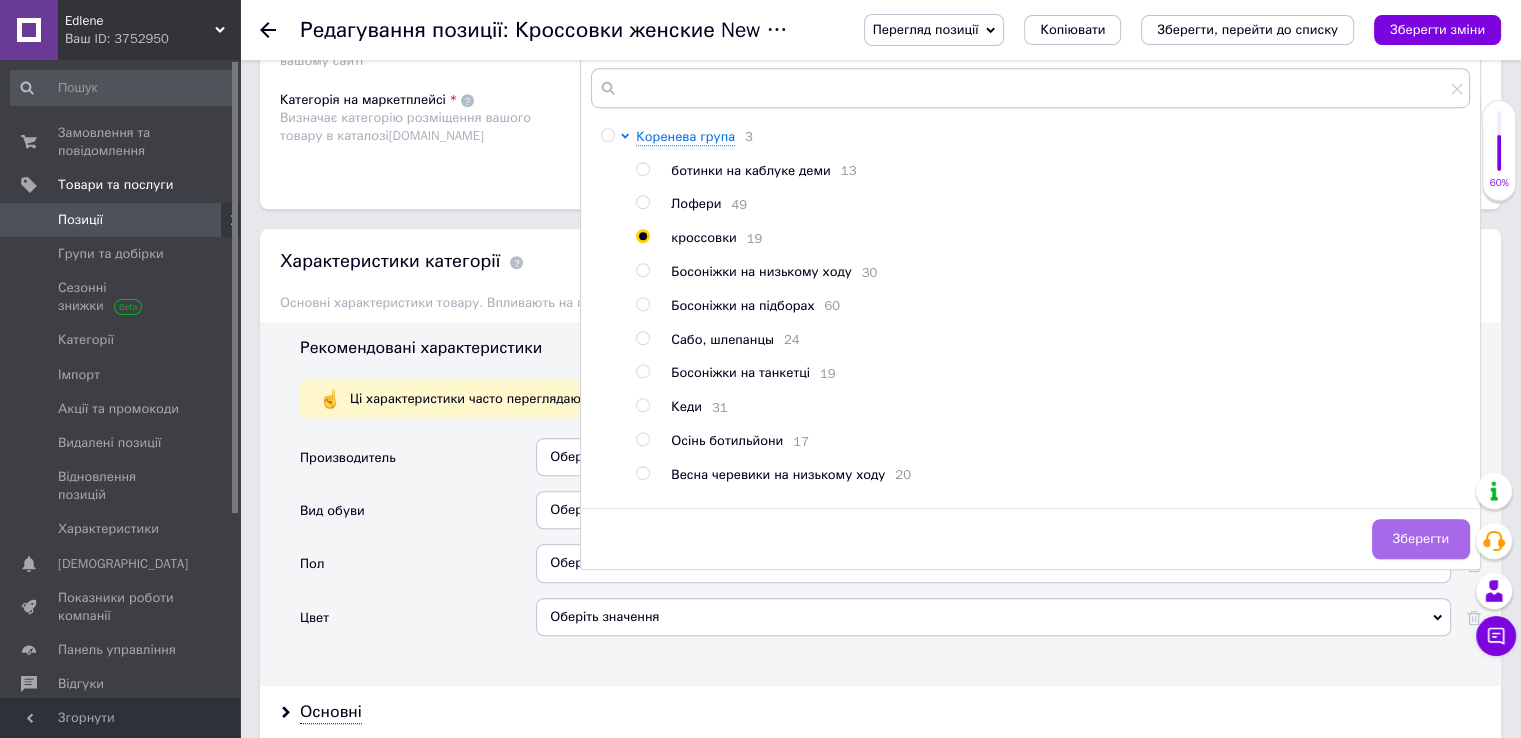 click on "Зберегти" at bounding box center (1421, 539) 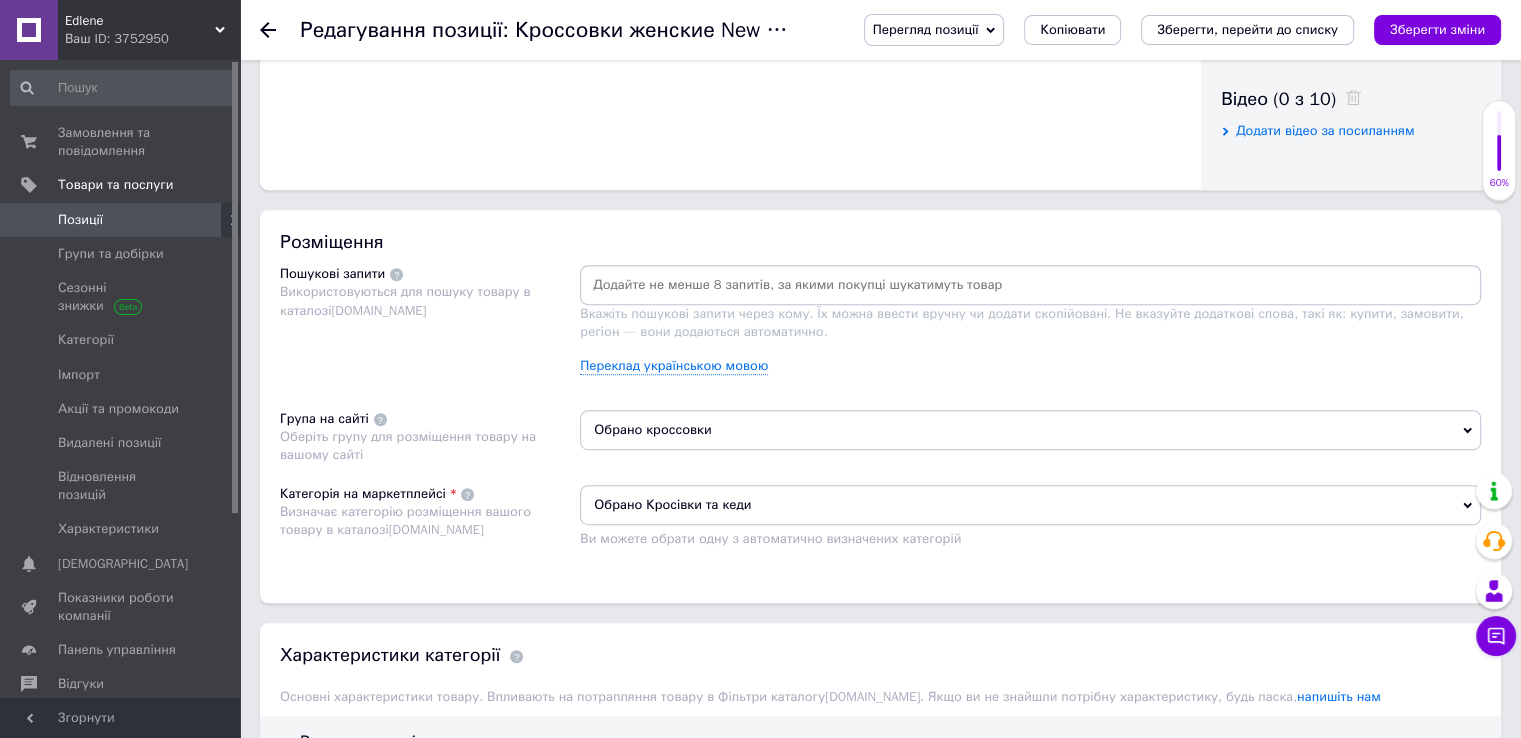 scroll, scrollTop: 1000, scrollLeft: 0, axis: vertical 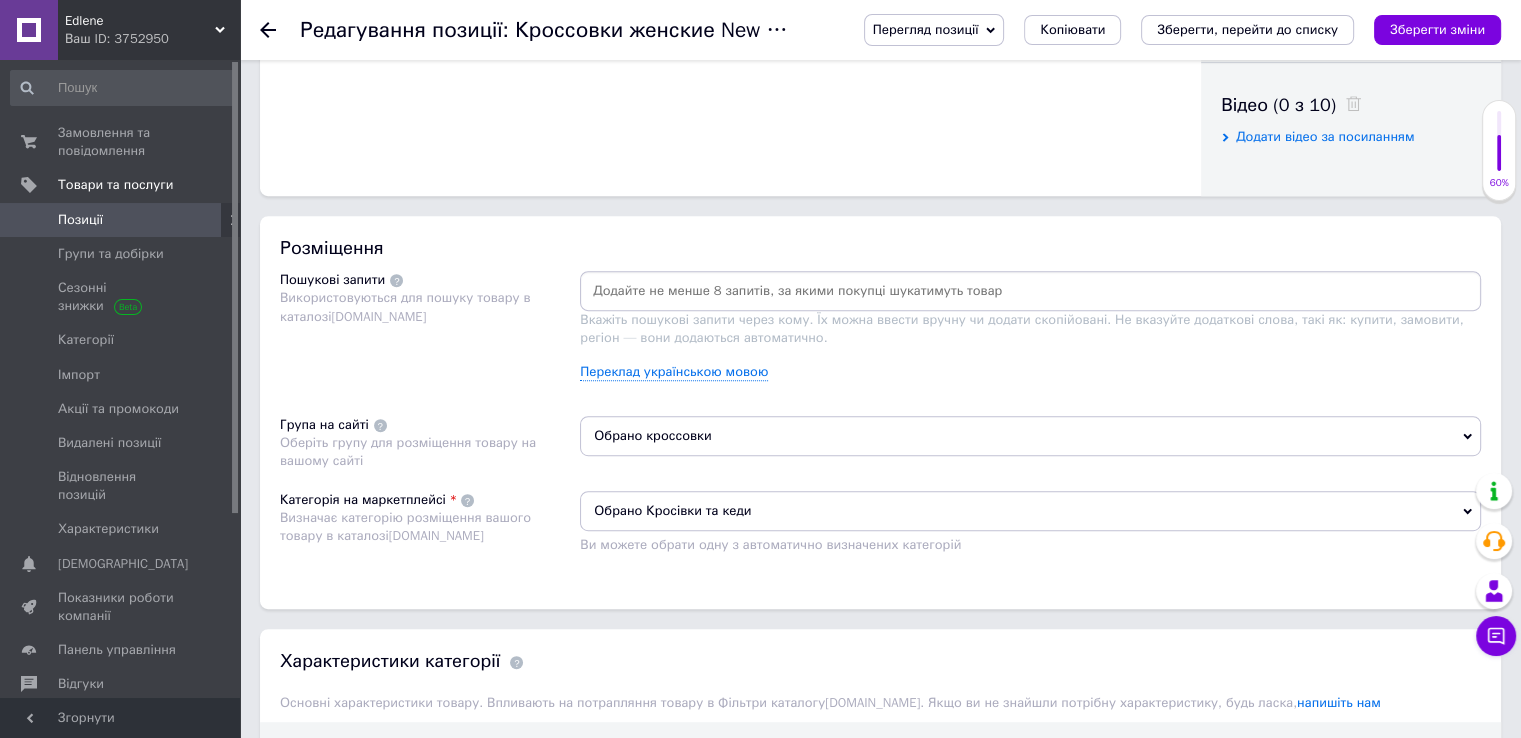 click at bounding box center (1030, 291) 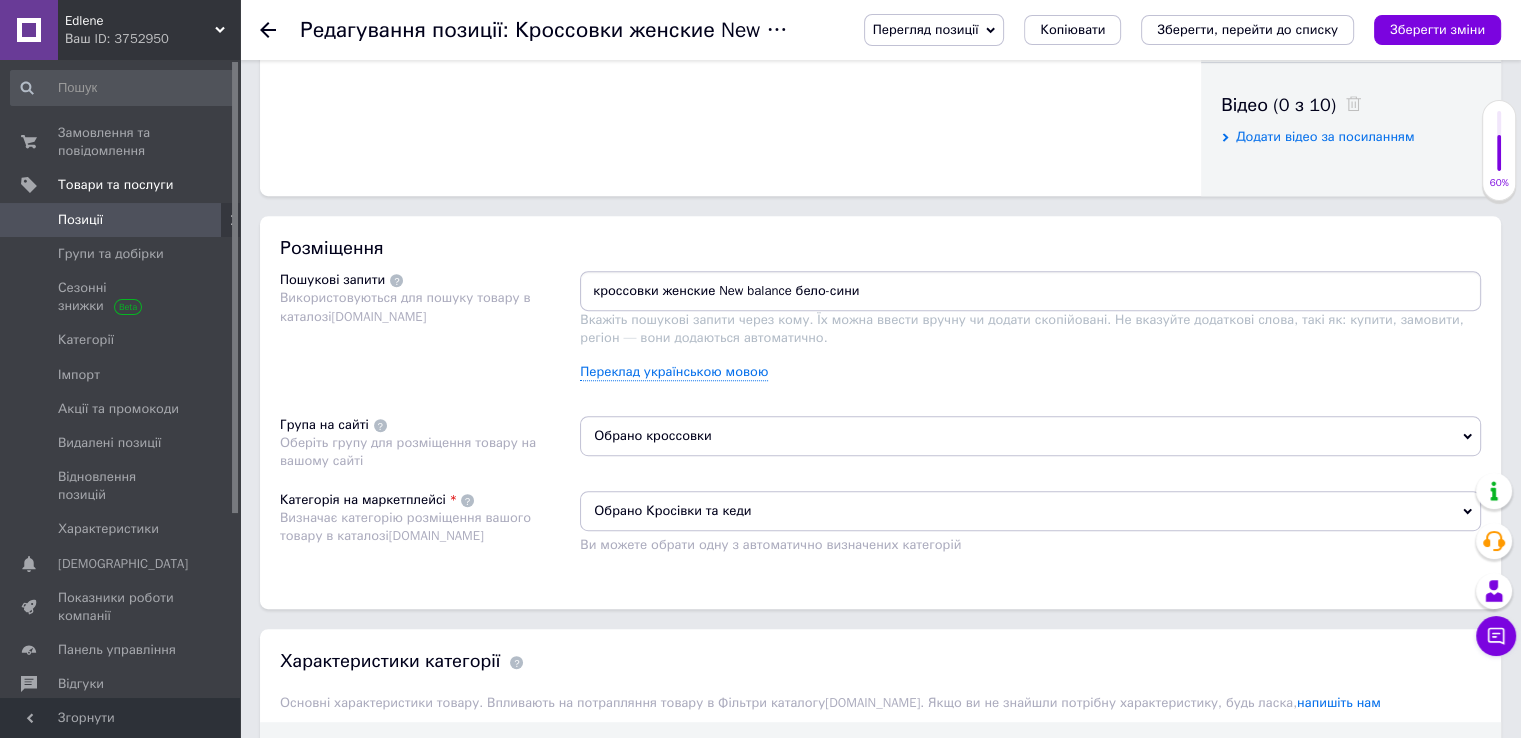 type on "кроссовки женские New balance бело-синие" 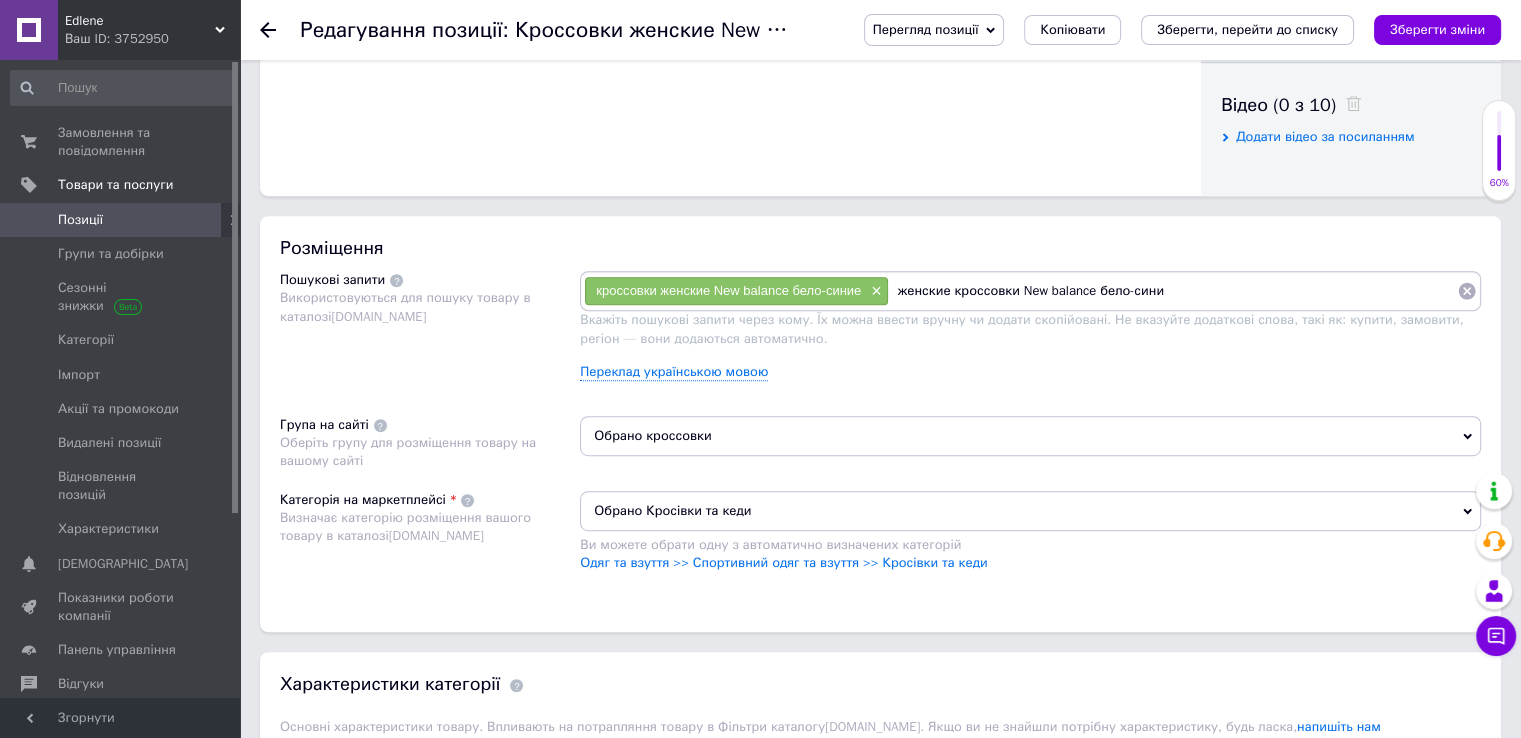 type on "женские кроссовки New balance бело-синие" 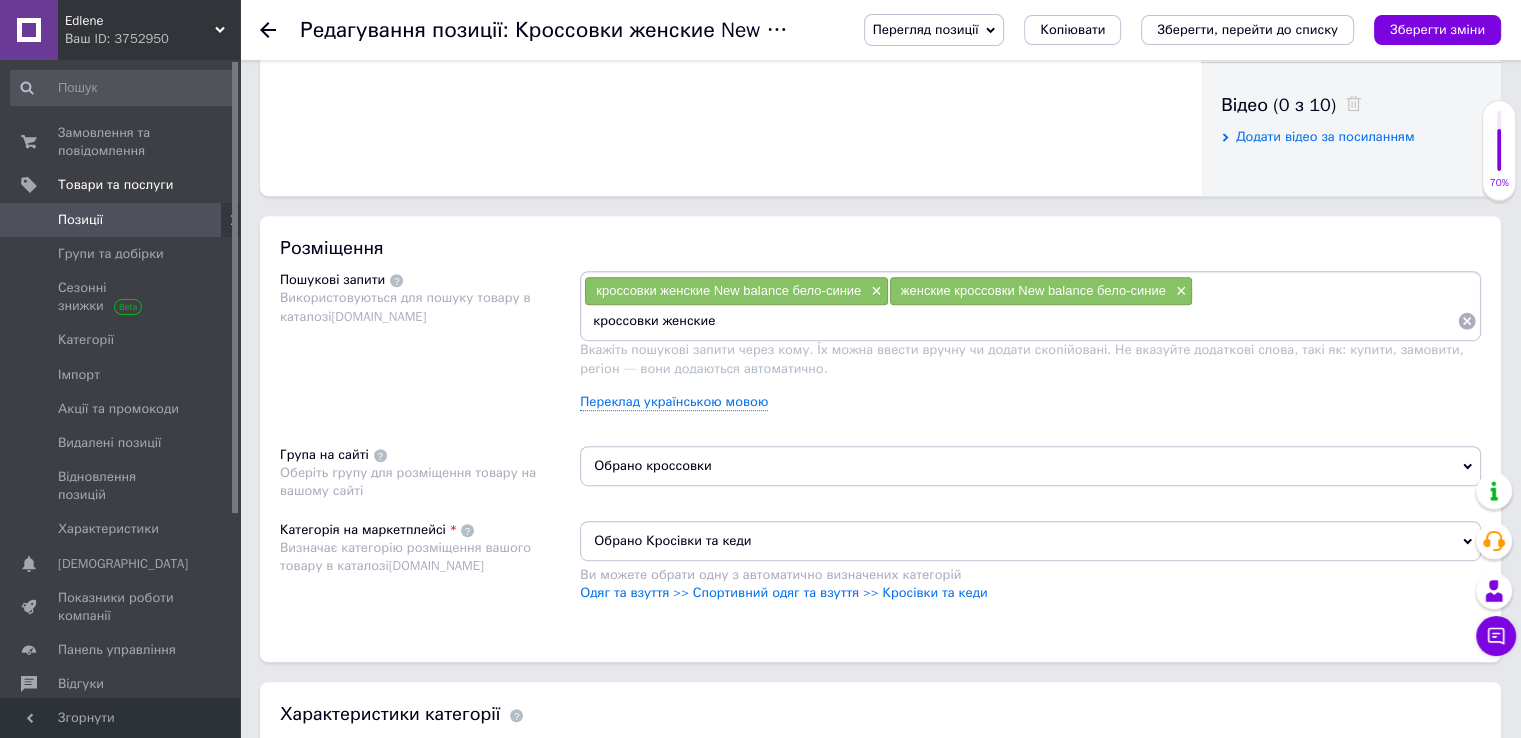 type on "кроссовки женские" 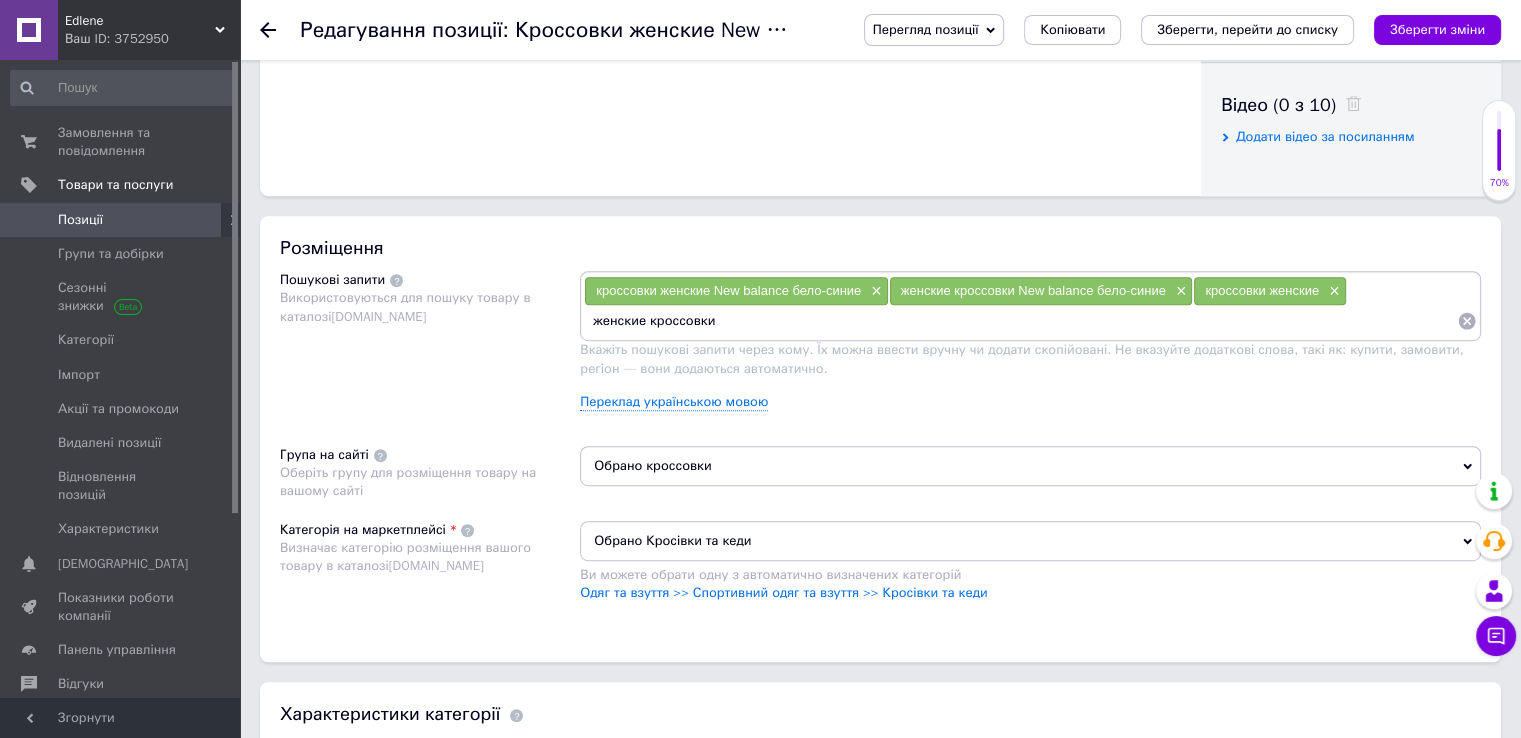 type on "женские кроссовки" 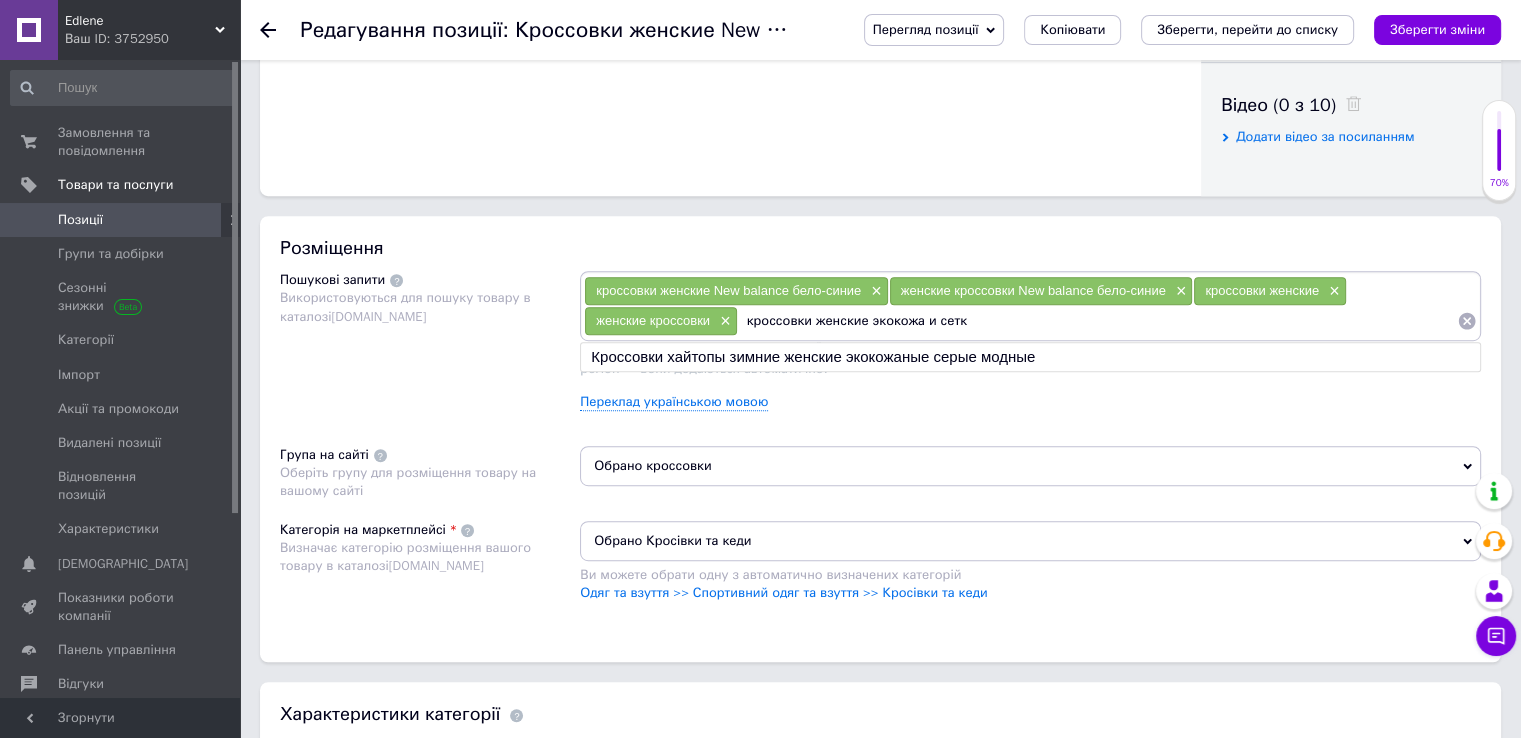 type on "кроссовки женские экокожа и сетка" 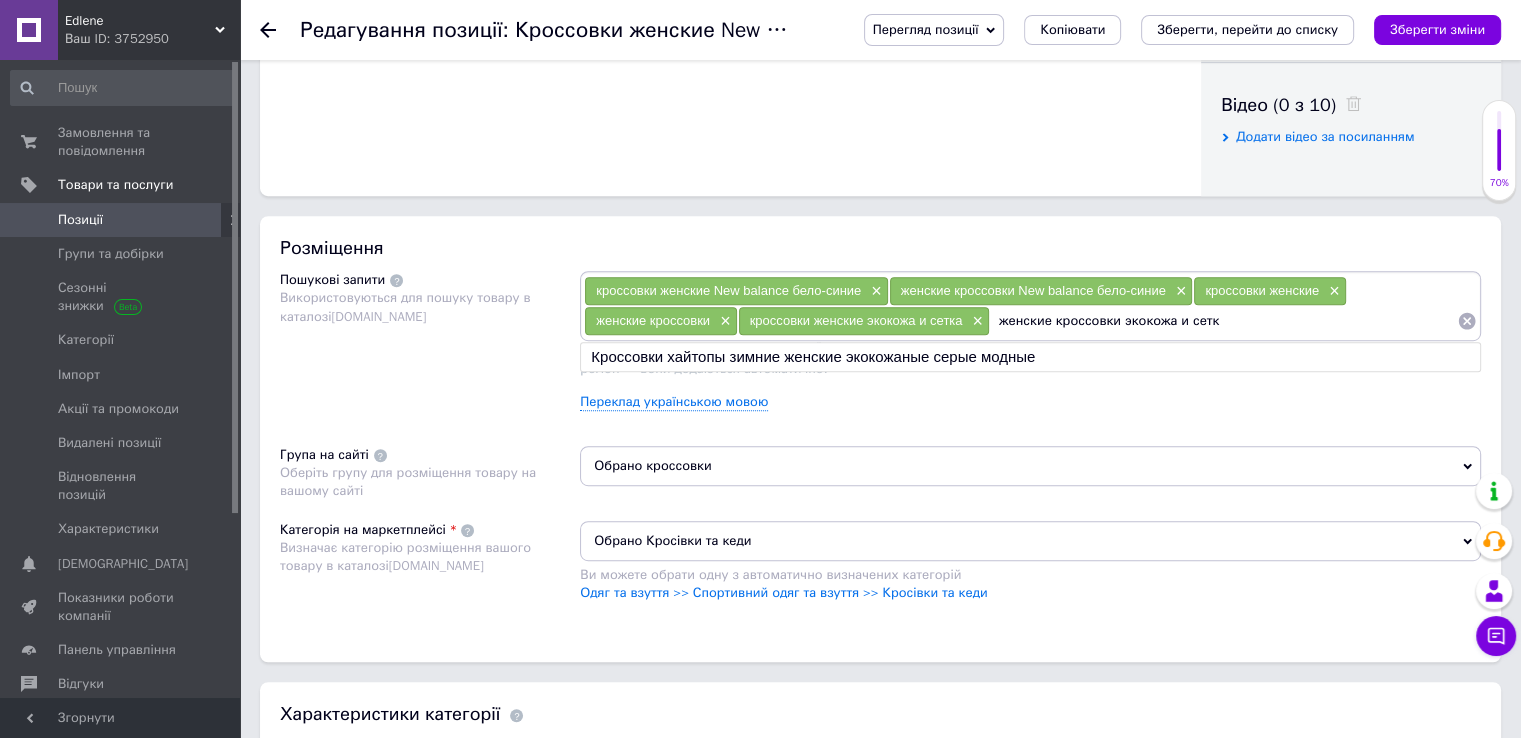type on "женские кроссовки экокожа и сетка" 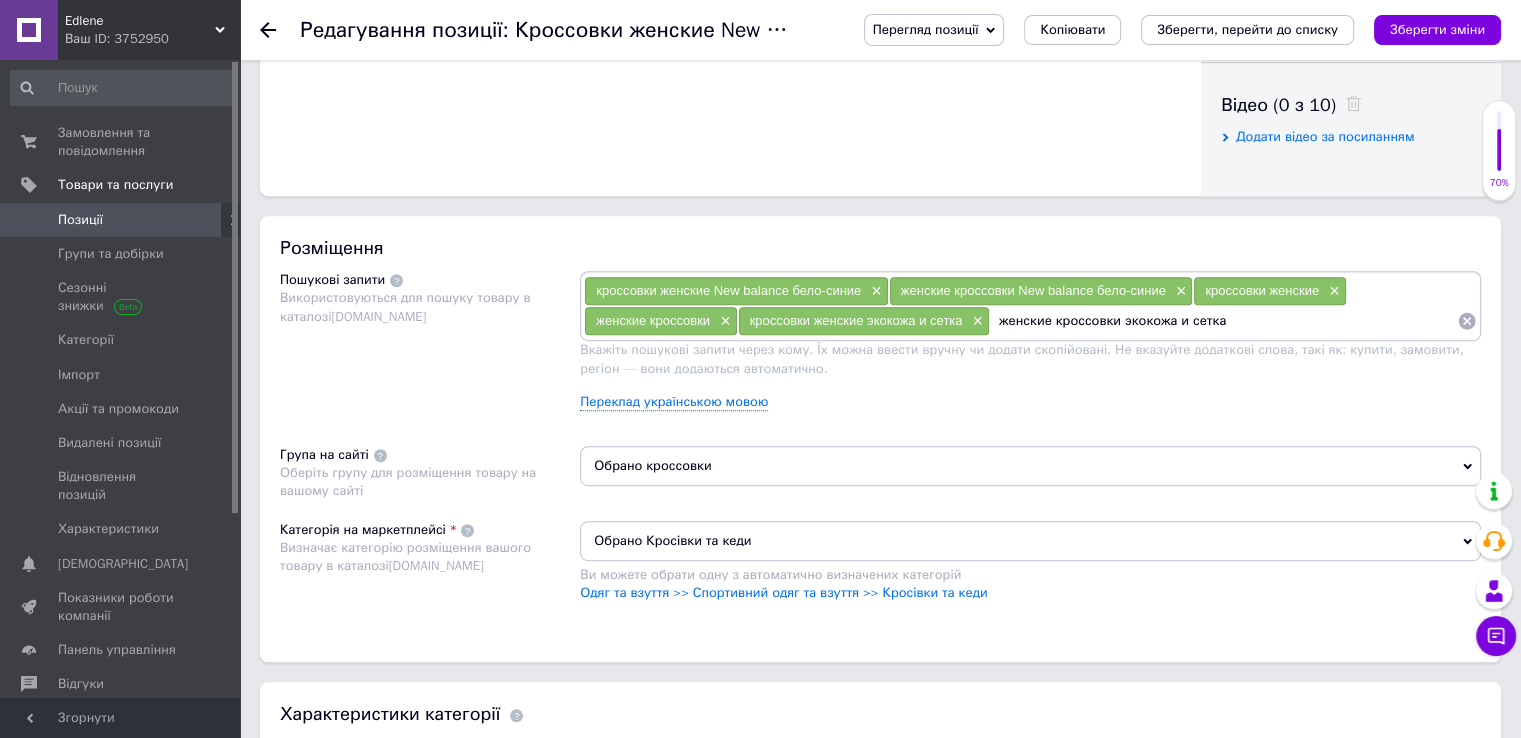 type 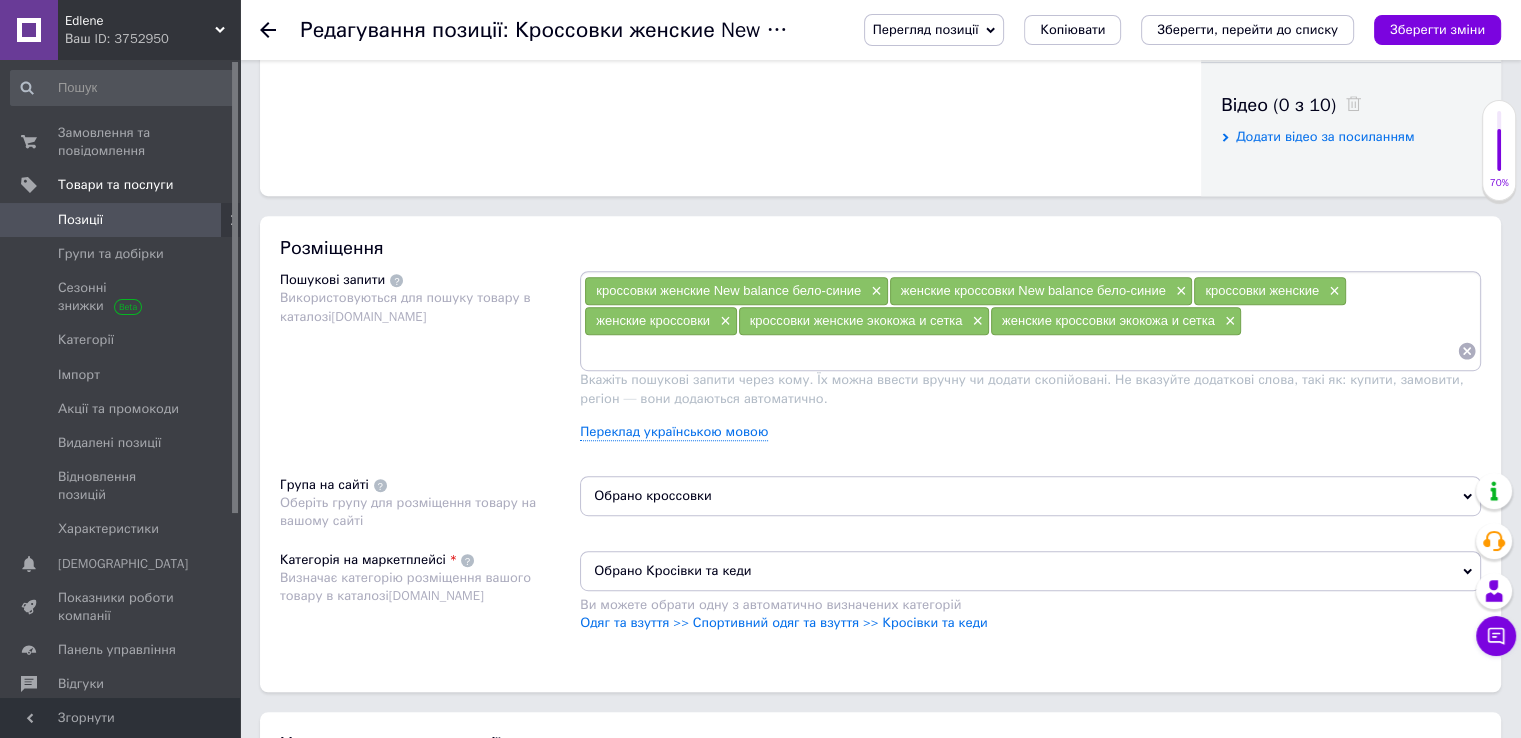 drag, startPoint x: 1449, startPoint y: 32, endPoint x: 988, endPoint y: 280, distance: 523.474 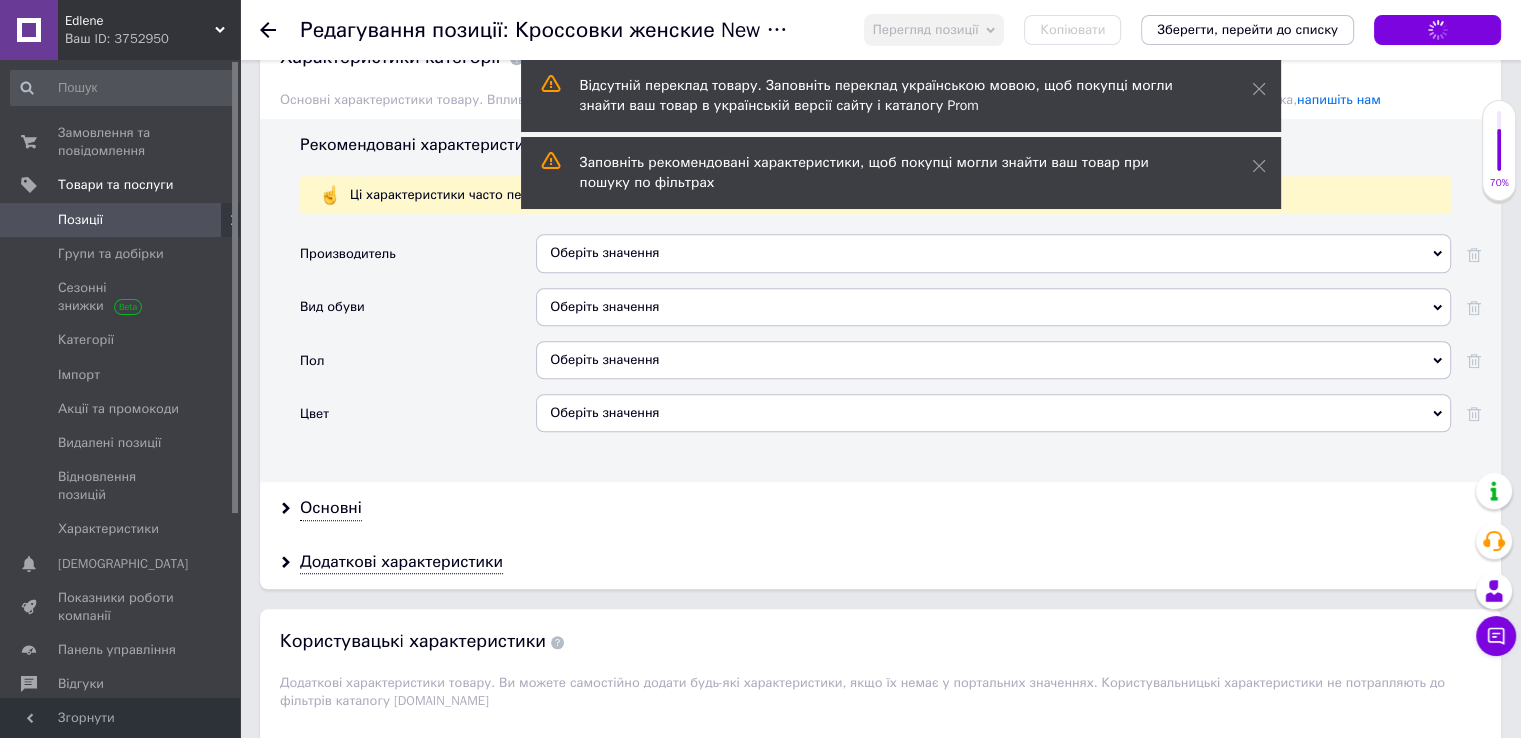 scroll, scrollTop: 1700, scrollLeft: 0, axis: vertical 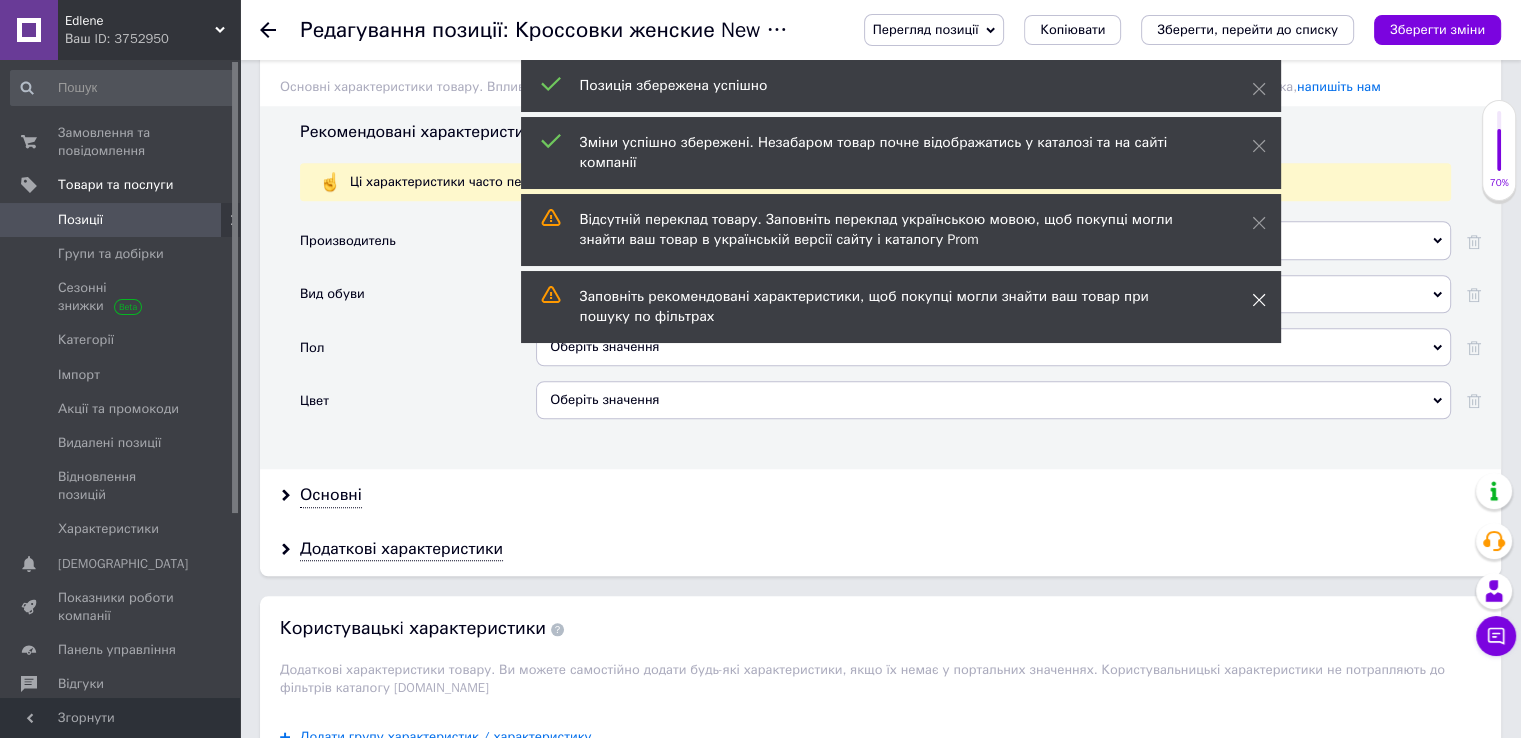 click 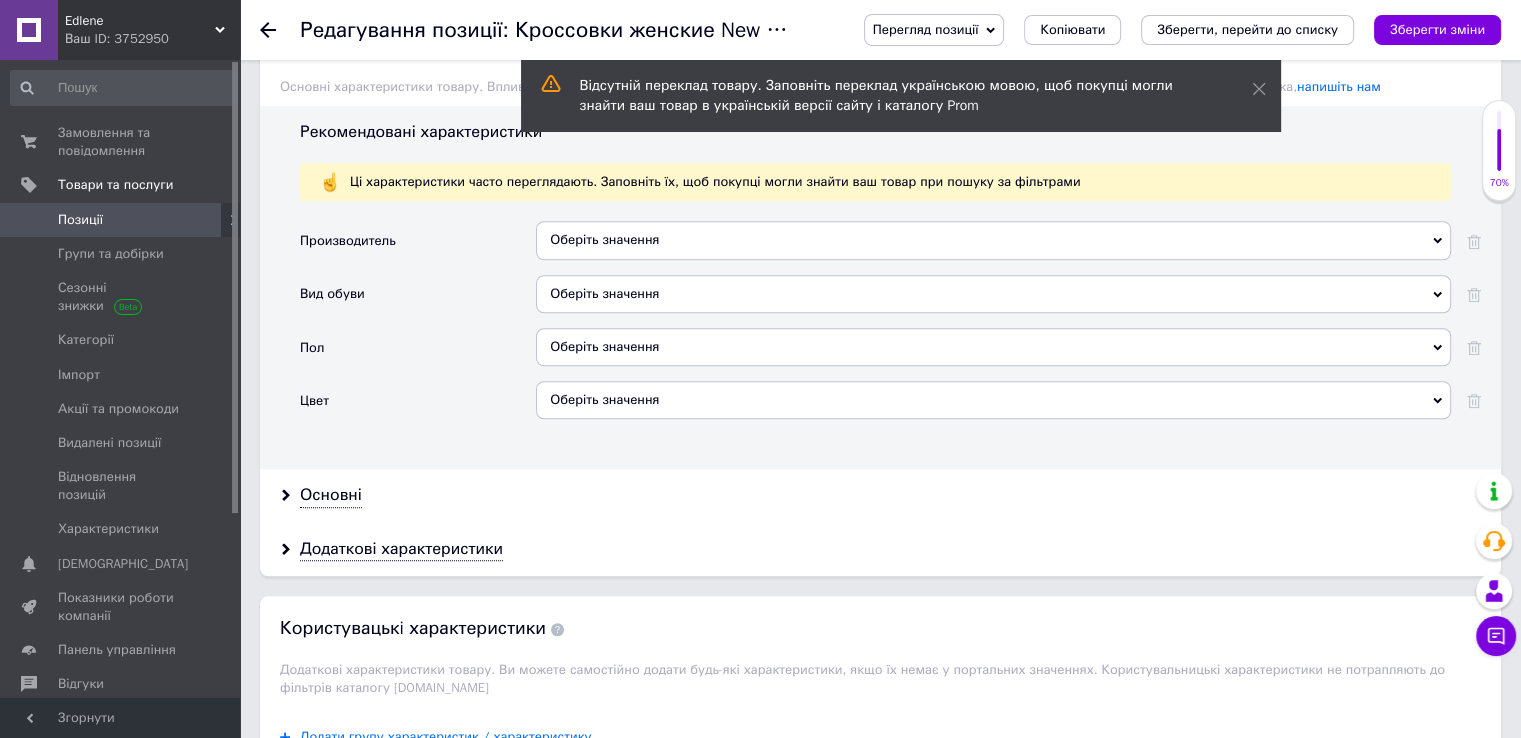 click on "Оберіть значення" at bounding box center (993, 294) 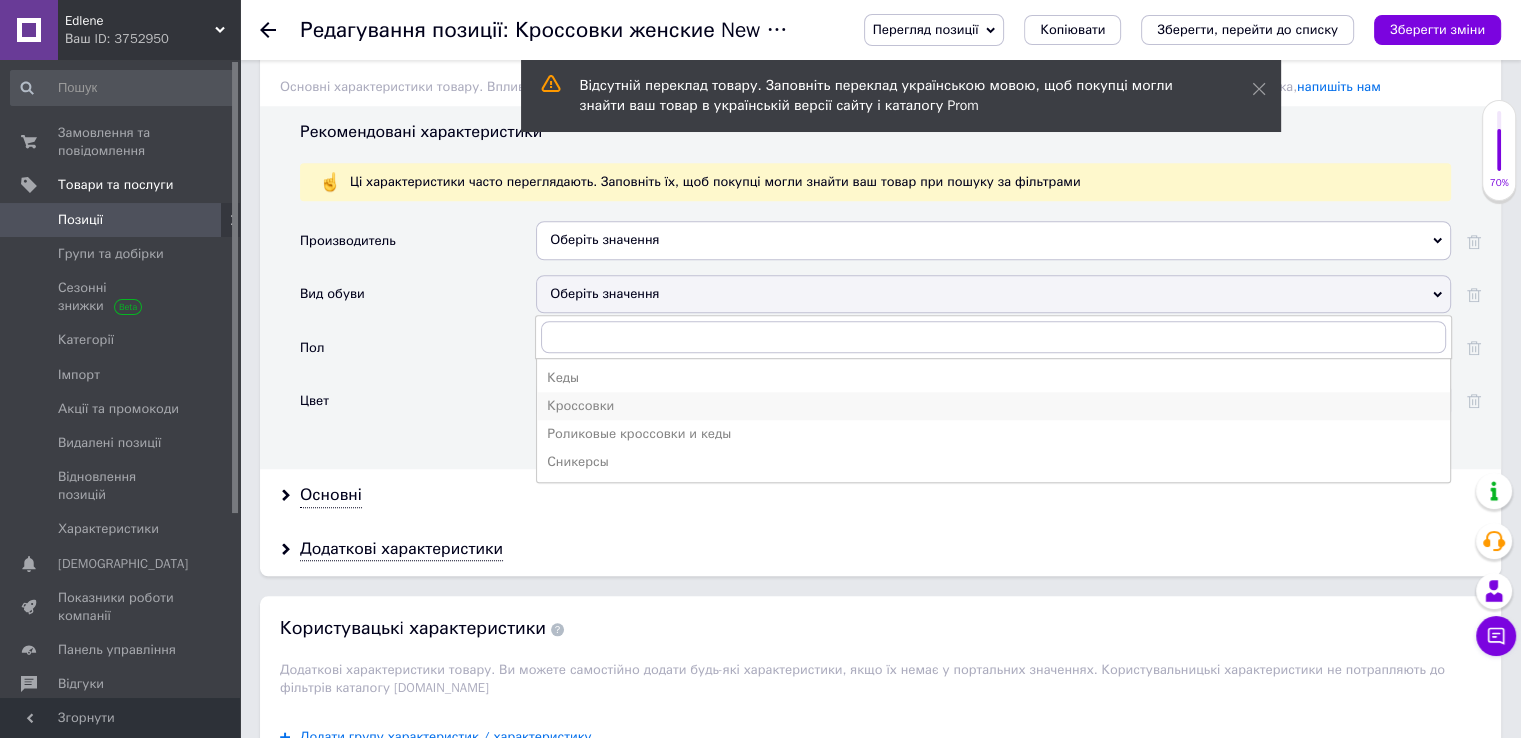 click on "Кроссовки" at bounding box center [993, 406] 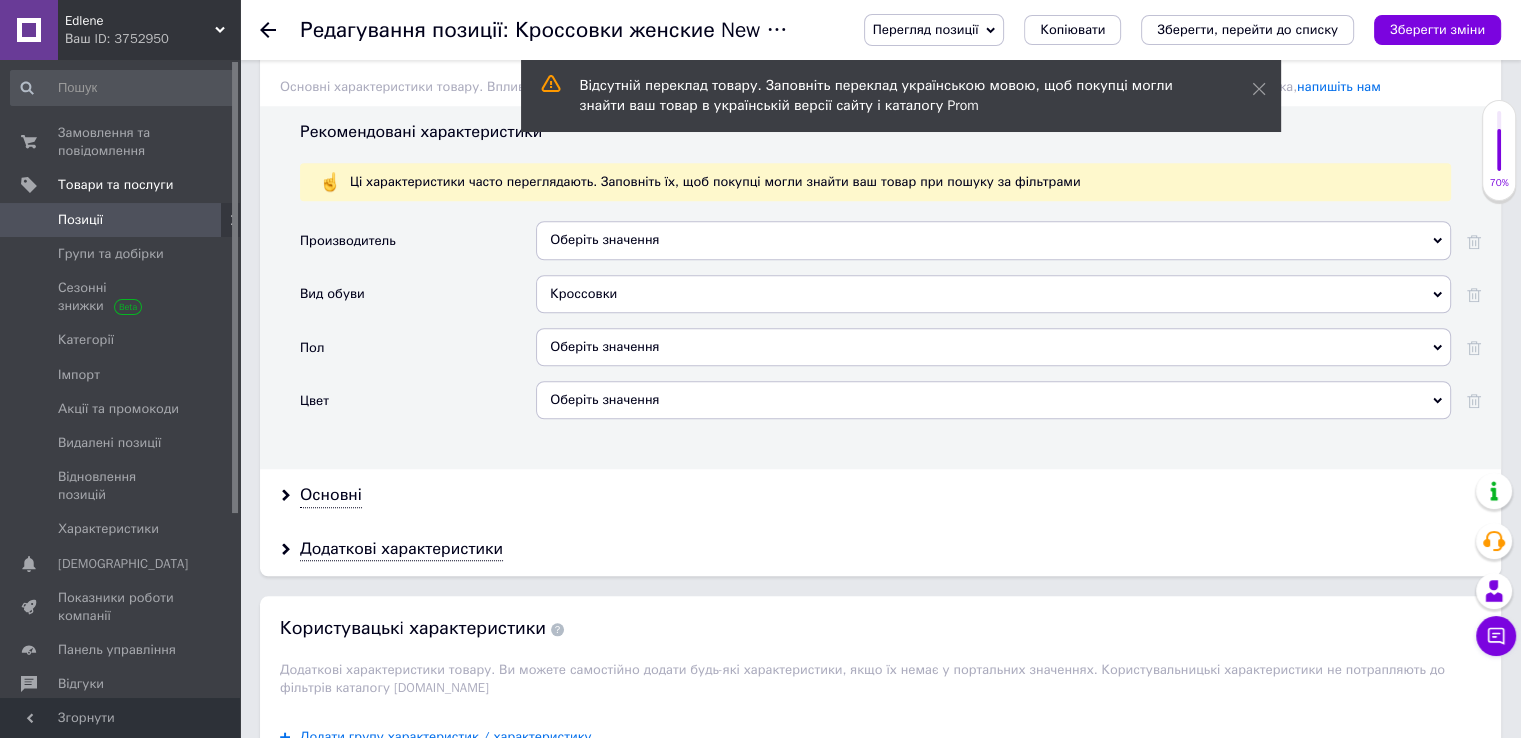 click on "Оберіть значення" at bounding box center [993, 347] 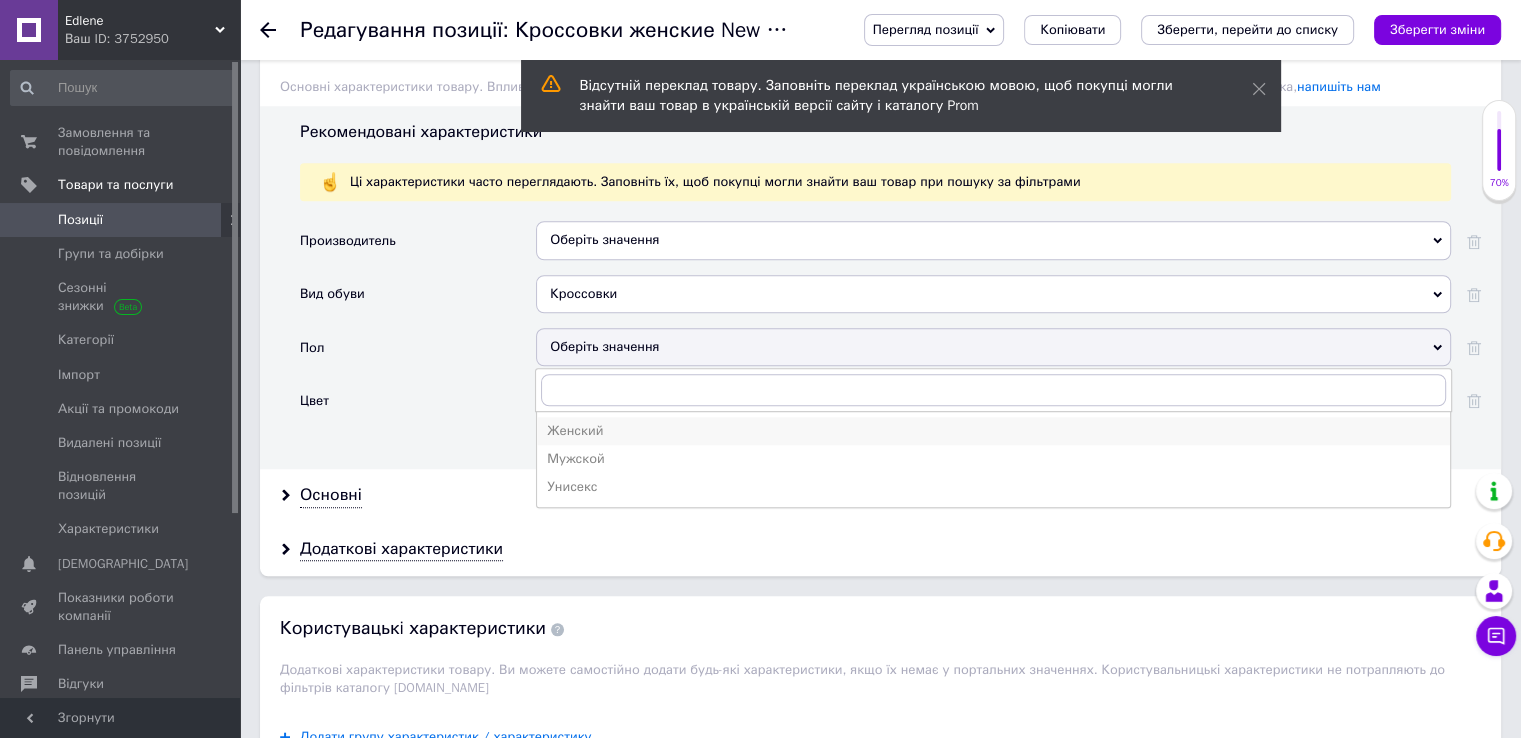 click on "Женский" at bounding box center [993, 431] 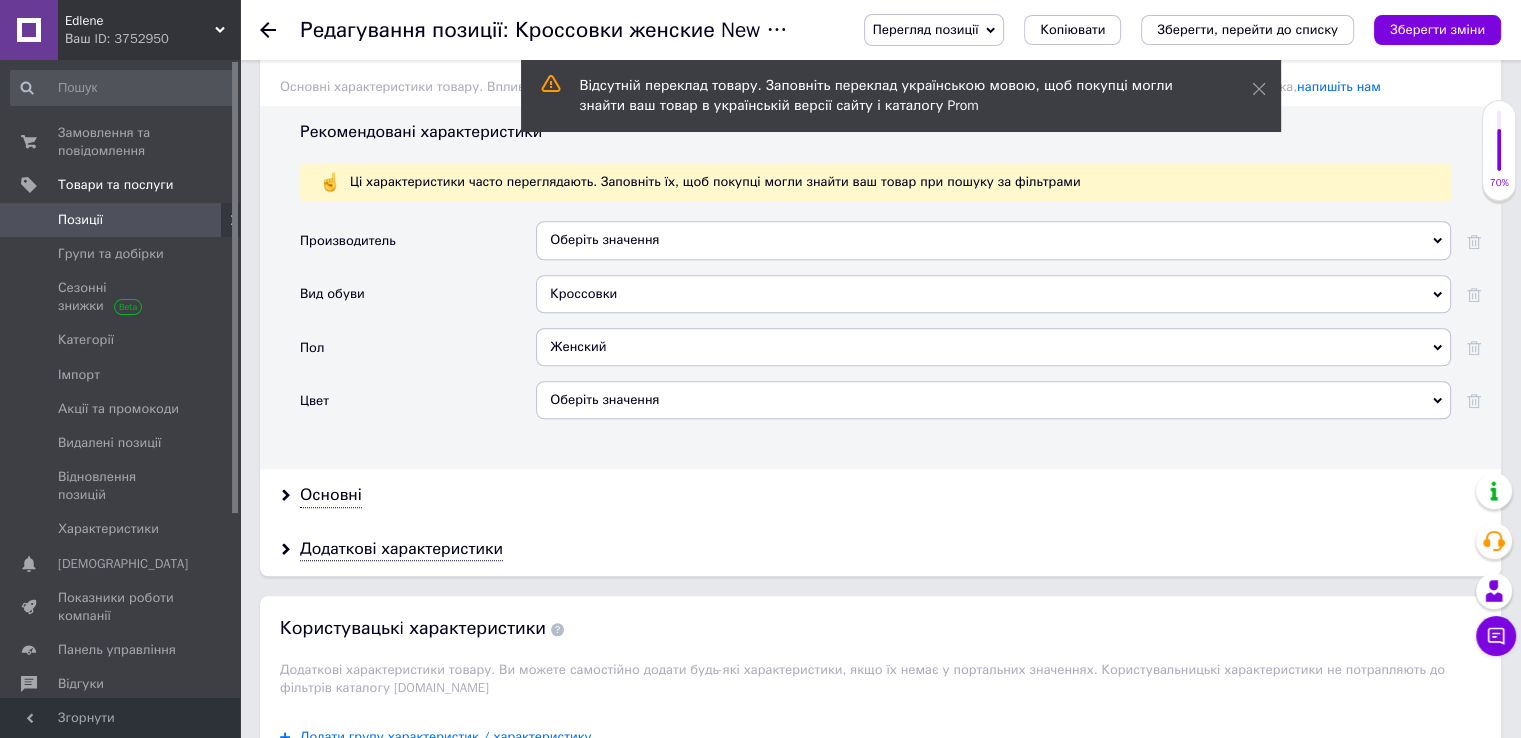 click on "Оберіть значення" at bounding box center (993, 400) 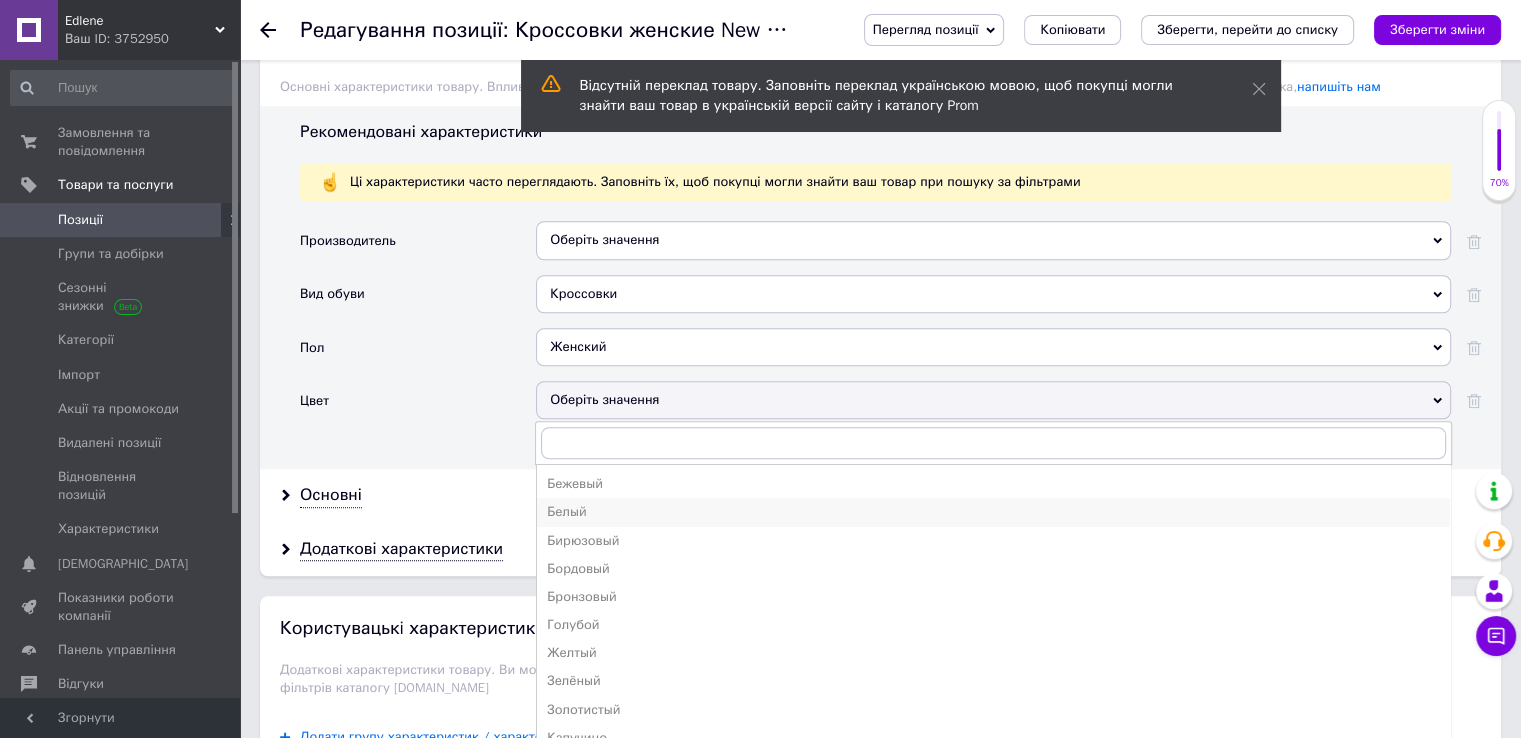 click on "Белый" at bounding box center (993, 512) 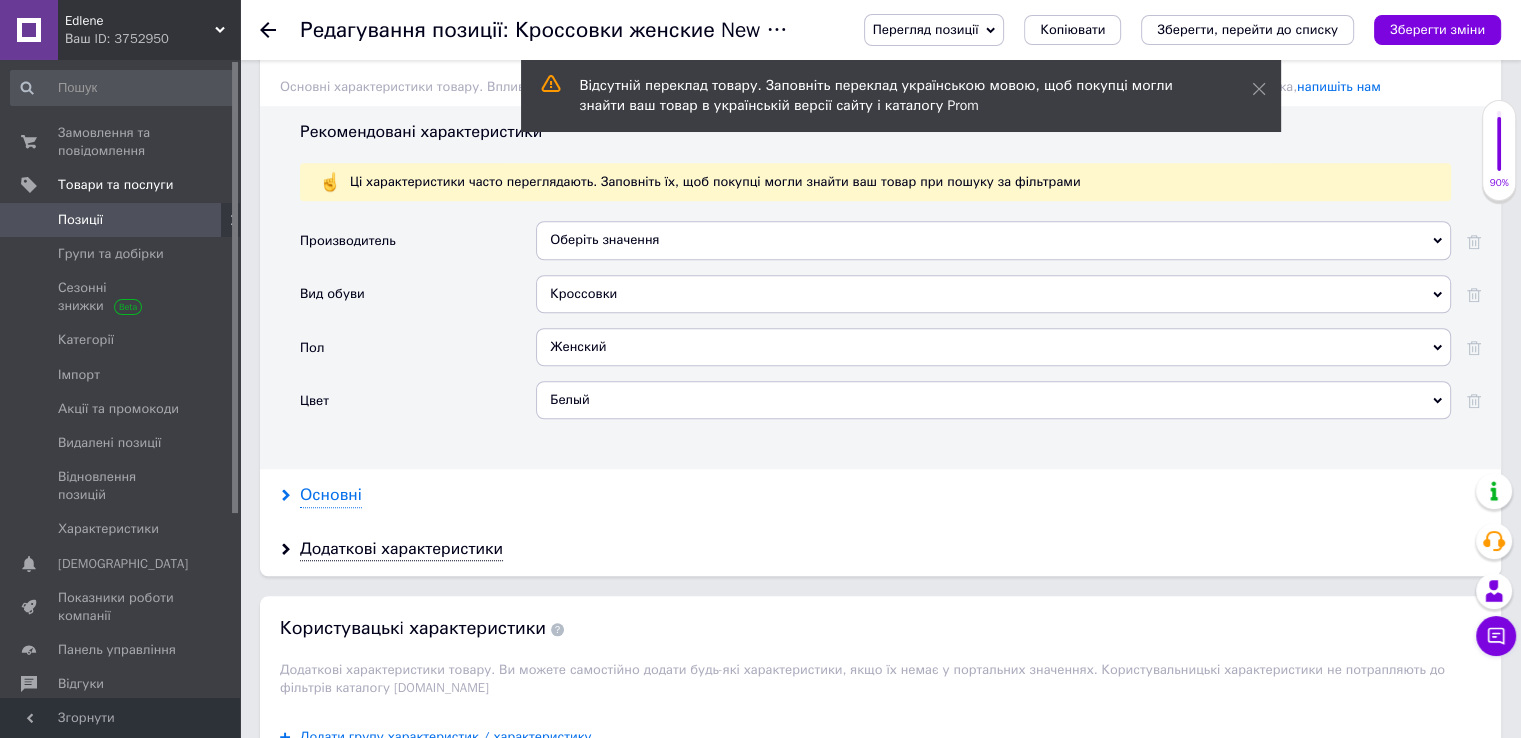 click 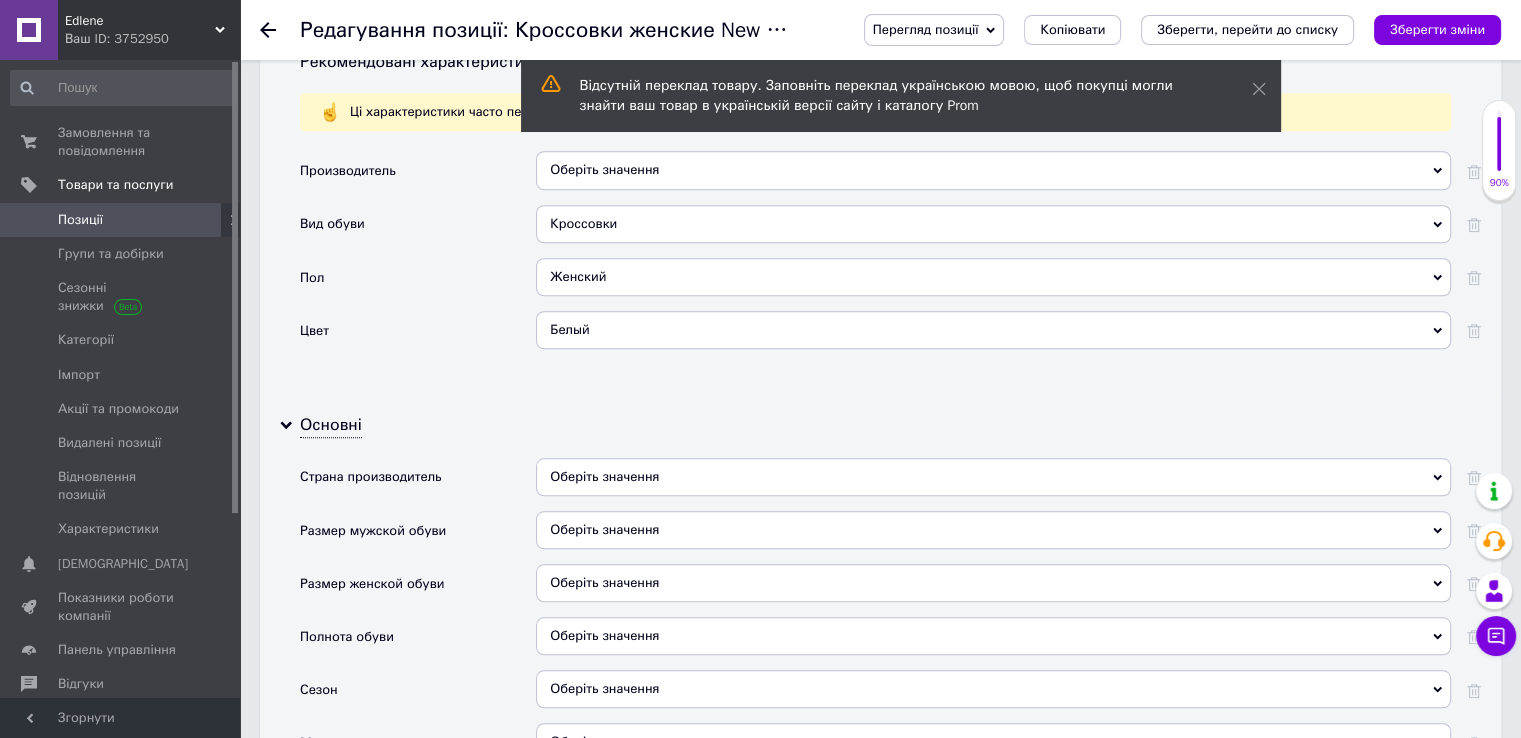 scroll, scrollTop: 1800, scrollLeft: 0, axis: vertical 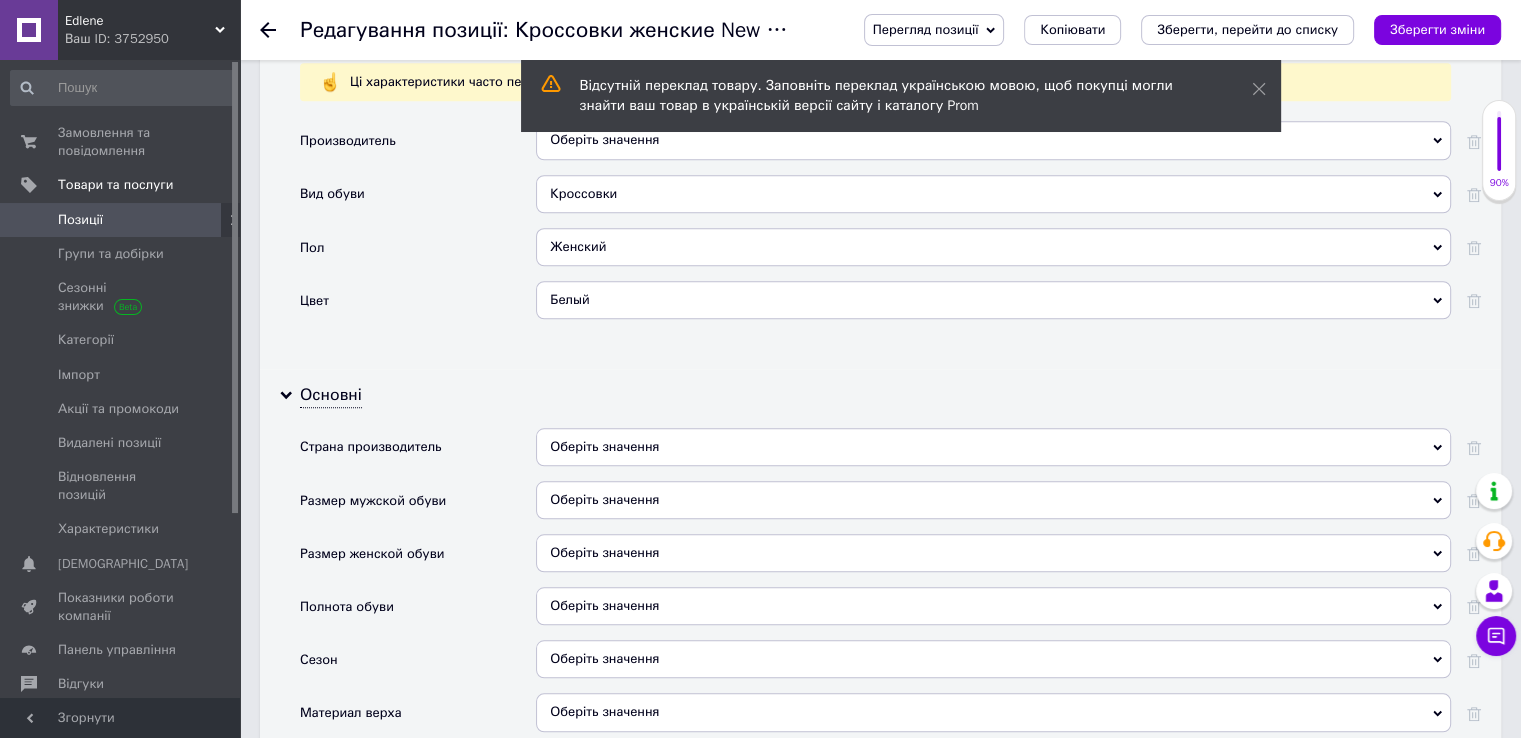 click on "Оберіть значення" at bounding box center [993, 447] 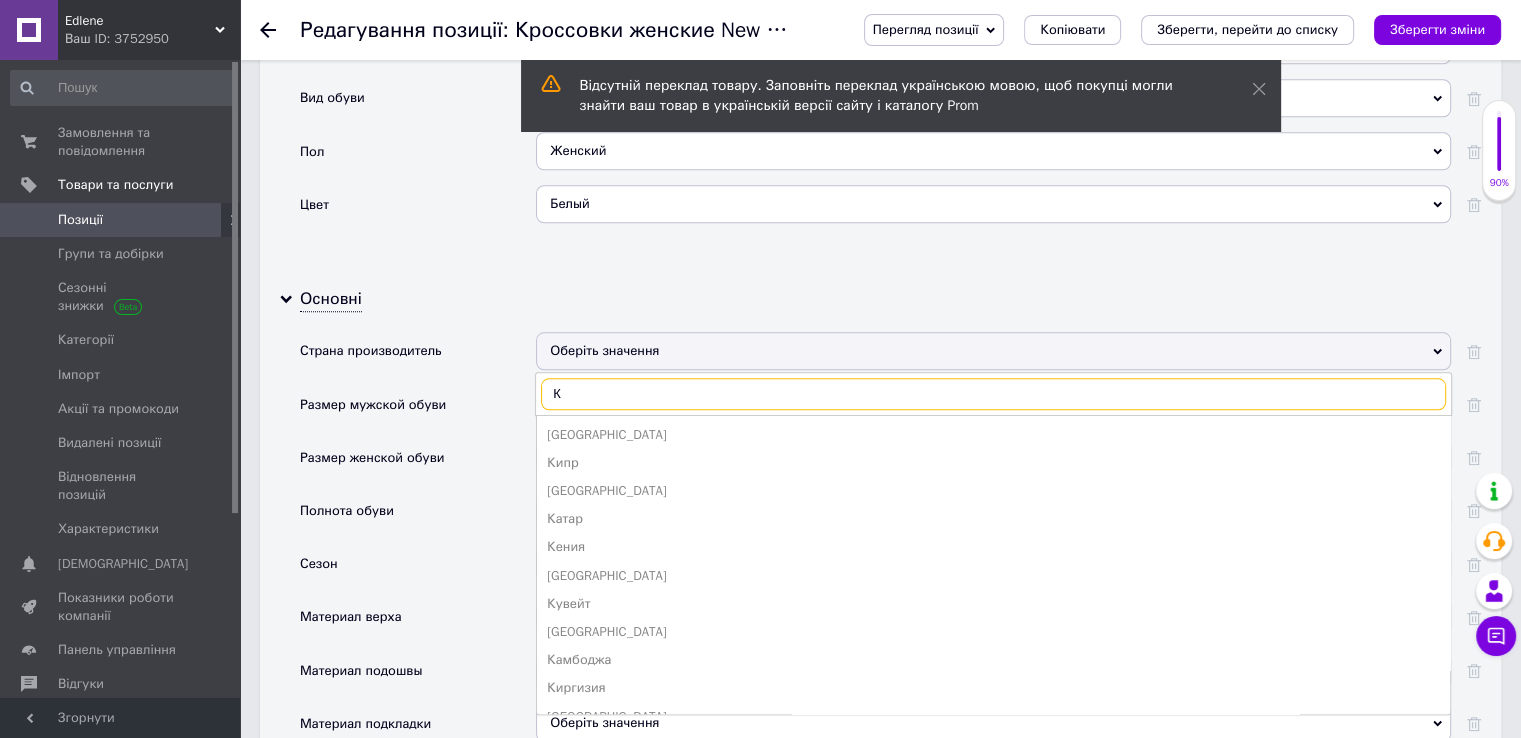 scroll, scrollTop: 2000, scrollLeft: 0, axis: vertical 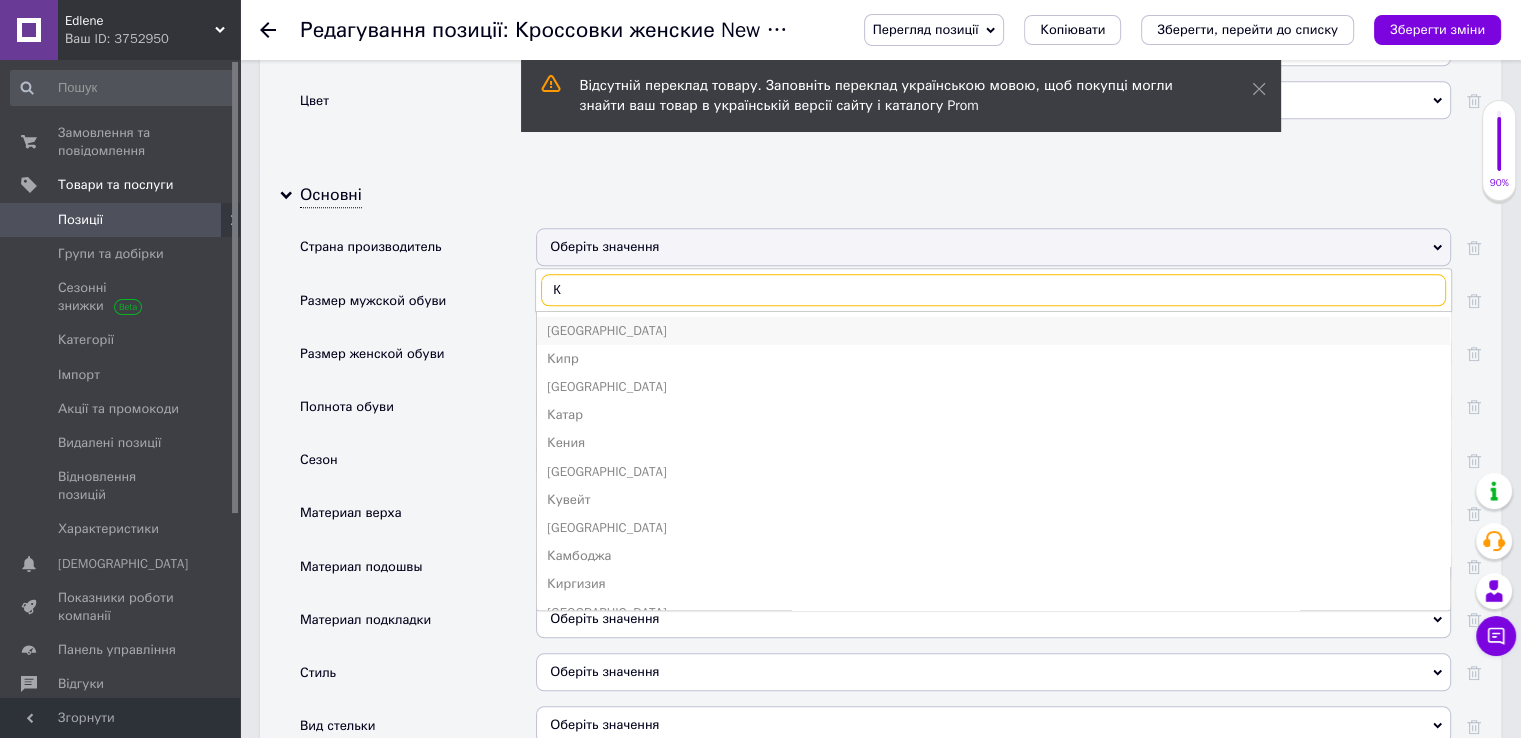 type on "К" 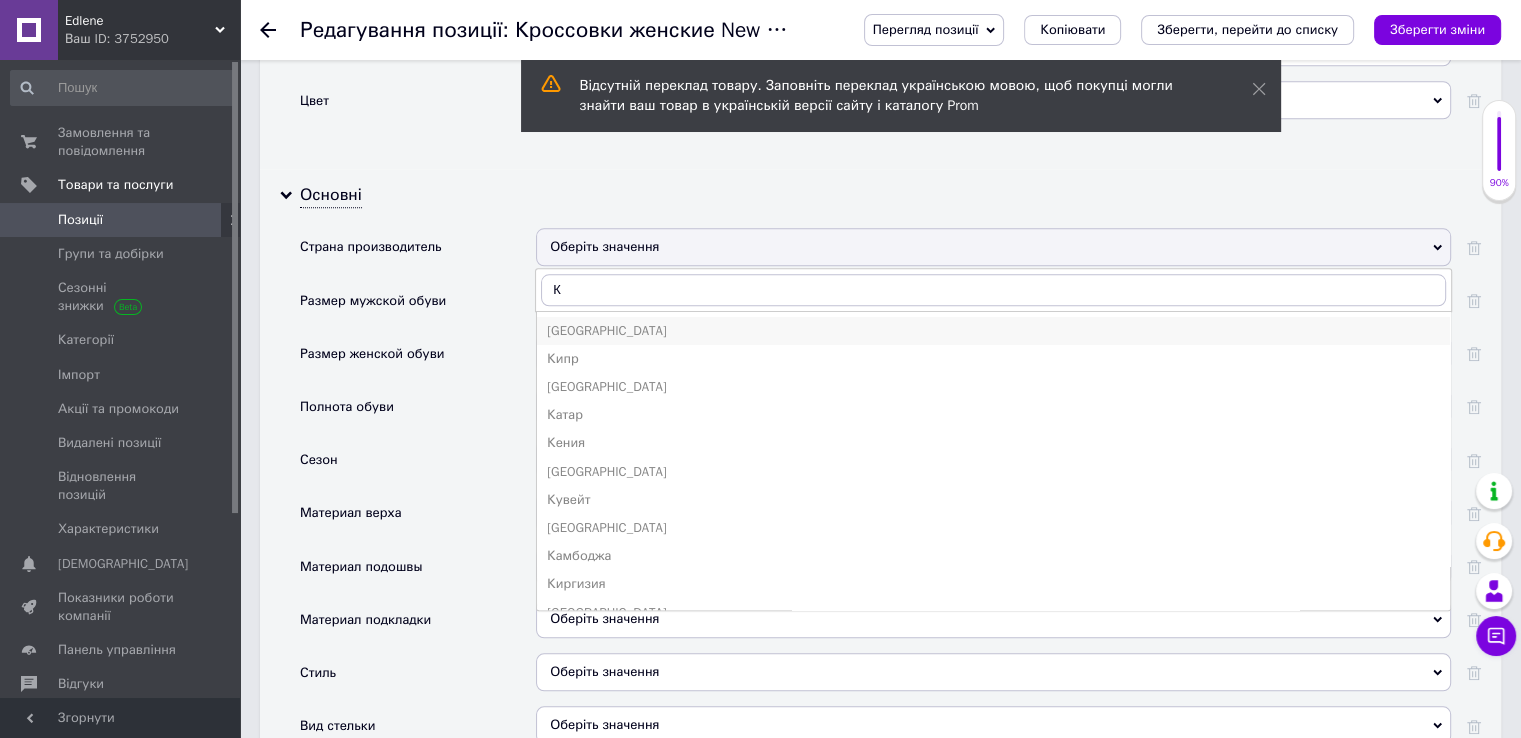 click on "[GEOGRAPHIC_DATA]" at bounding box center (993, 331) 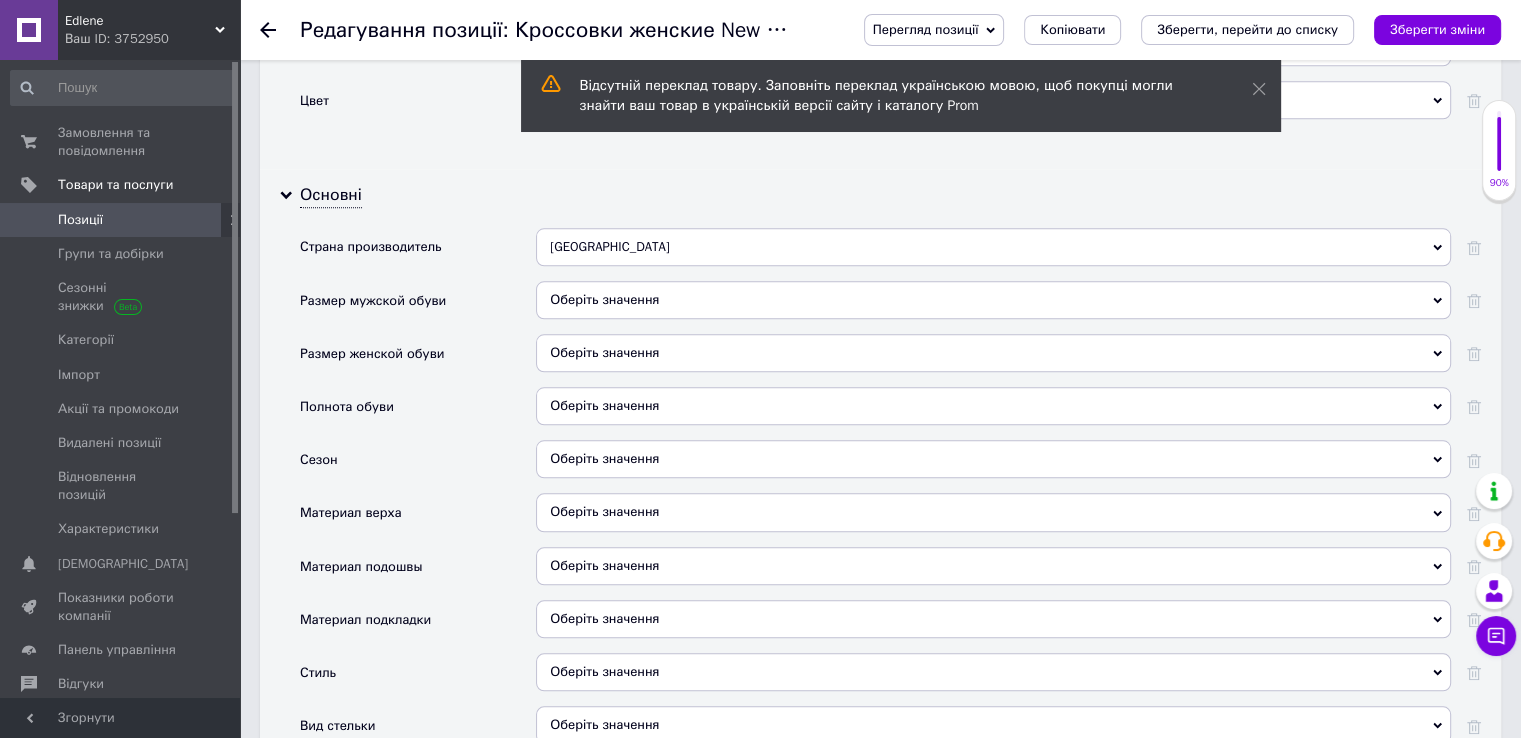 click on "Оберіть значення" at bounding box center (993, 353) 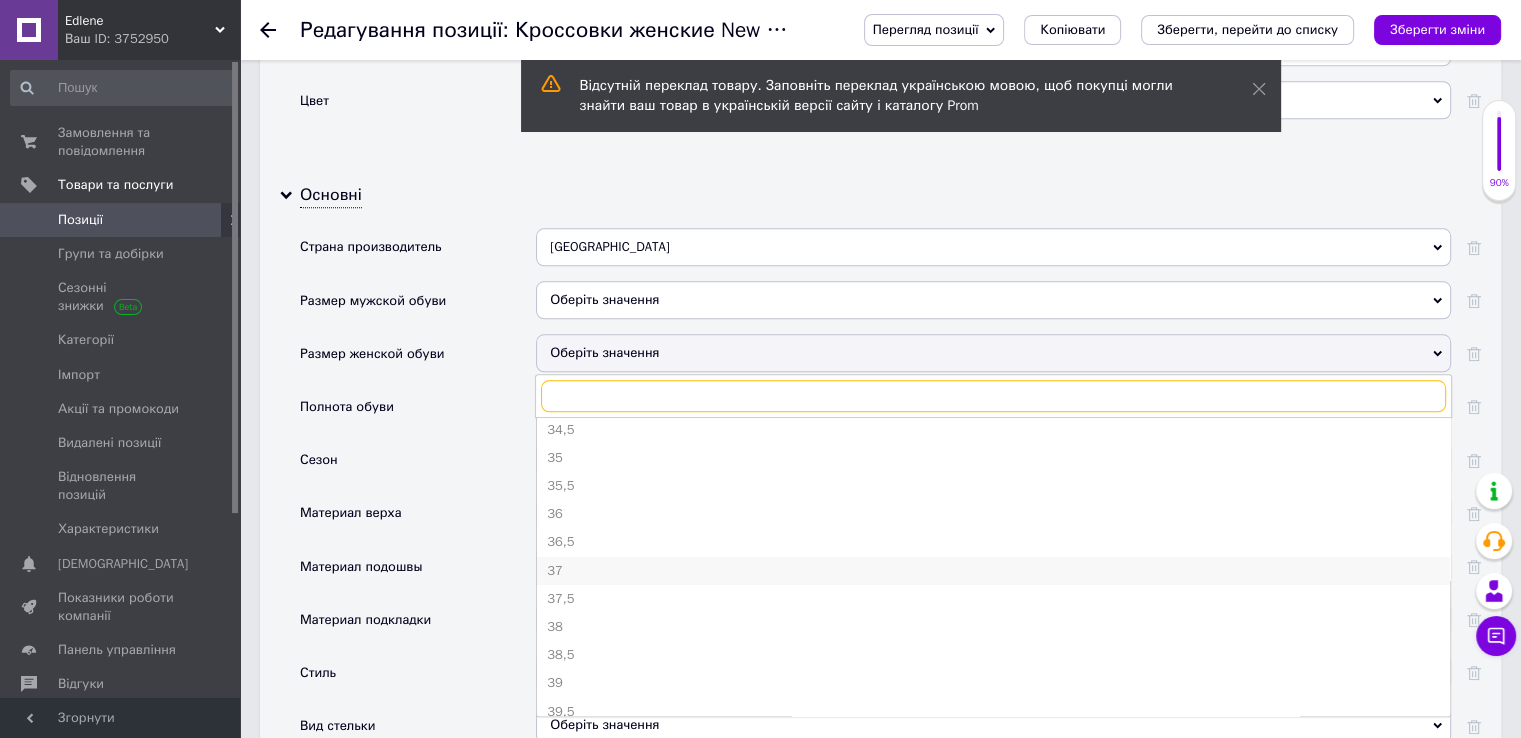 scroll, scrollTop: 200, scrollLeft: 0, axis: vertical 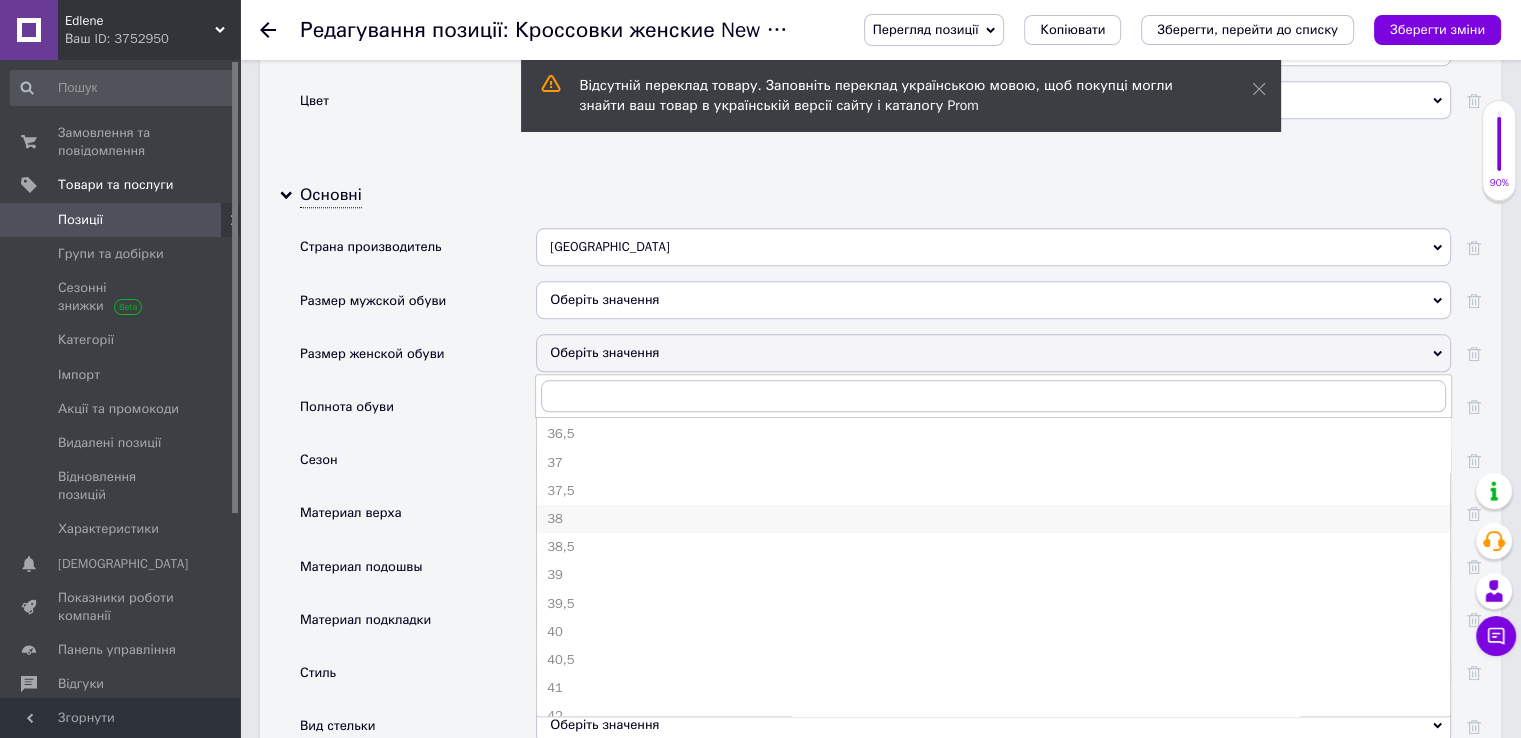 click on "38" at bounding box center [993, 519] 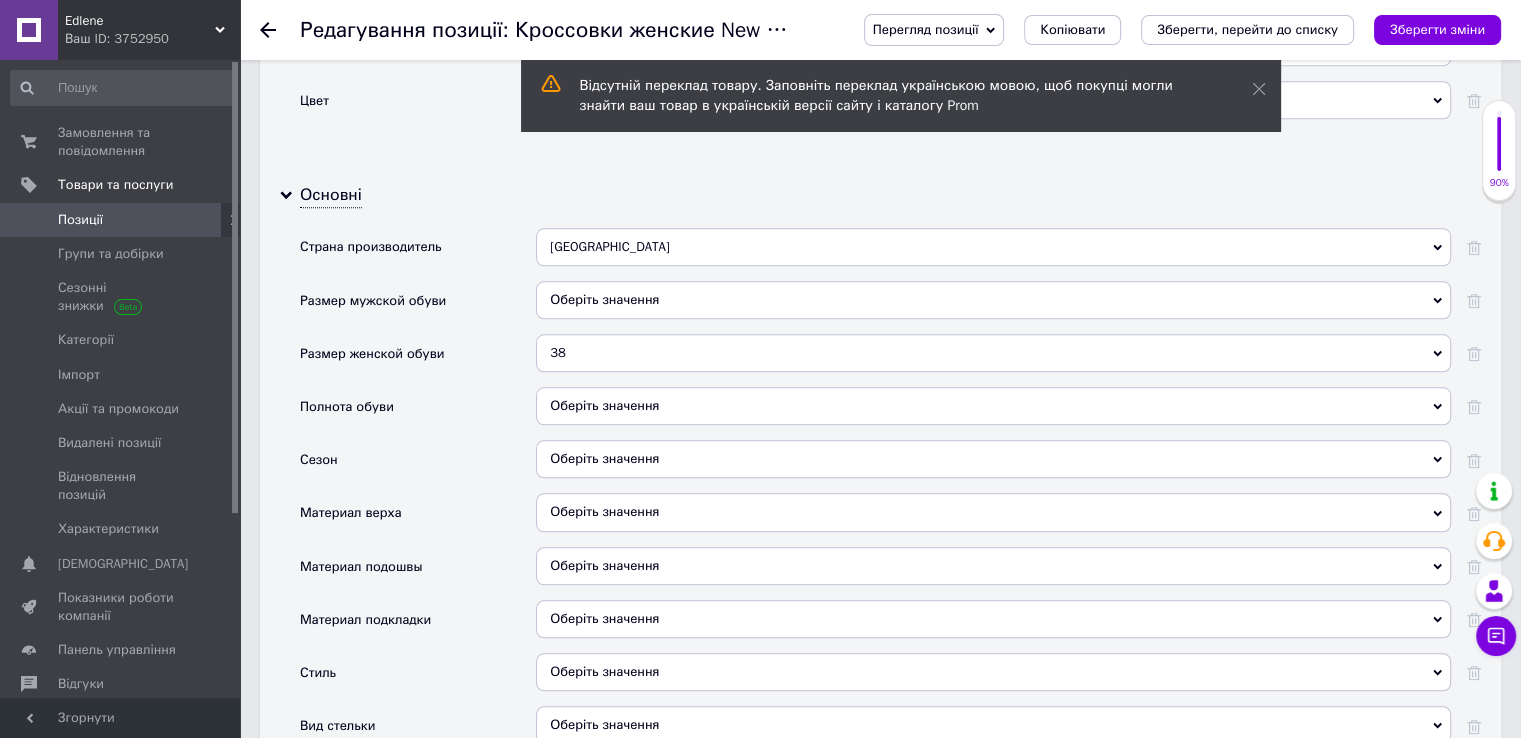 click on "Оберіть значення" at bounding box center (993, 406) 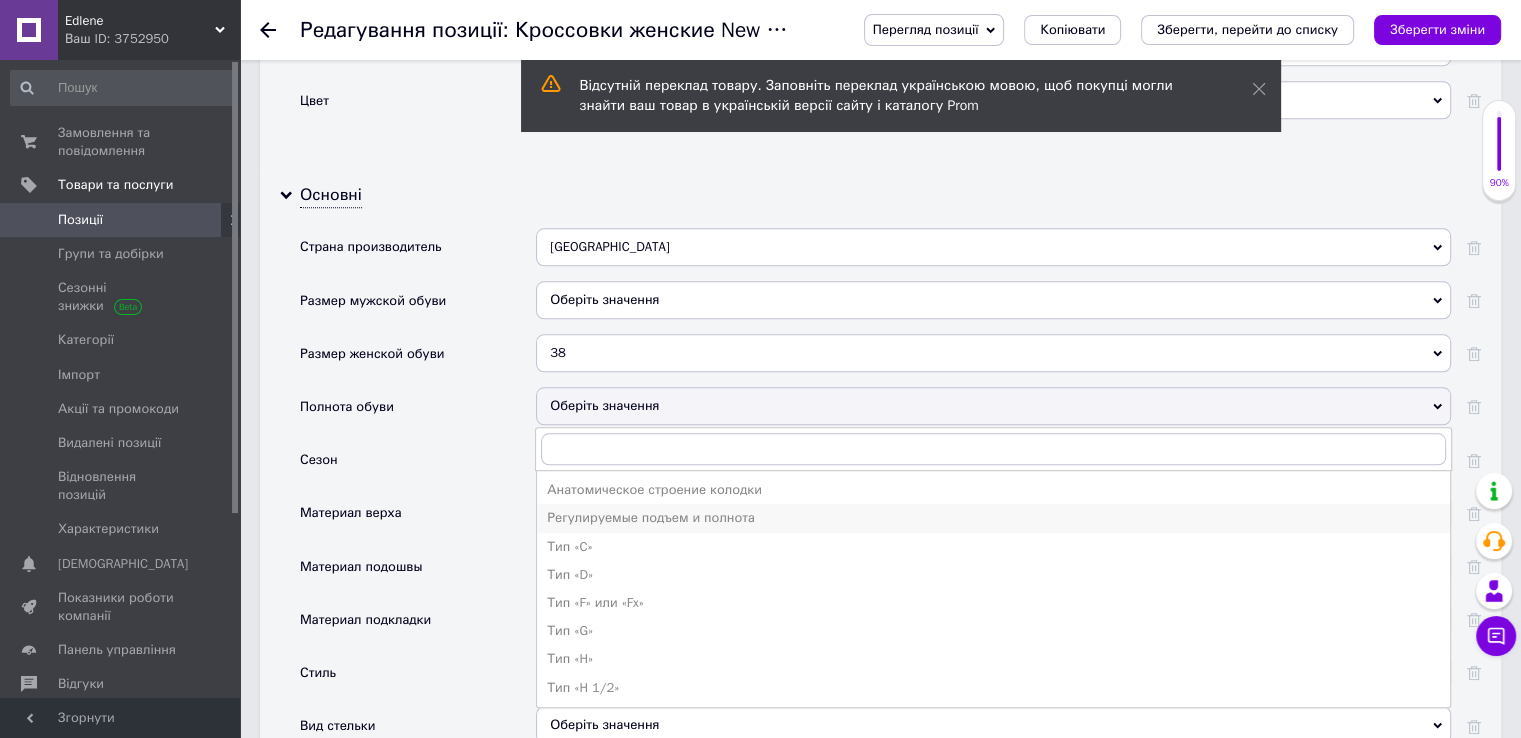 click on "Регулируемые подъем и полнота" at bounding box center [993, 518] 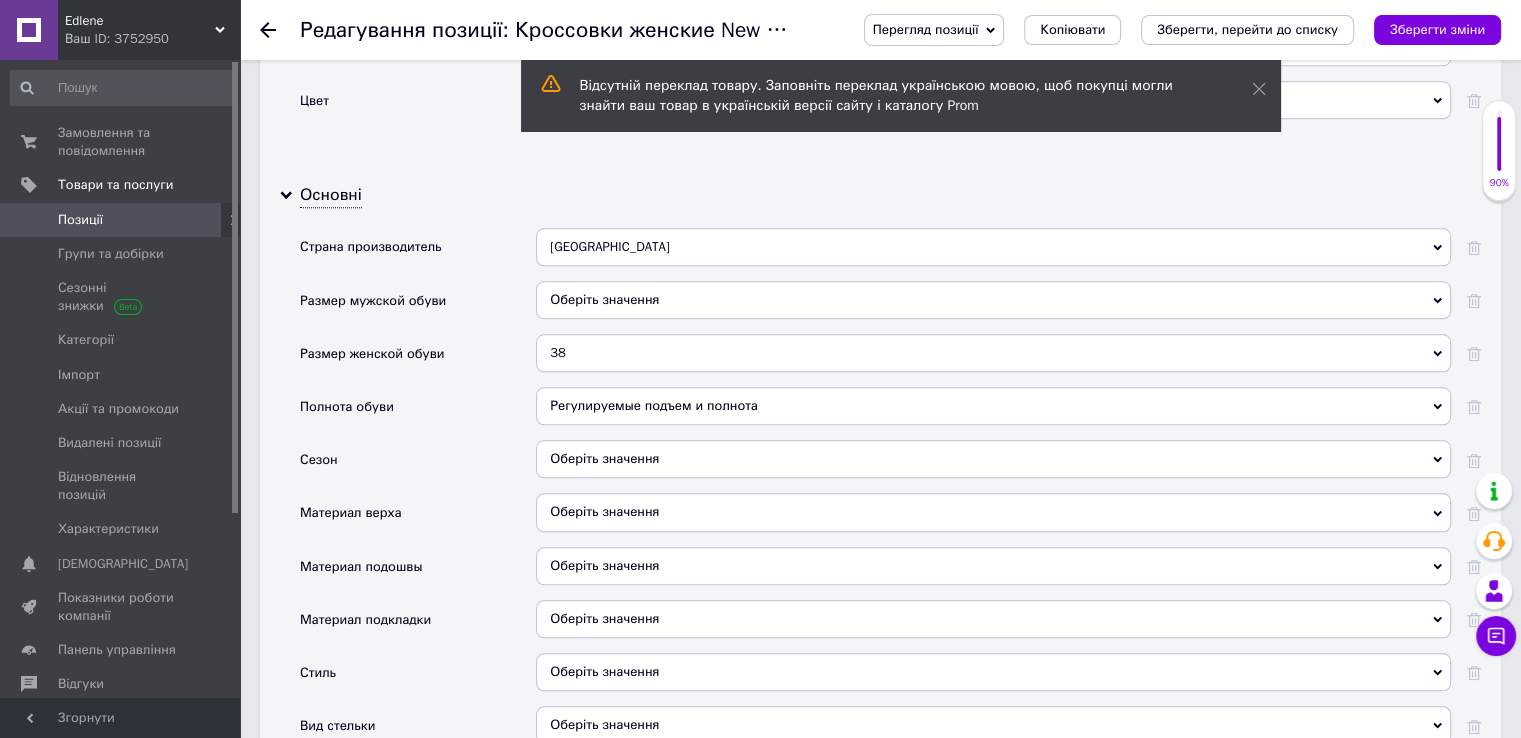 click on "Оберіть значення" at bounding box center (993, 459) 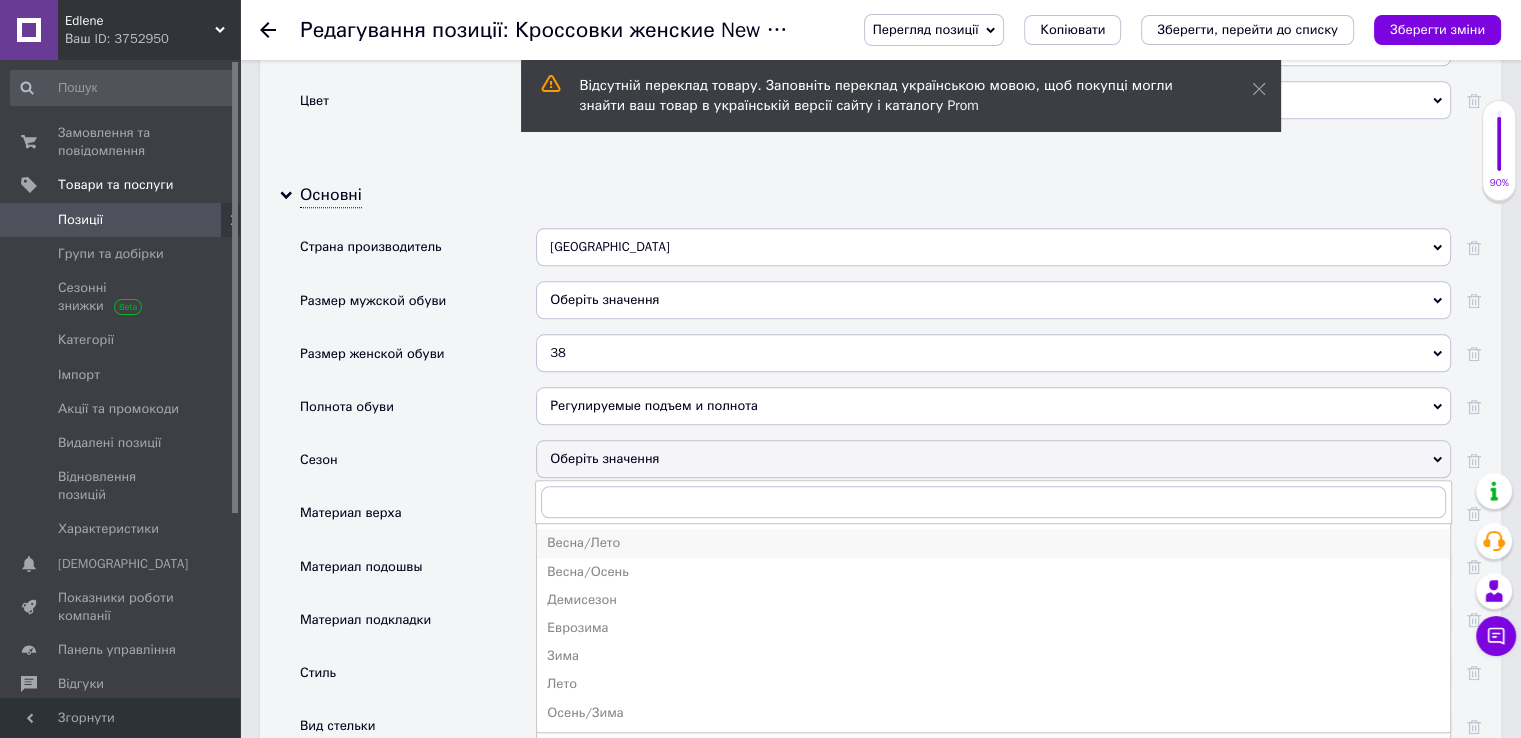 click on "Весна/Лето" at bounding box center [993, 543] 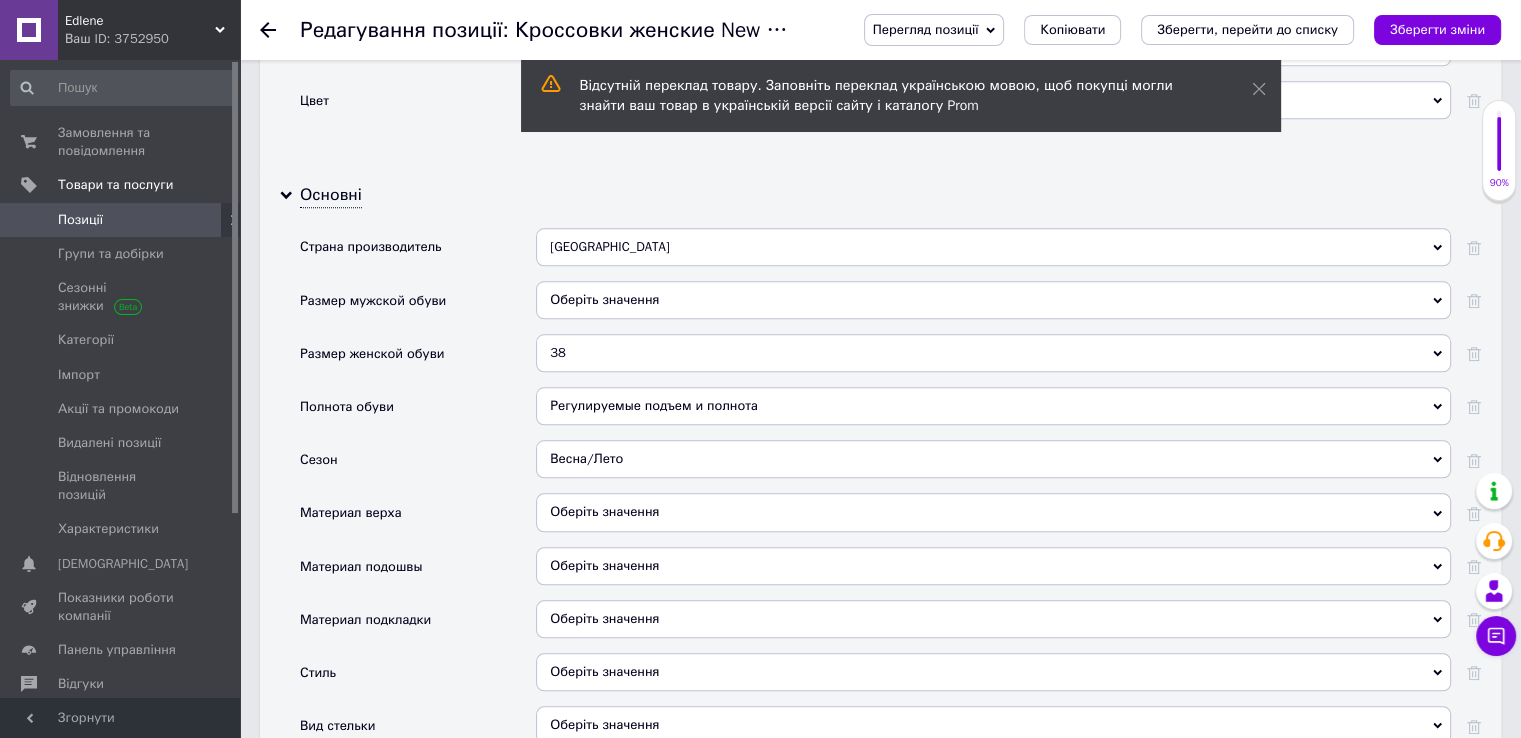 click on "Оберіть значення" at bounding box center (993, 512) 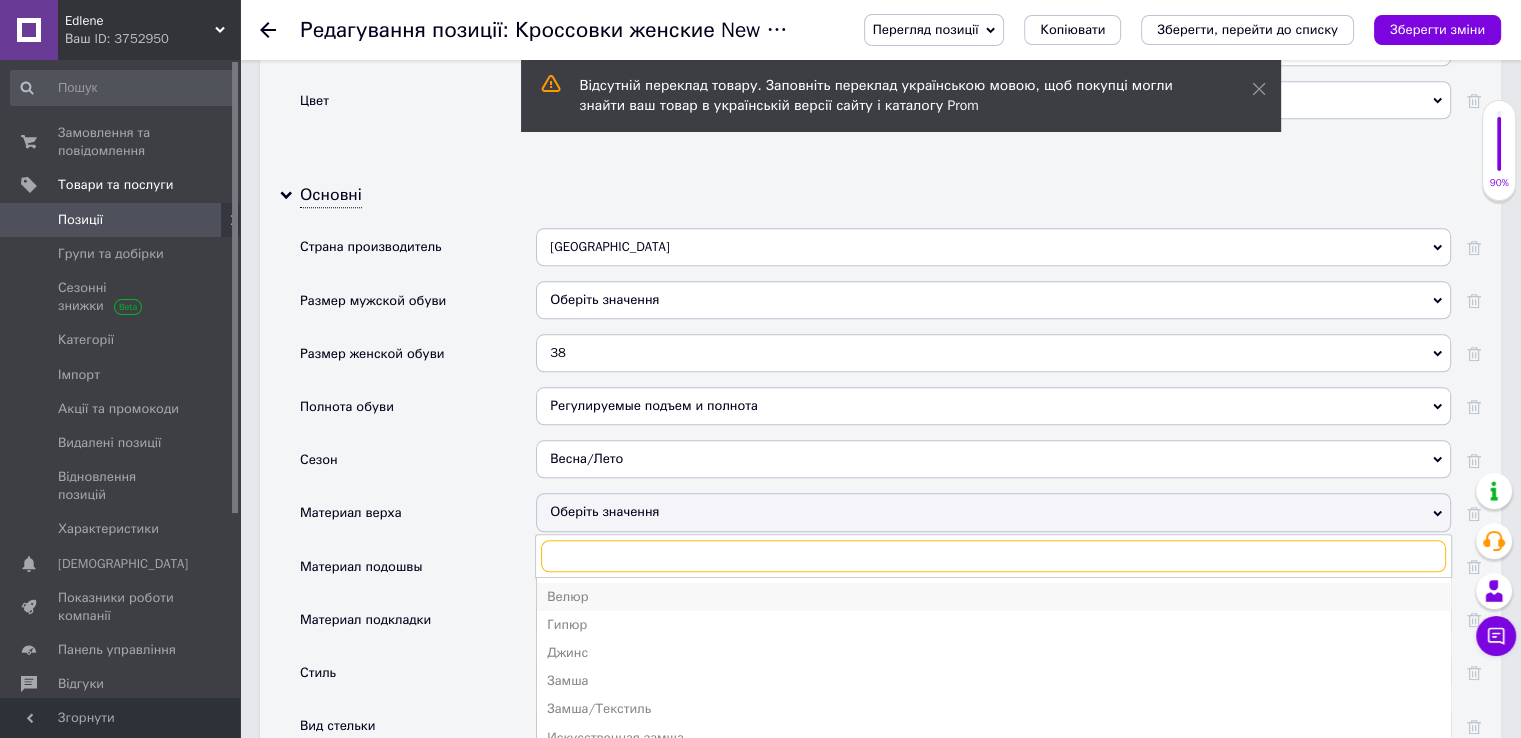 scroll, scrollTop: 2100, scrollLeft: 0, axis: vertical 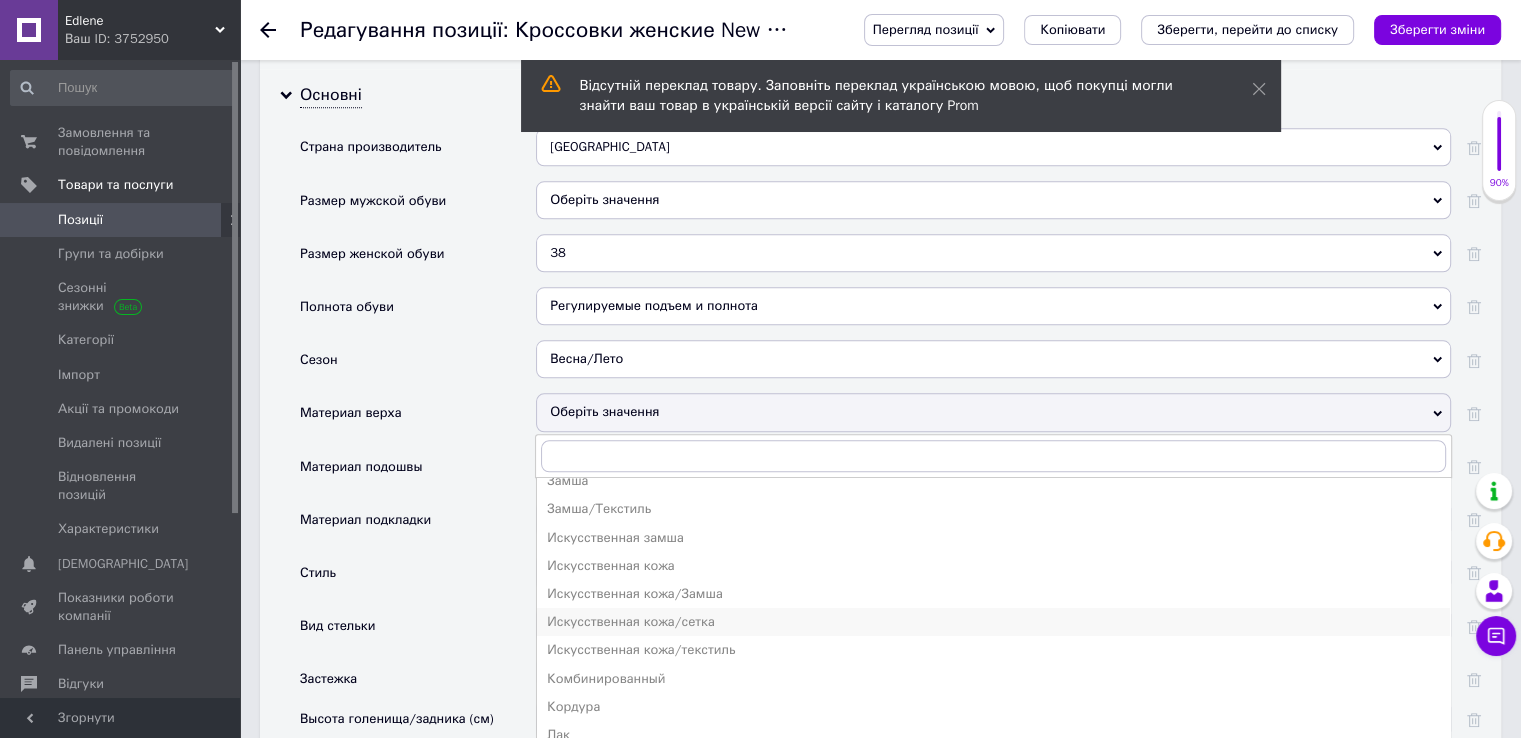 click on "Искусственная кожа/сетка" at bounding box center [993, 622] 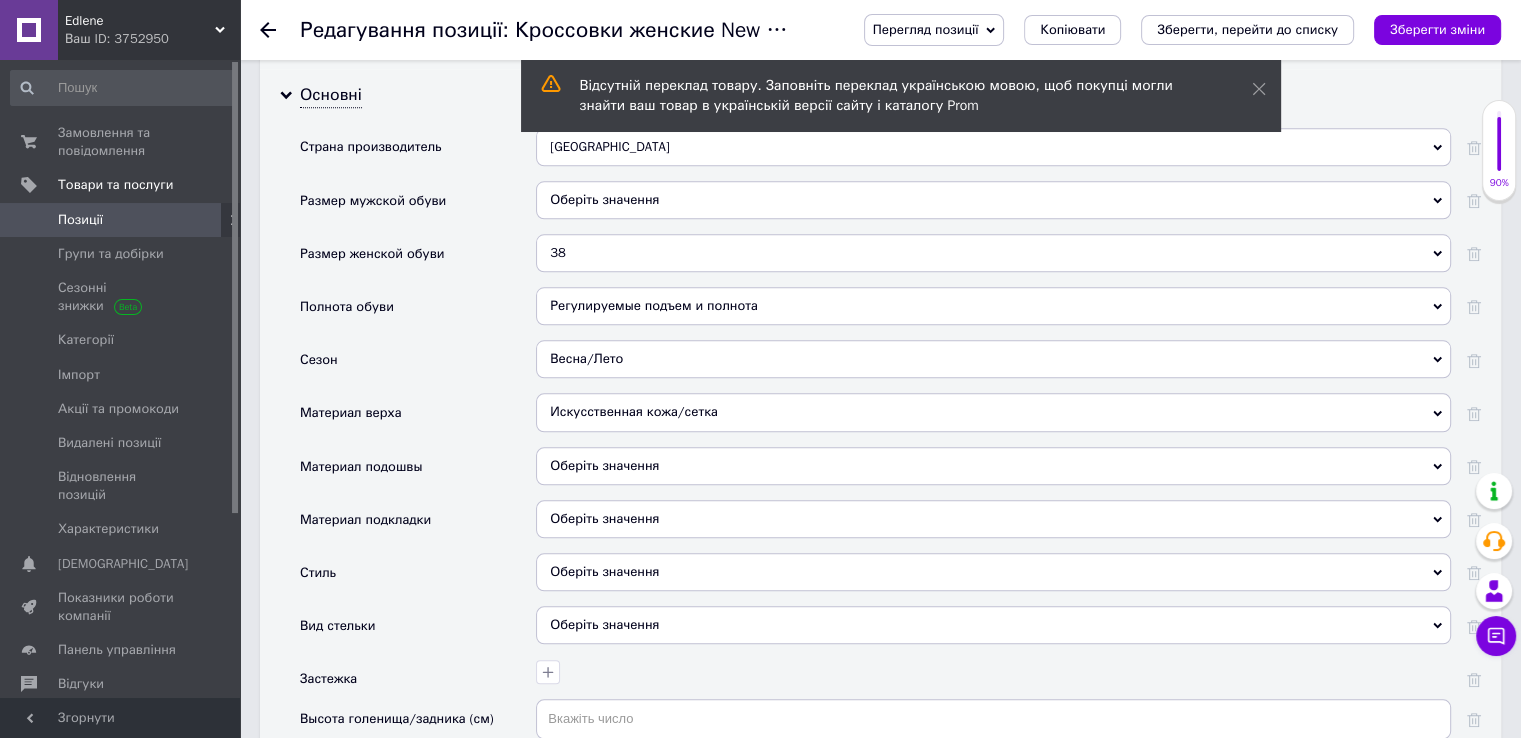 click on "Оберіть значення" at bounding box center (993, 466) 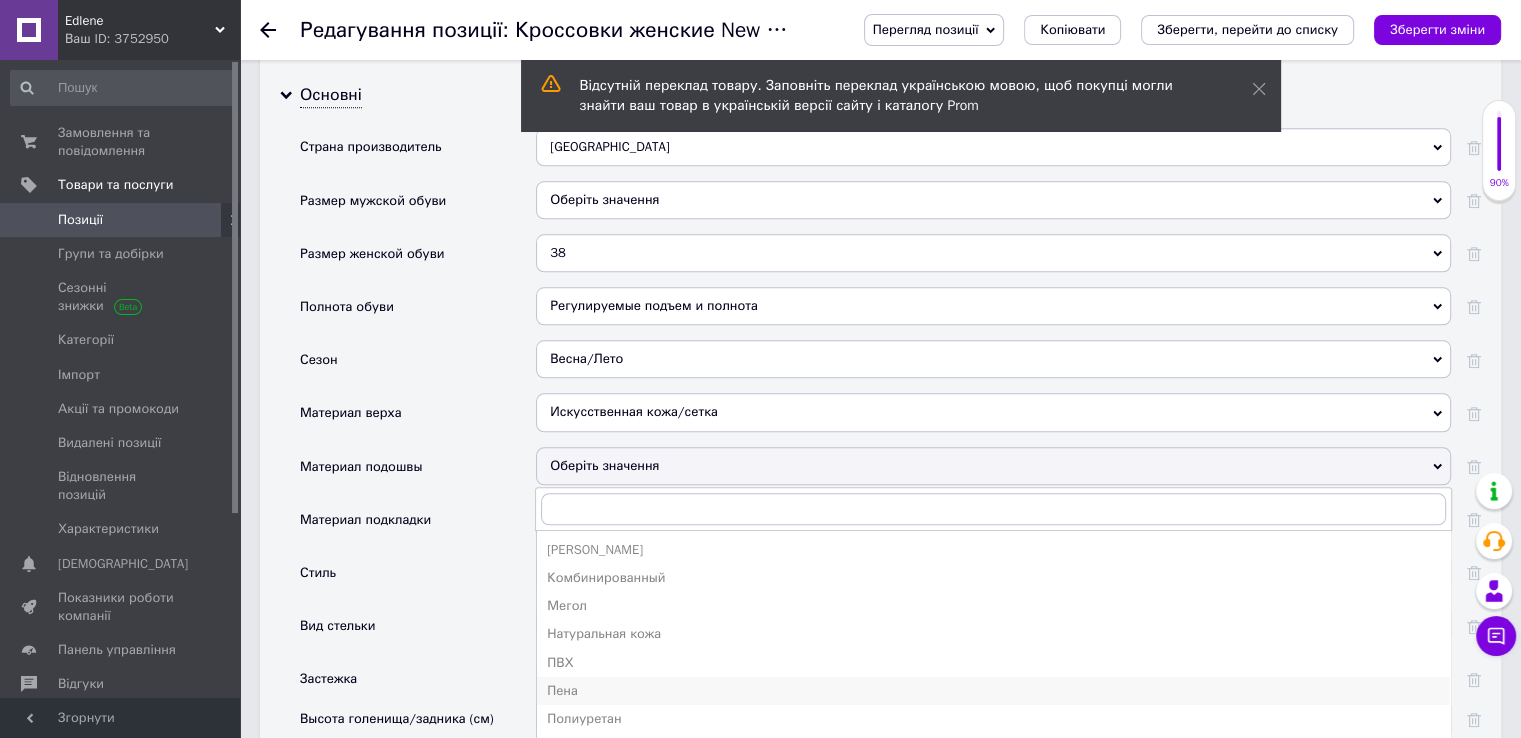 click on "Пена" at bounding box center [993, 691] 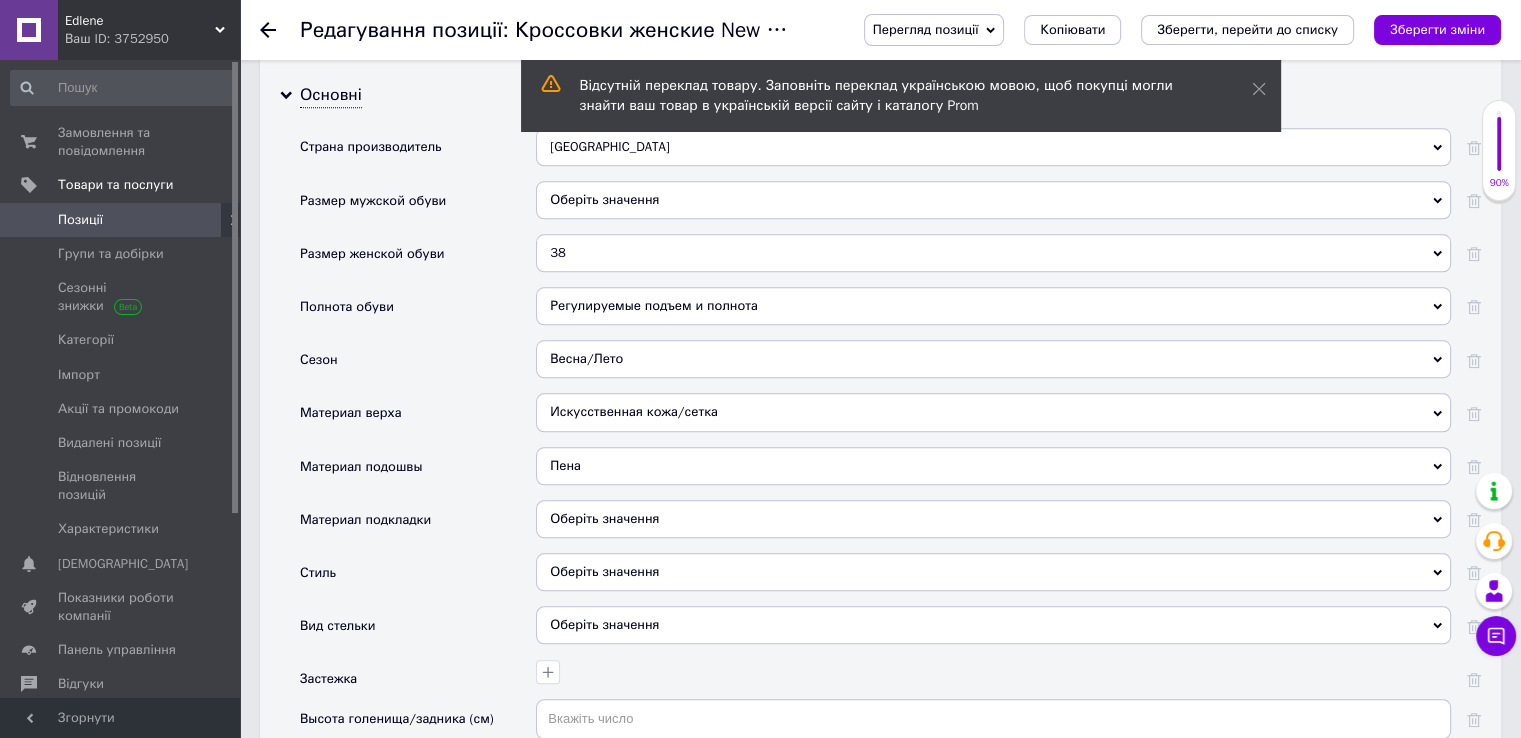 click on "Оберіть значення" at bounding box center (993, 519) 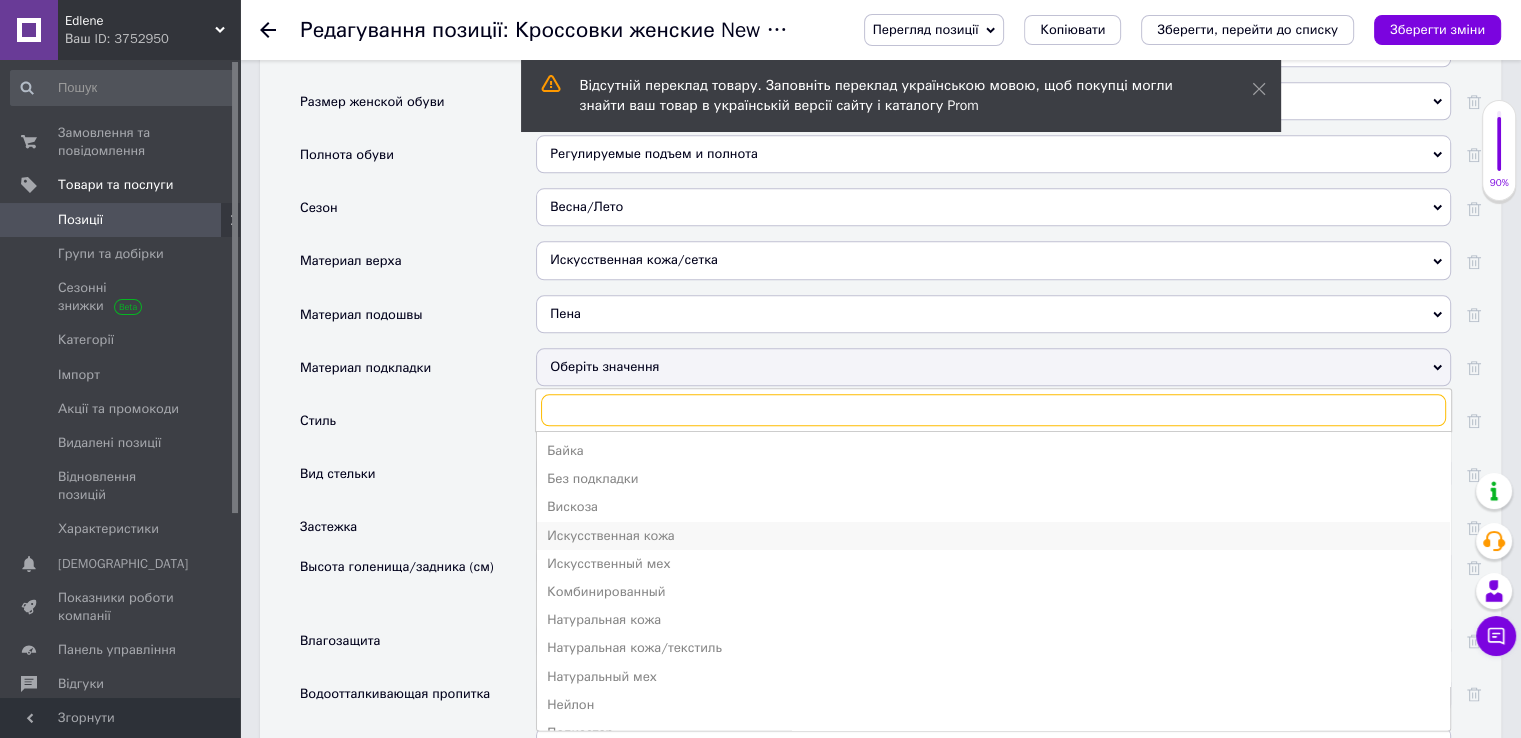 scroll, scrollTop: 2400, scrollLeft: 0, axis: vertical 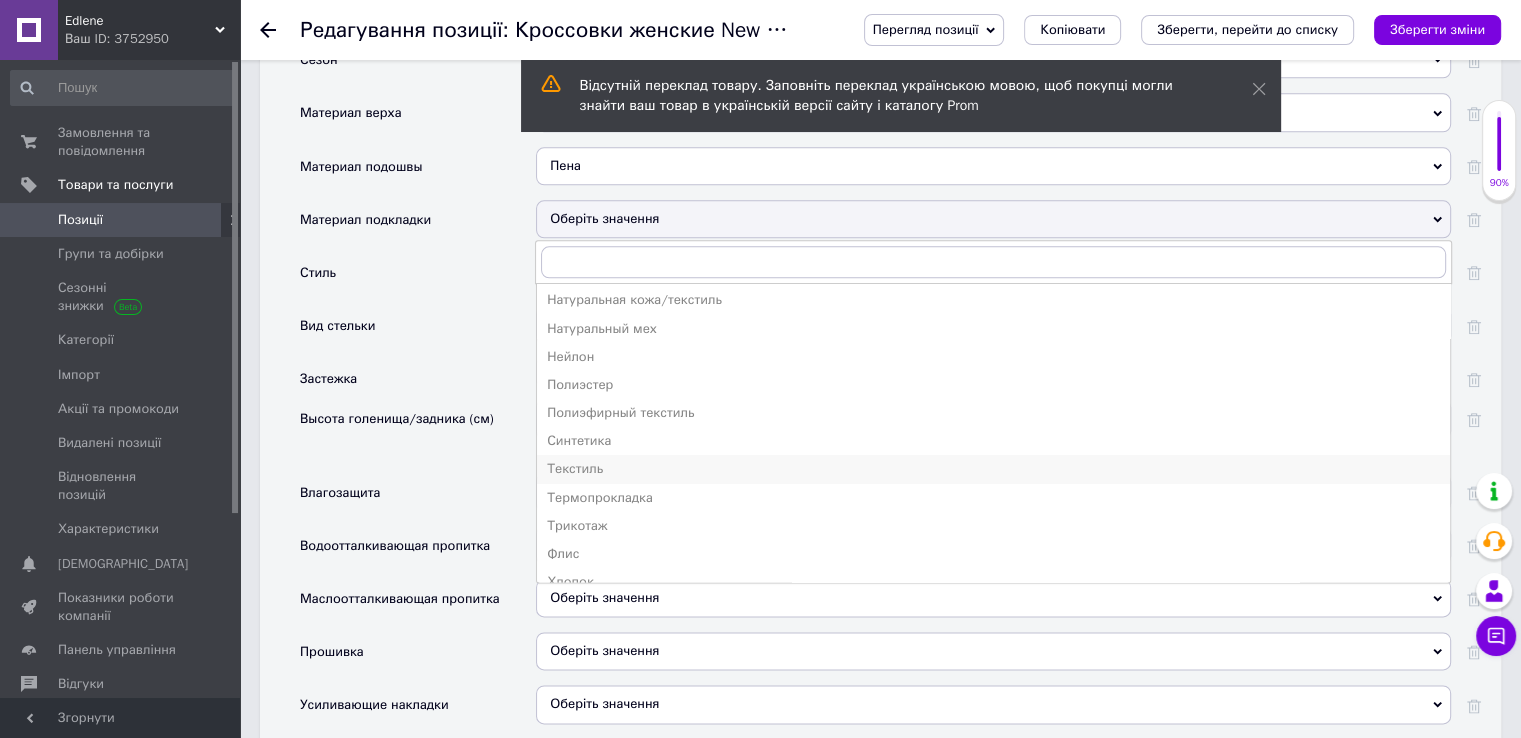 click on "Текстиль" at bounding box center [993, 469] 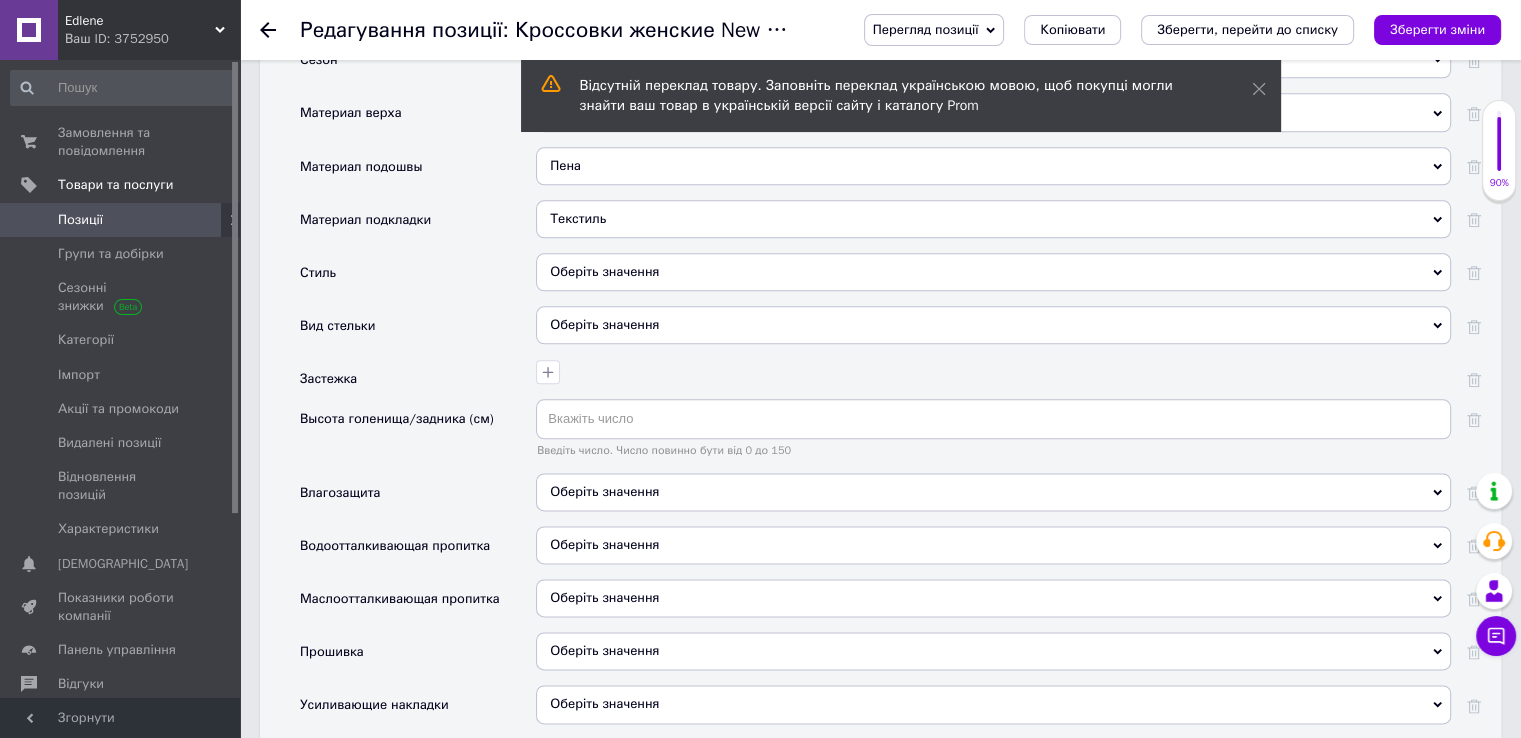 click on "Оберіть значення" at bounding box center (993, 272) 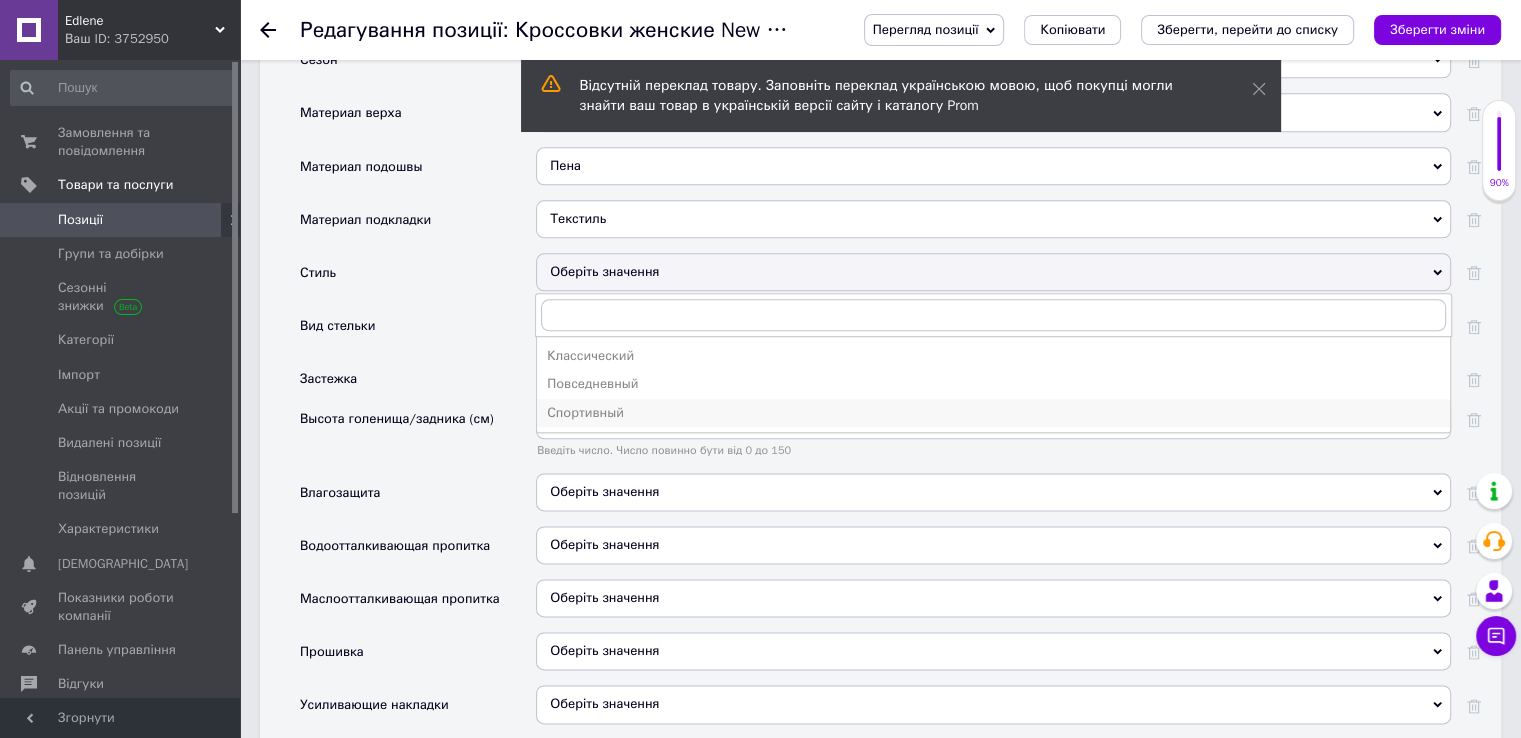 click on "Спортивный" at bounding box center (993, 413) 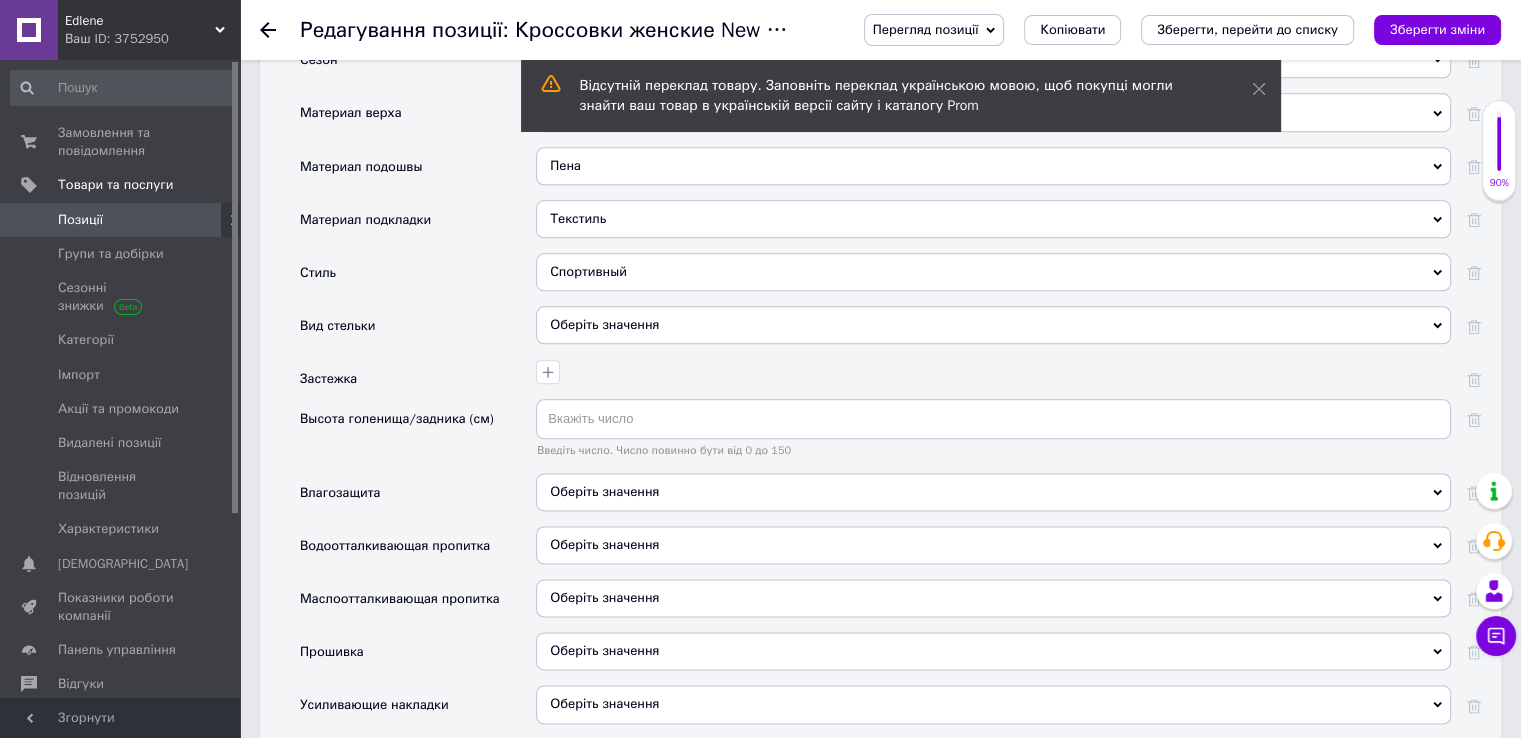 drag, startPoint x: 573, startPoint y: 313, endPoint x: 574, endPoint y: 347, distance: 34.0147 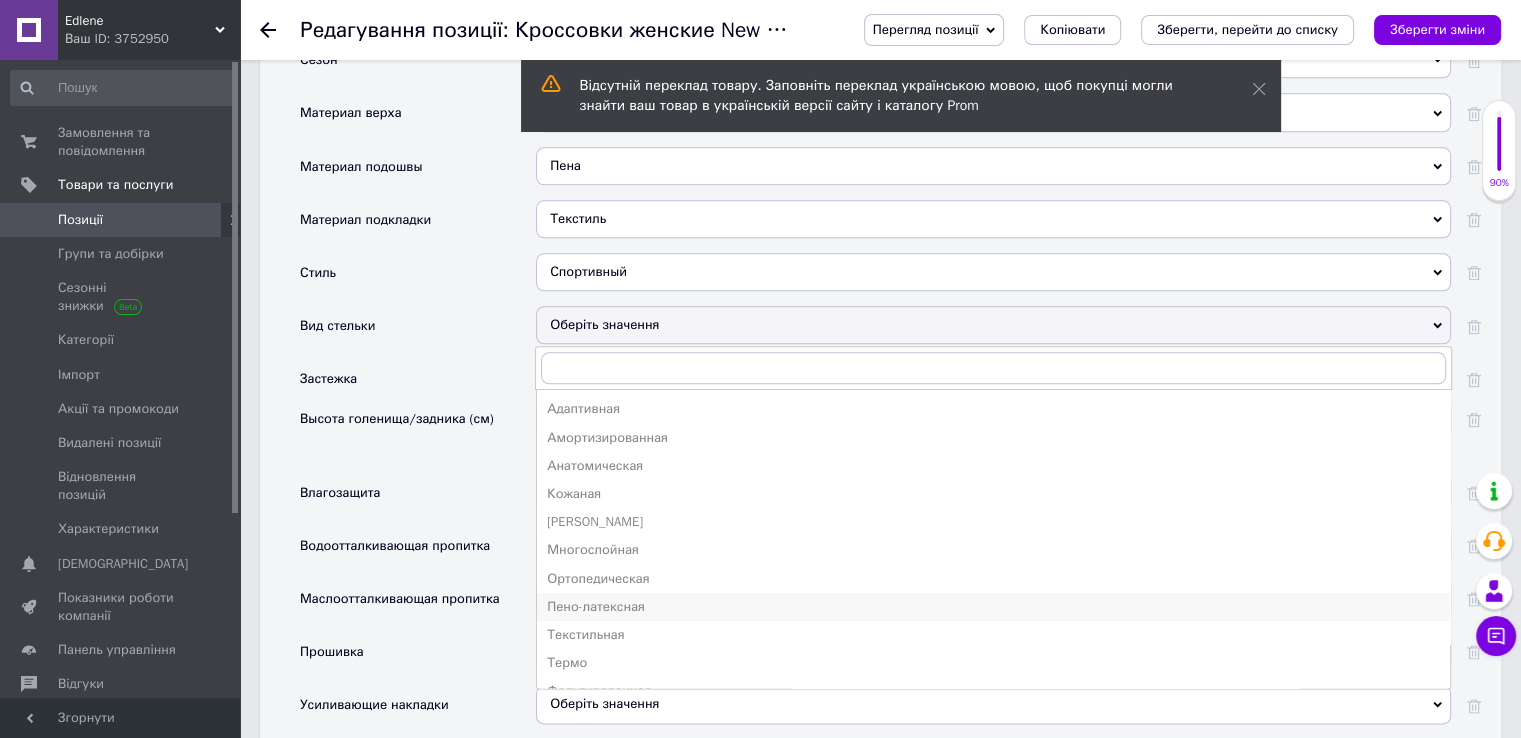 click on "Пено-латексная" at bounding box center [993, 607] 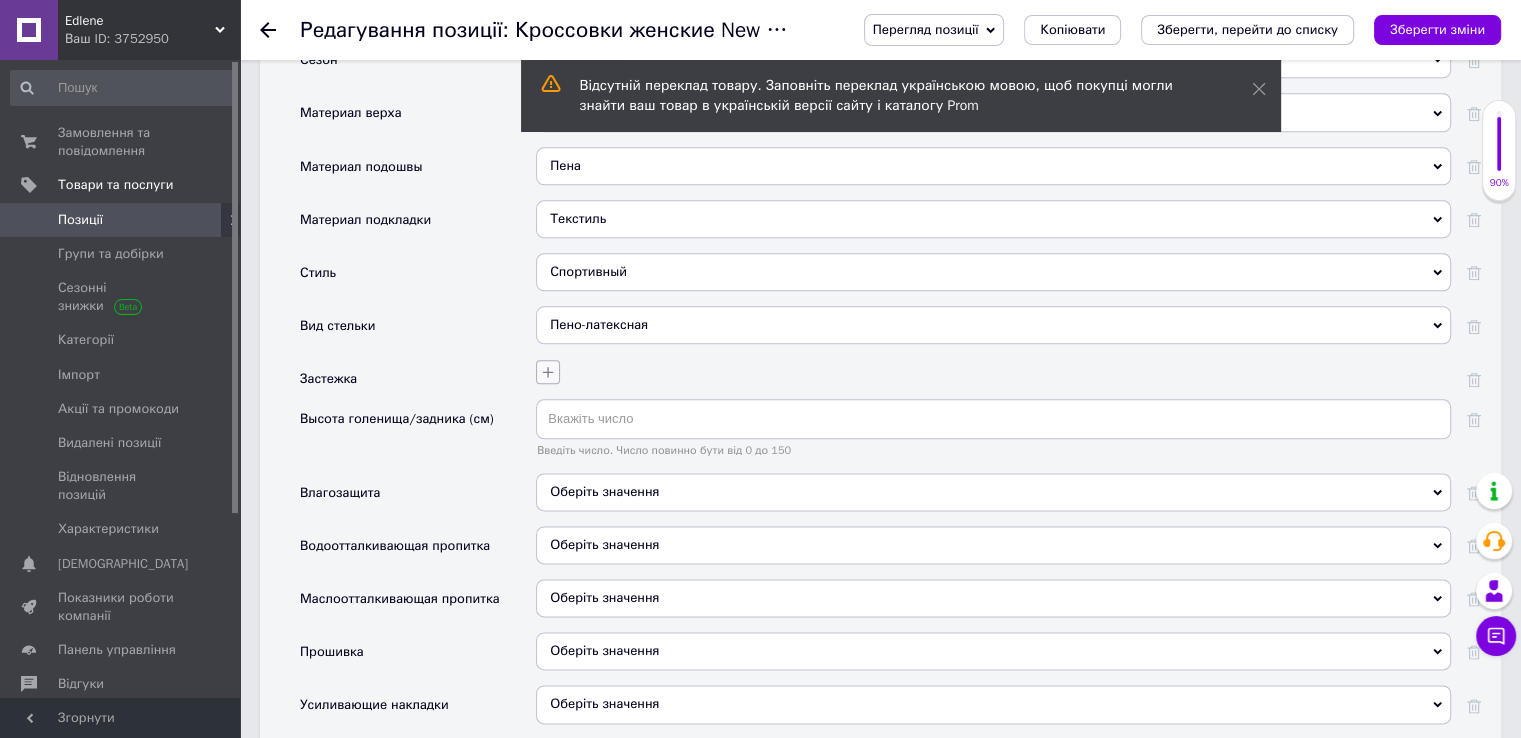 click 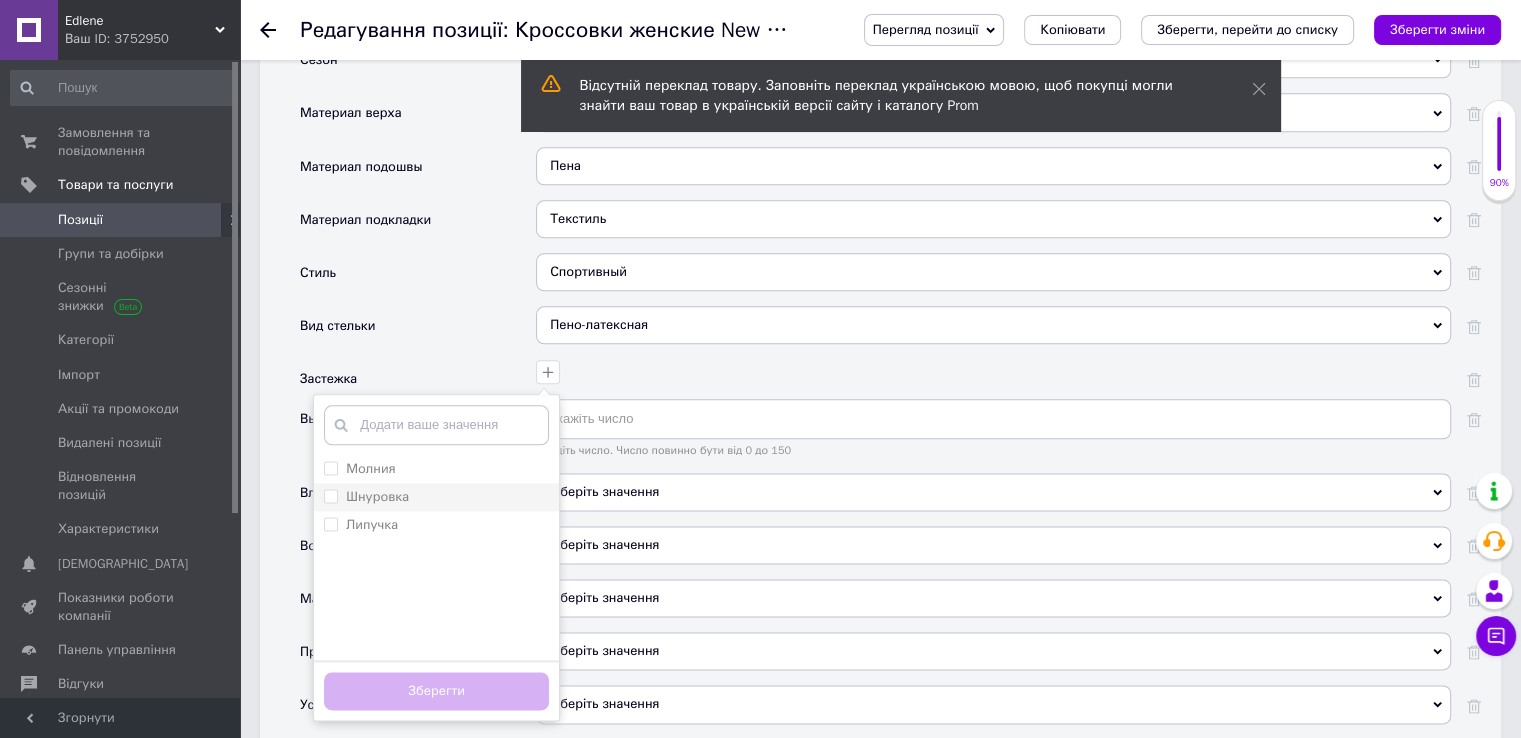 click on "Шнуровка" at bounding box center (330, 495) 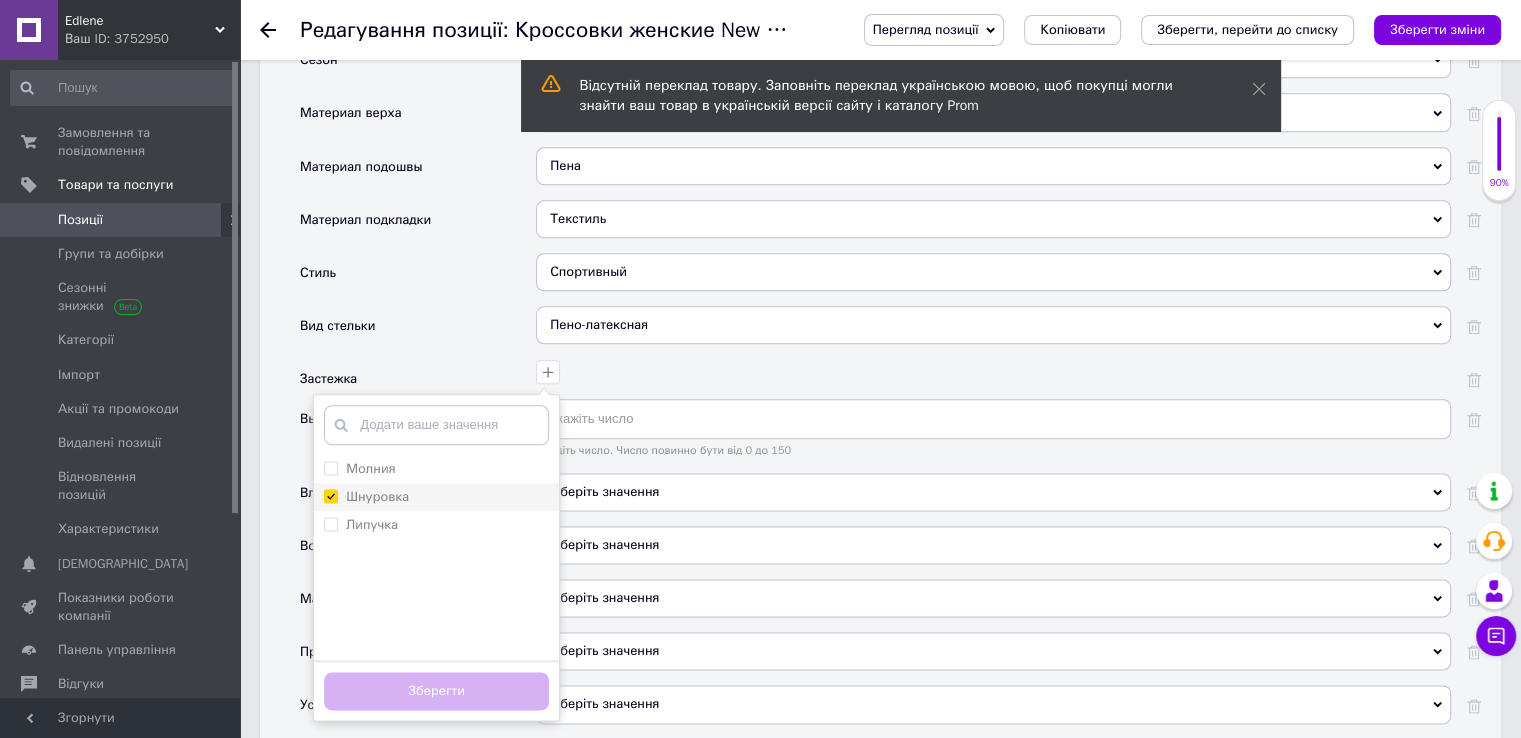 checkbox on "true" 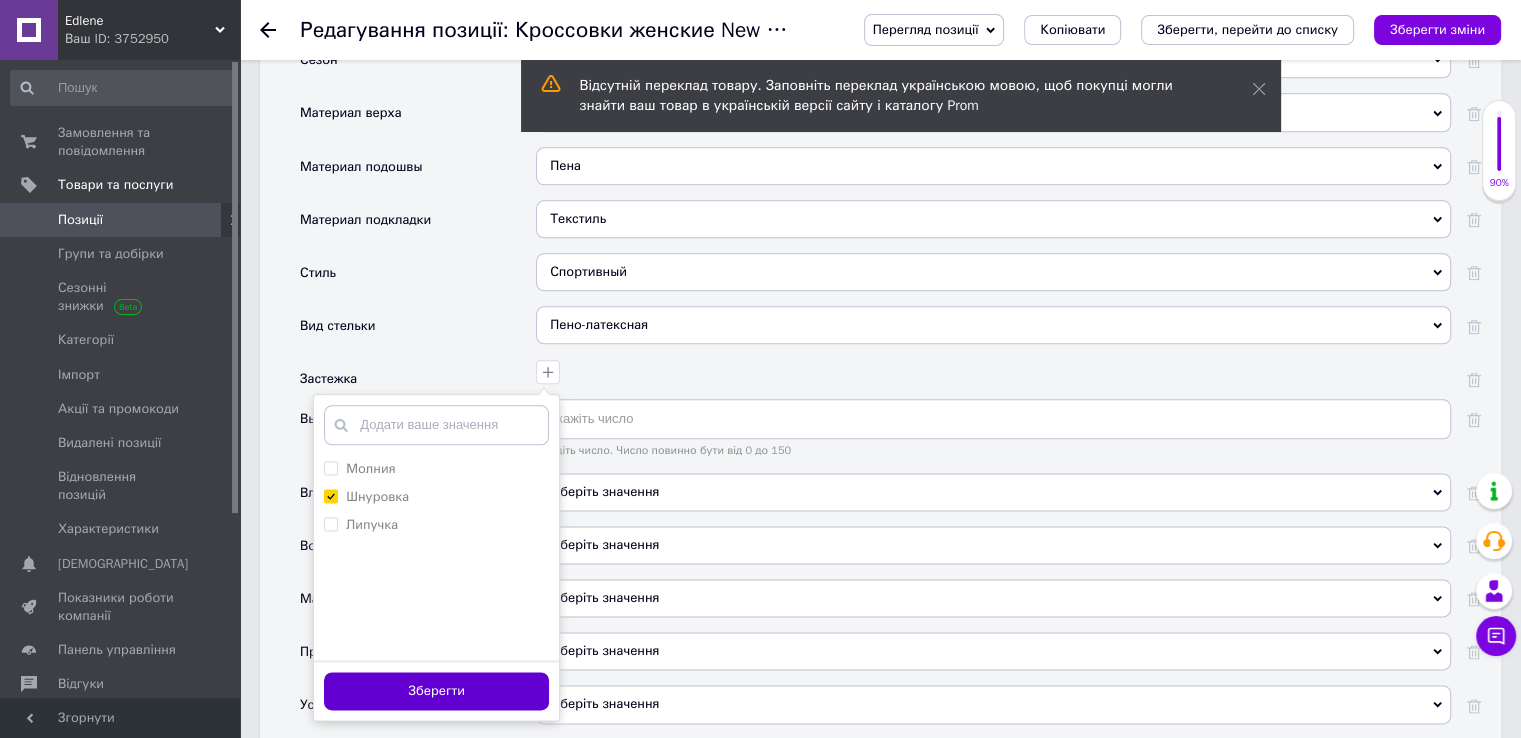 click on "Зберегти" at bounding box center [436, 691] 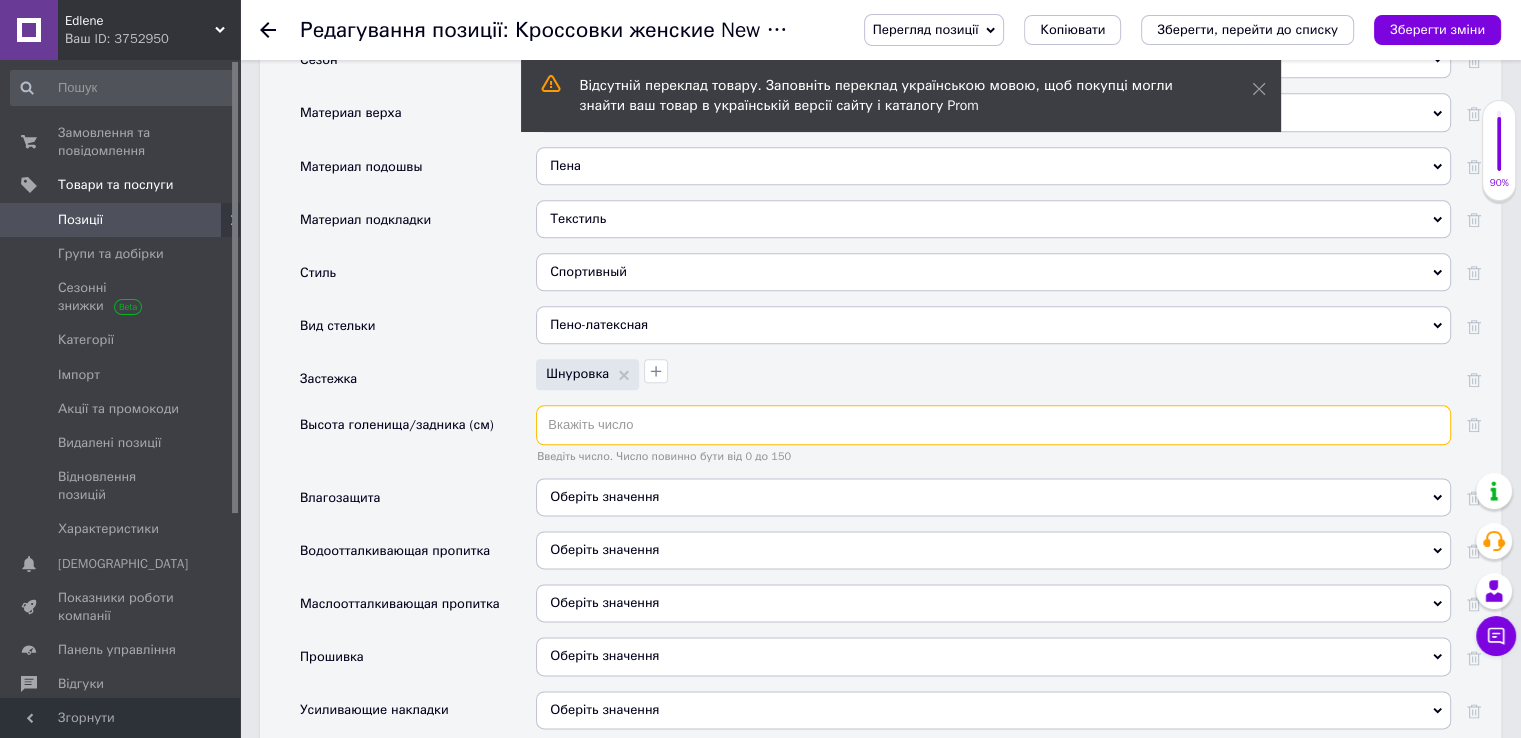 click at bounding box center (993, 425) 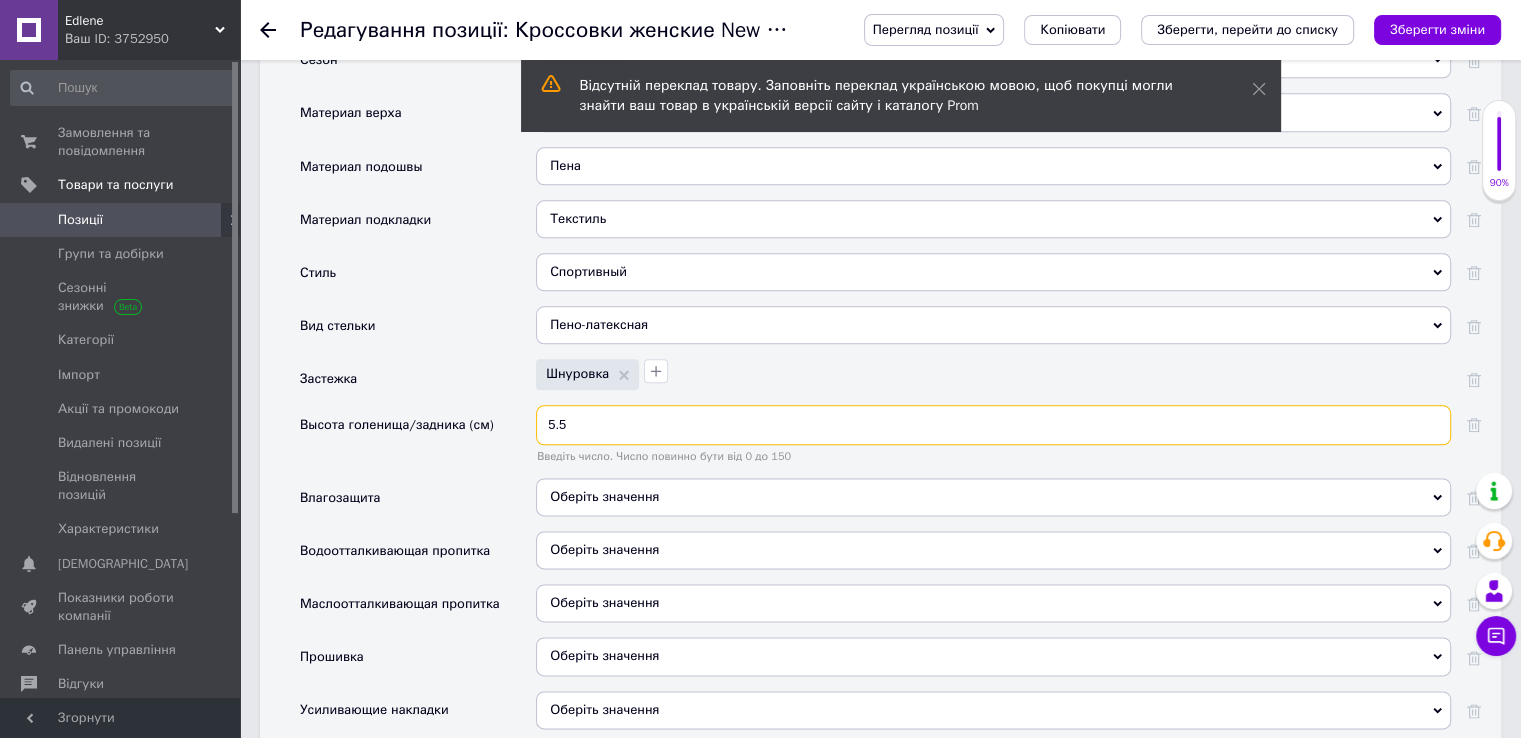 type on "5.5" 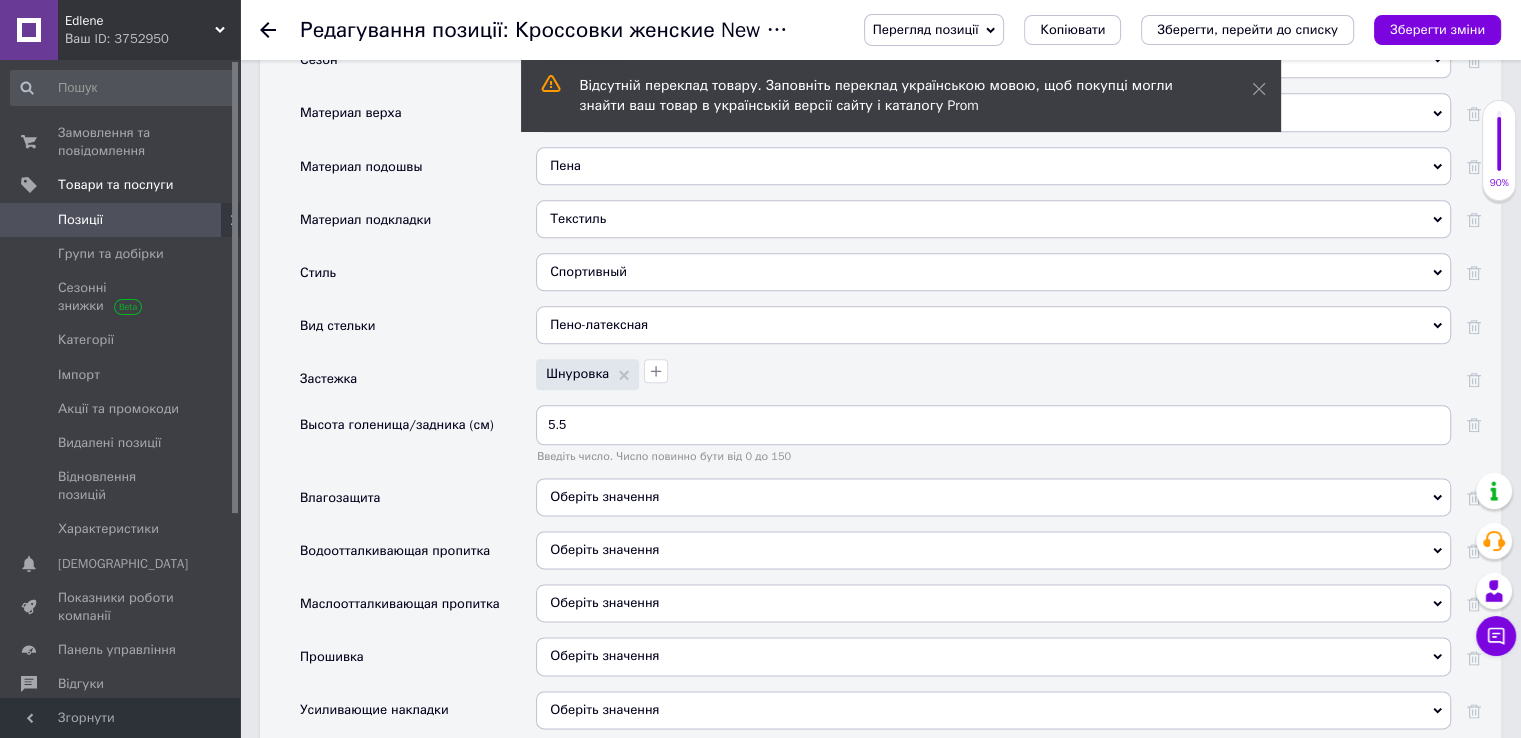 click on "Оберіть значення" at bounding box center (604, 496) 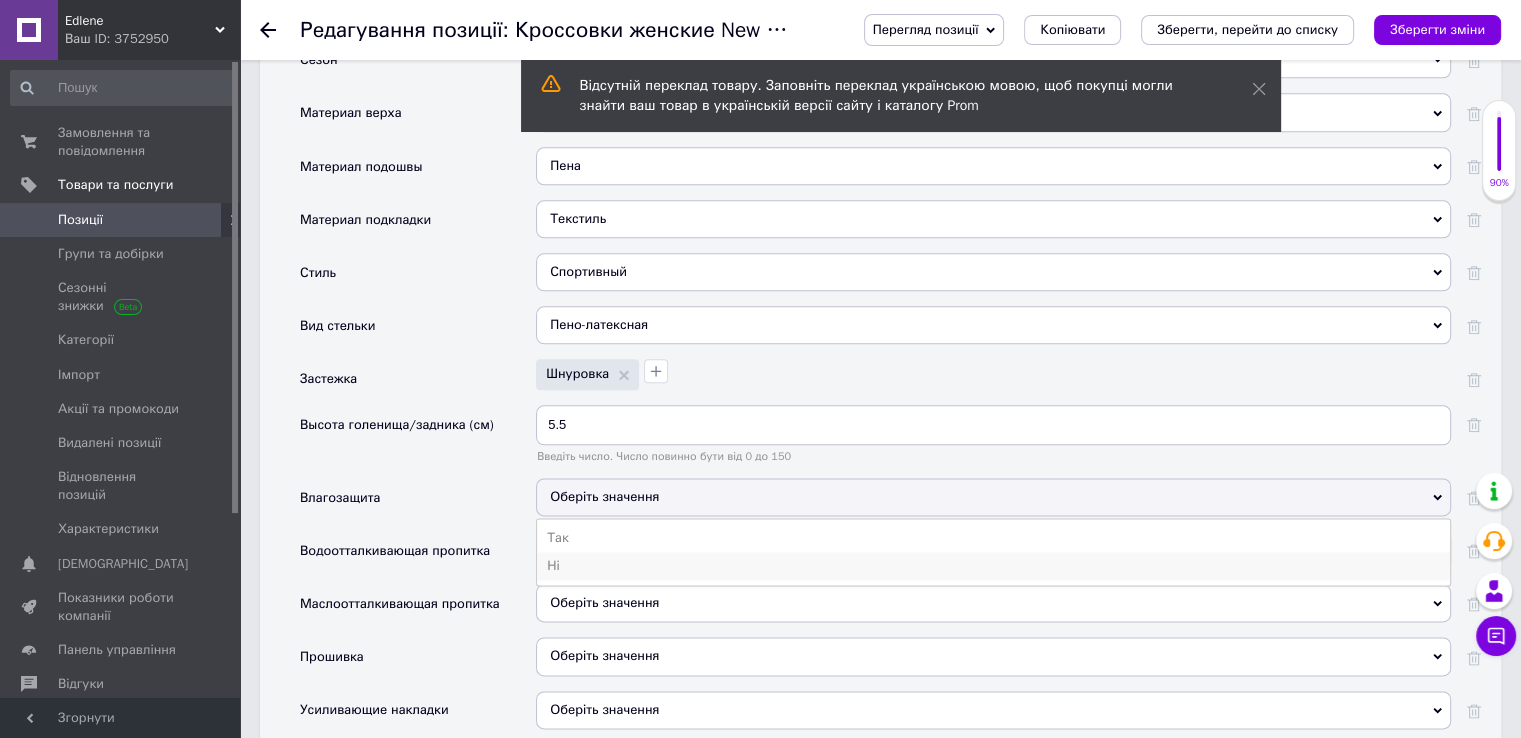 click on "Ні" at bounding box center [993, 566] 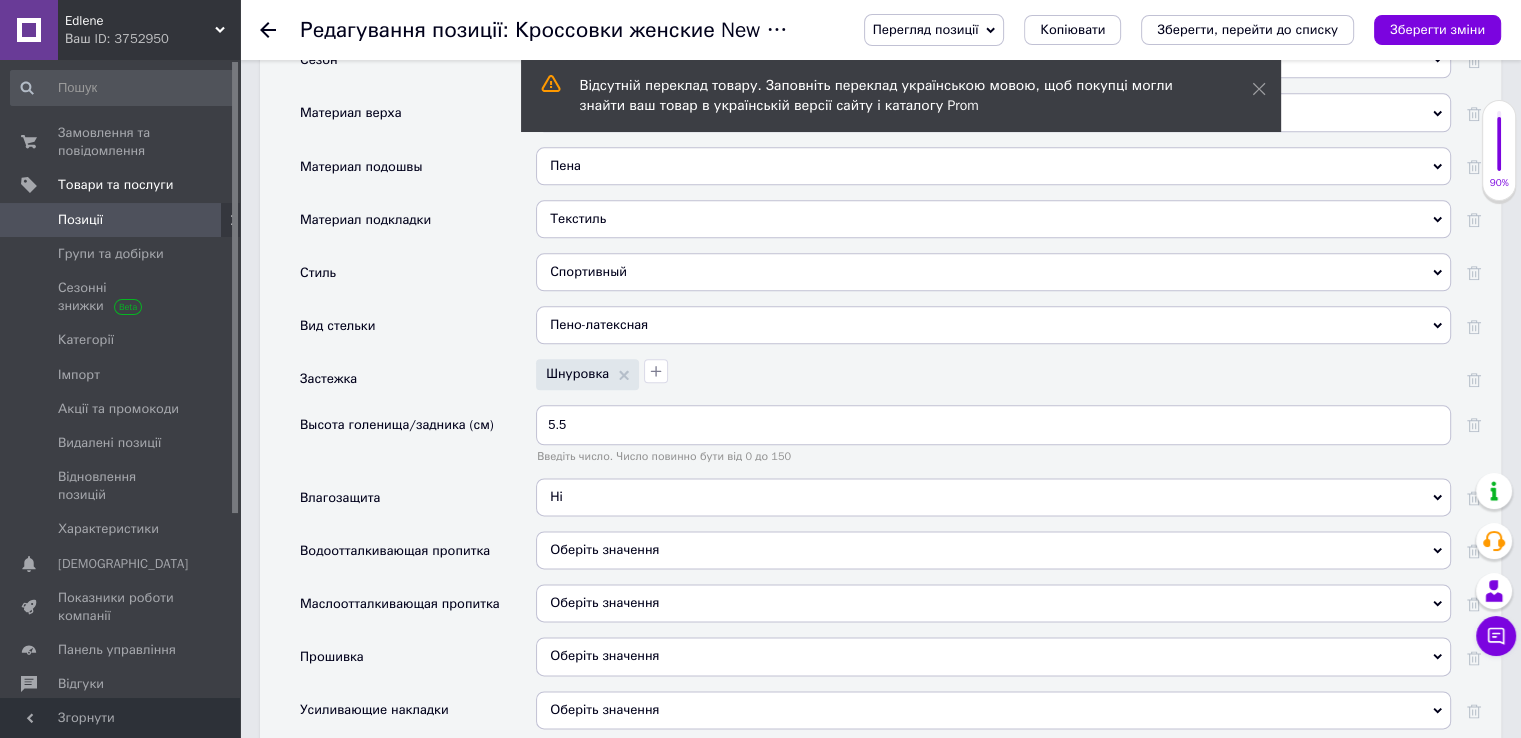 drag, startPoint x: 588, startPoint y: 524, endPoint x: 584, endPoint y: 542, distance: 18.439089 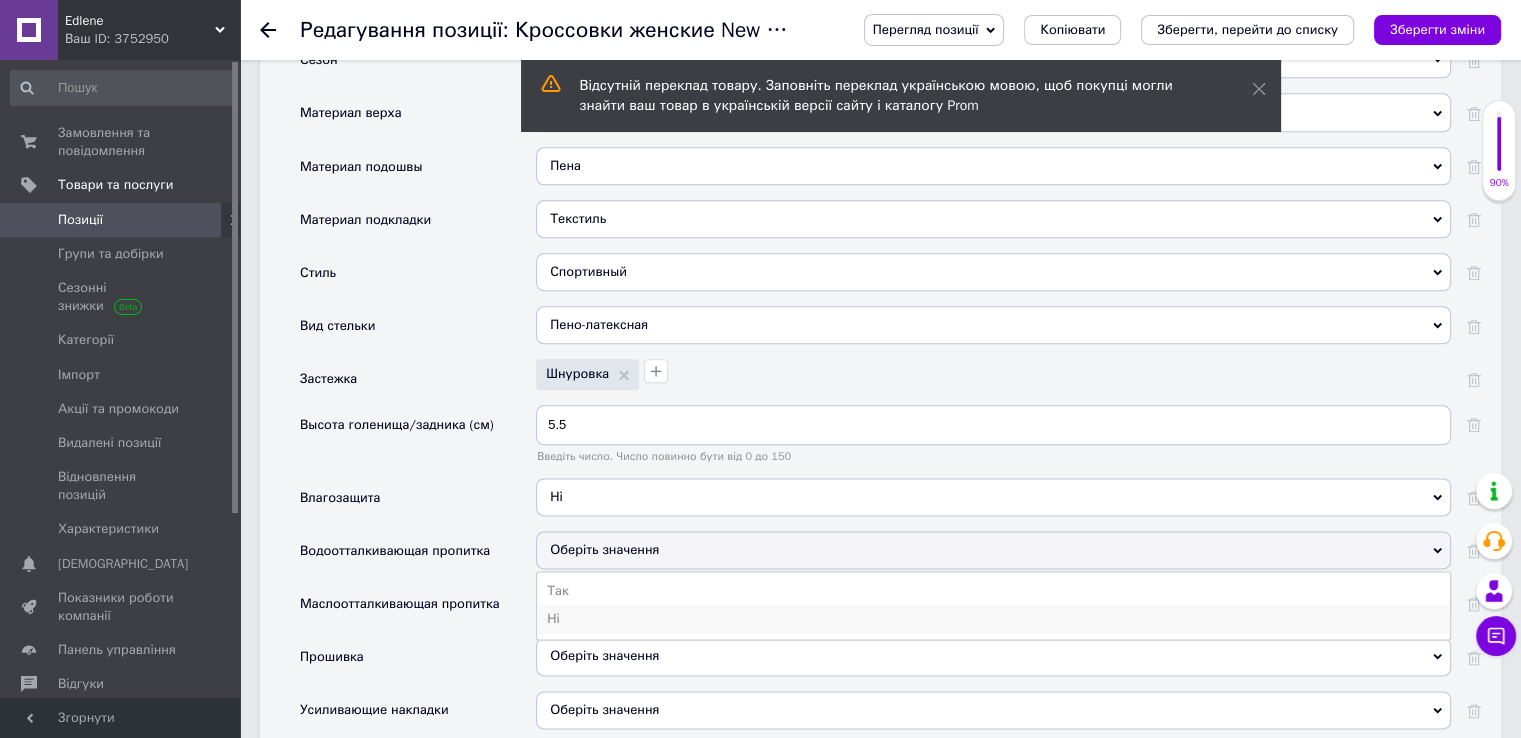 click on "Ні" at bounding box center (993, 619) 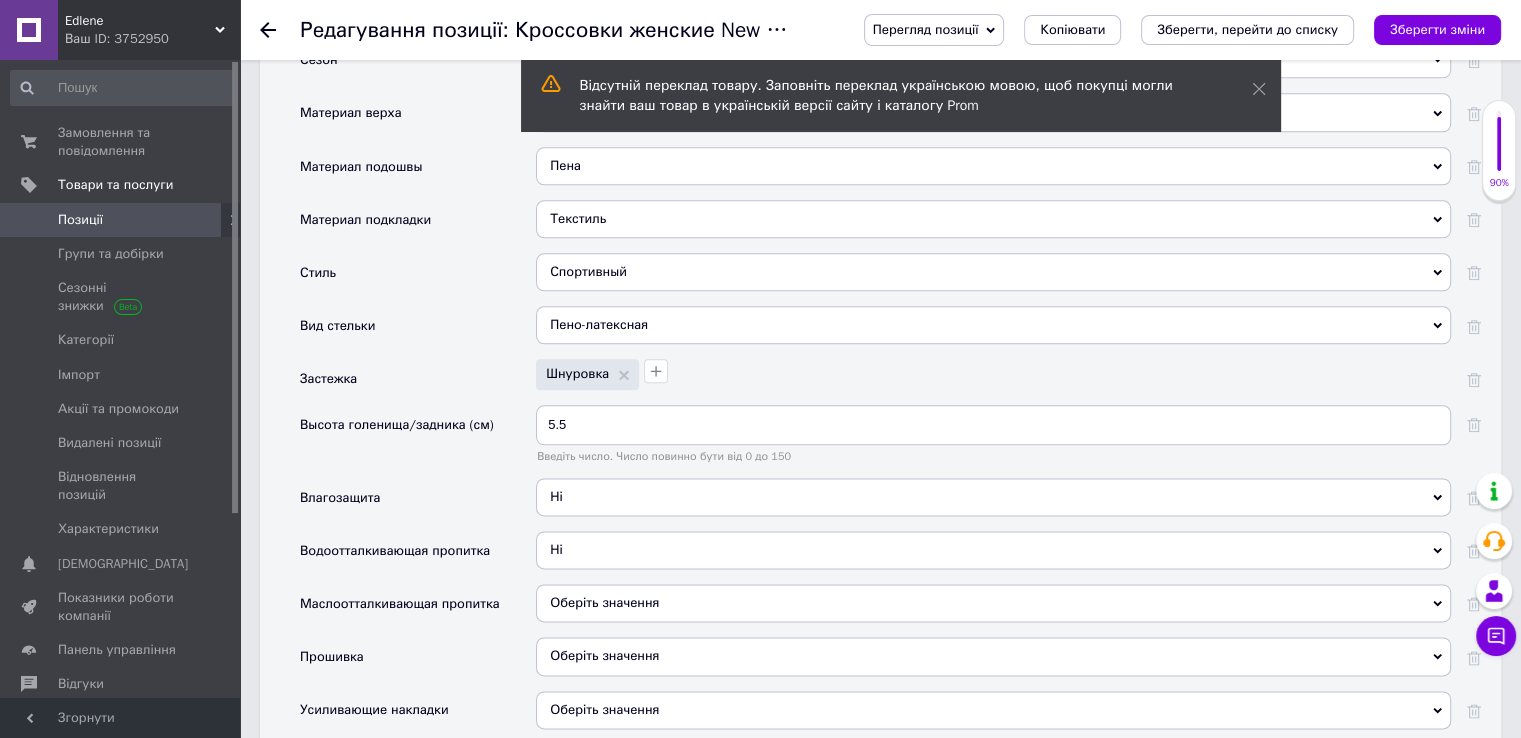 drag, startPoint x: 574, startPoint y: 578, endPoint x: 563, endPoint y: 619, distance: 42.44997 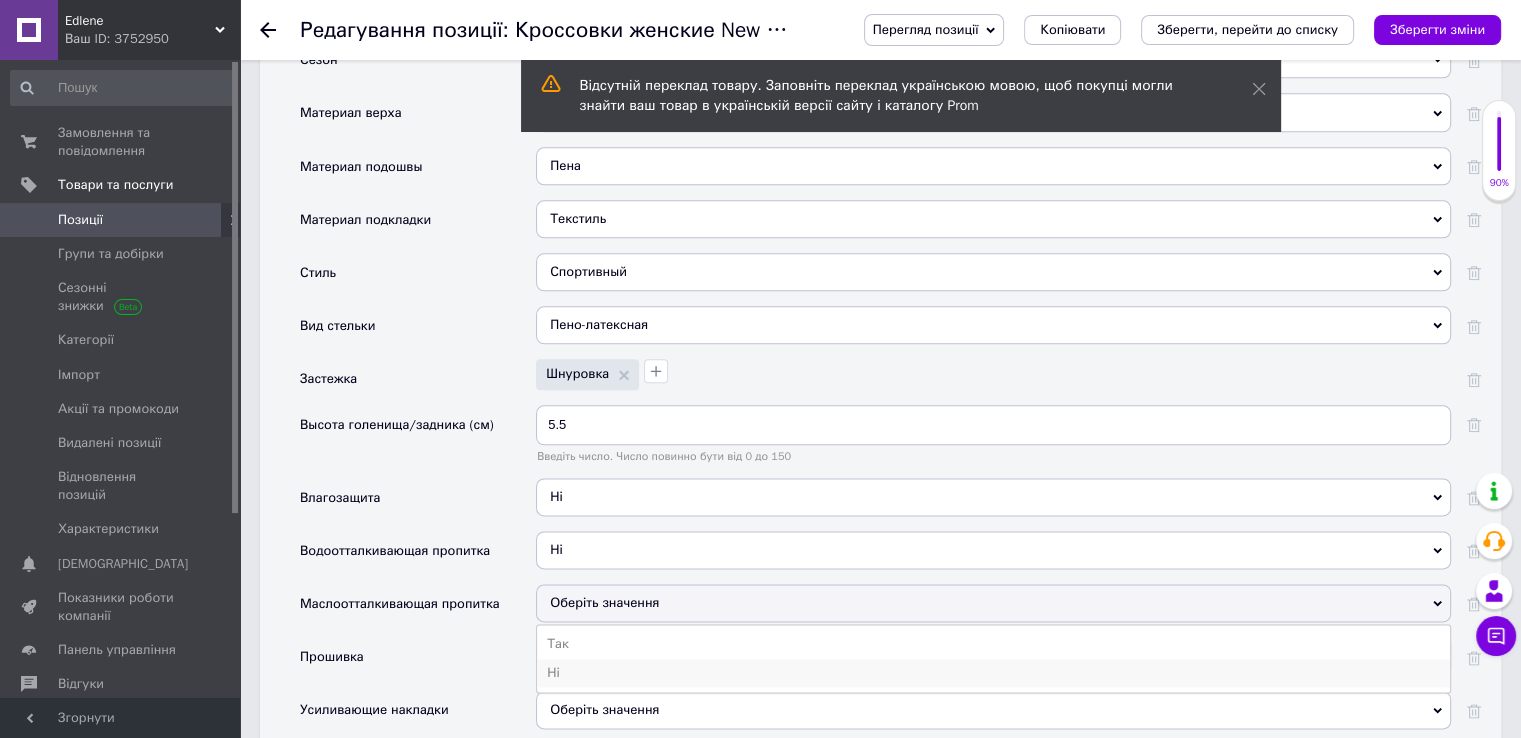 click on "Ні" at bounding box center [993, 673] 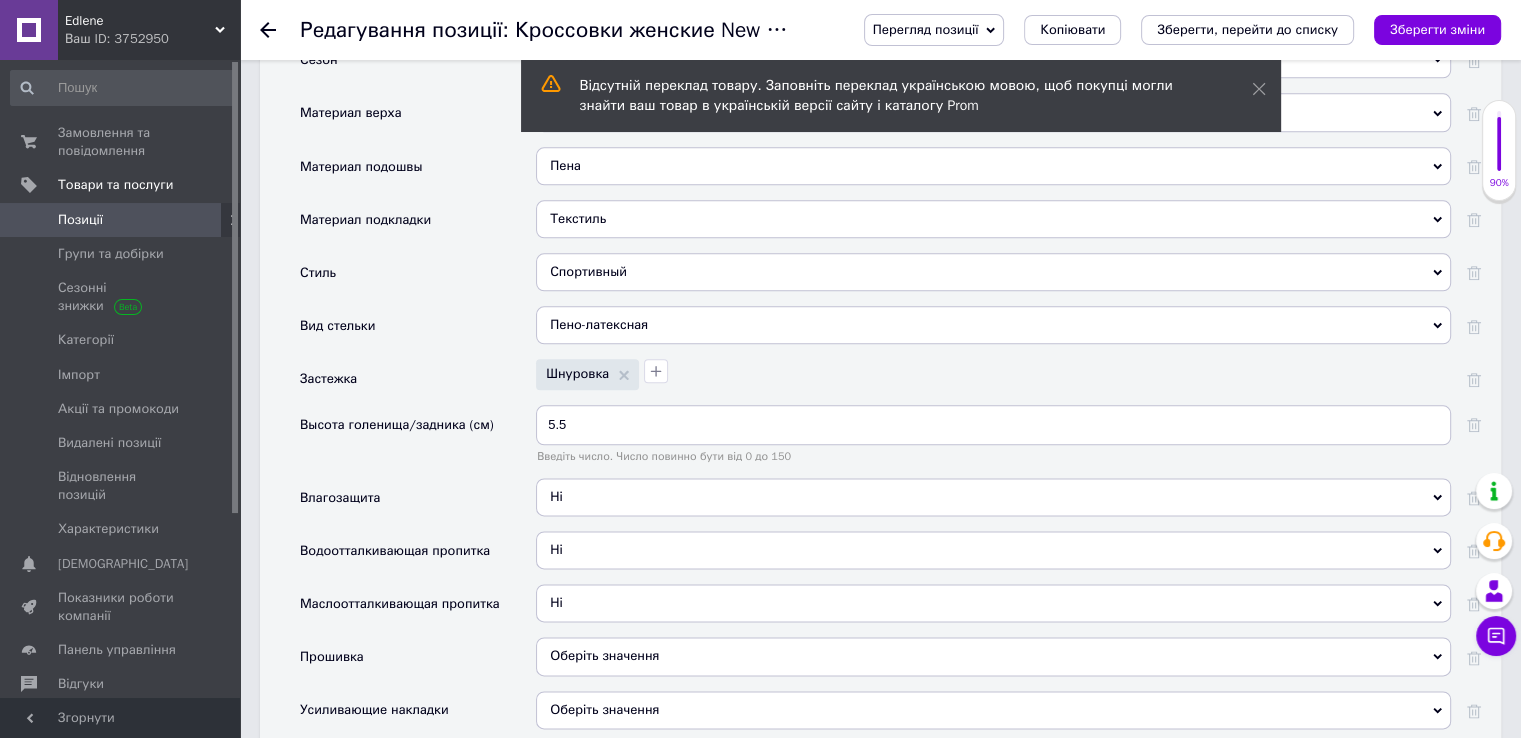 click on "Оберіть значення" at bounding box center (604, 655) 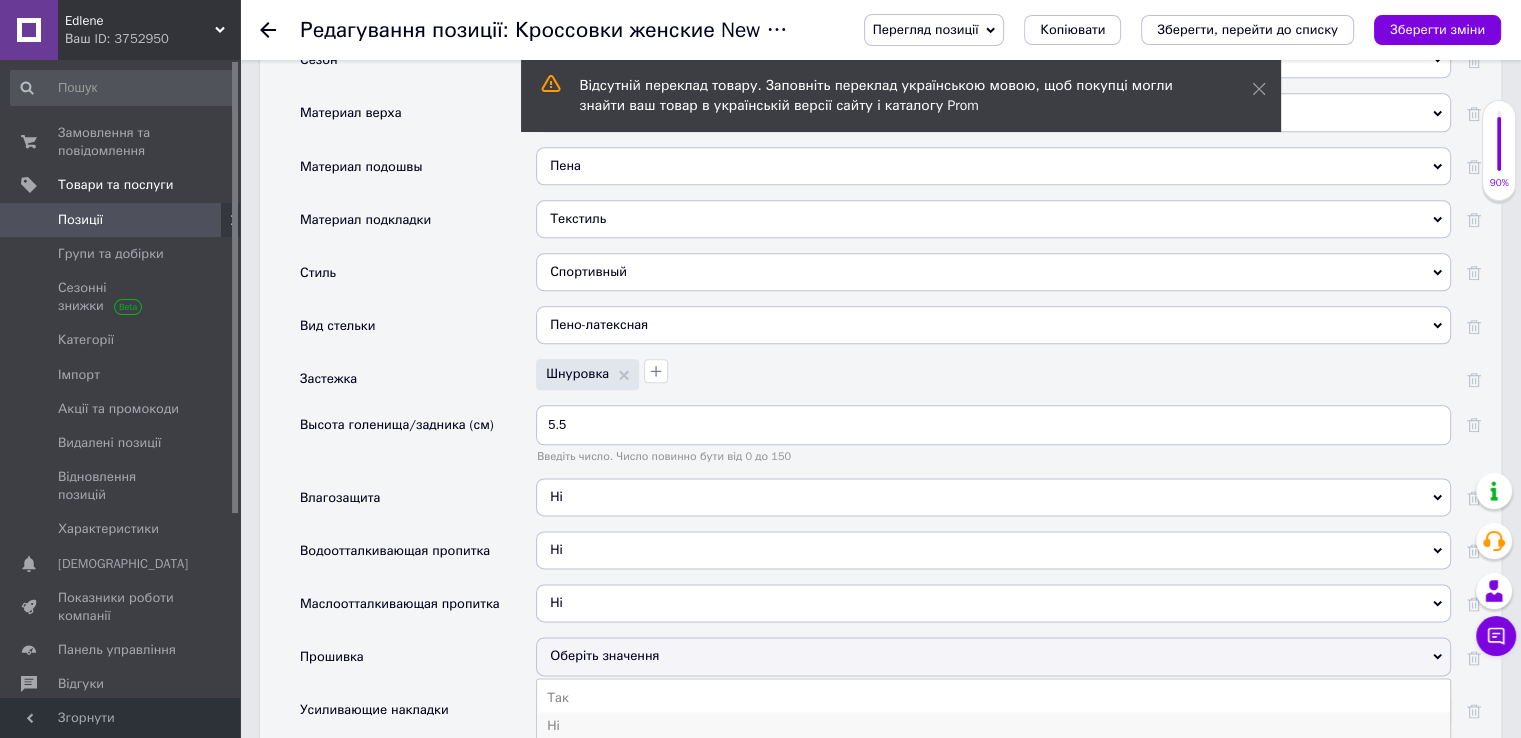 click on "Ні" at bounding box center (993, 726) 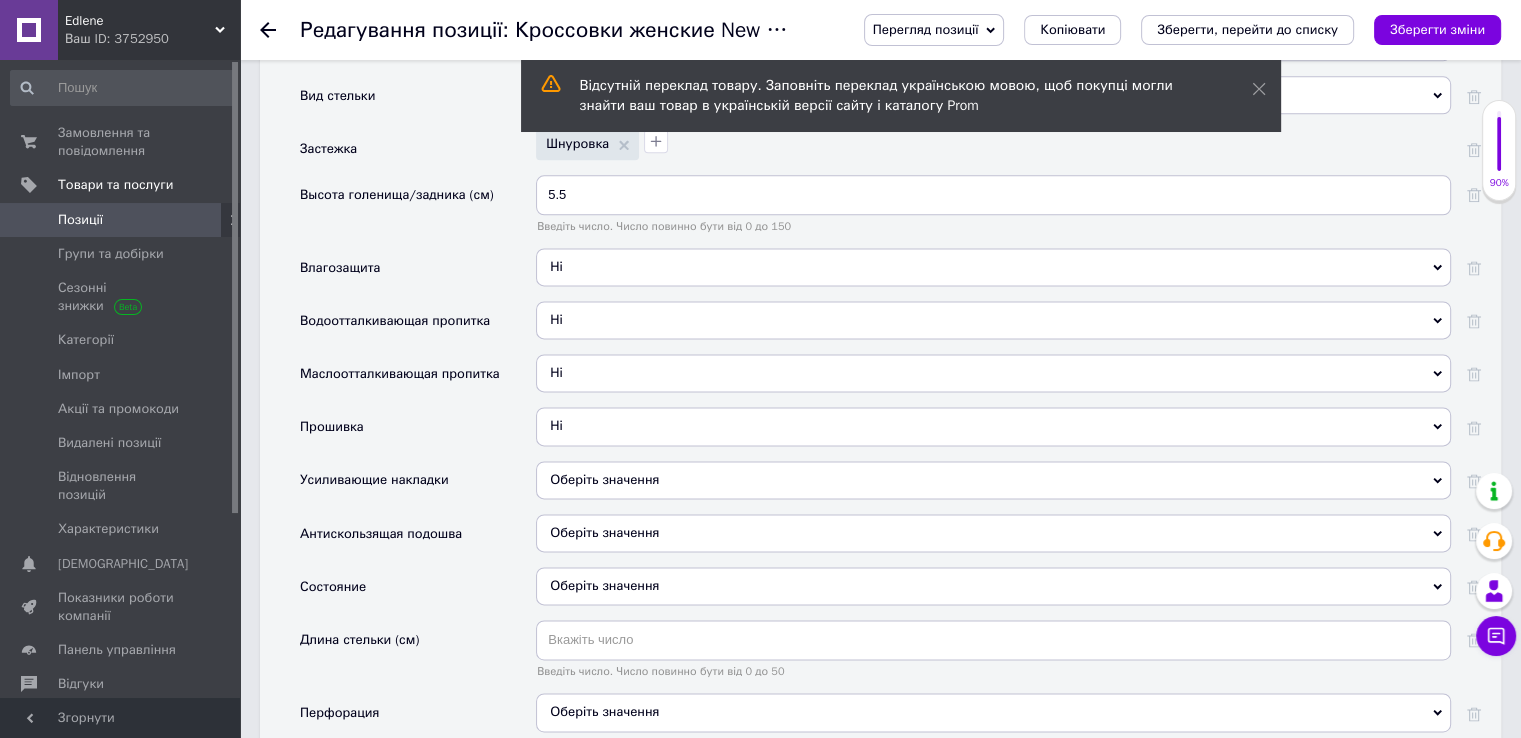 scroll, scrollTop: 2700, scrollLeft: 0, axis: vertical 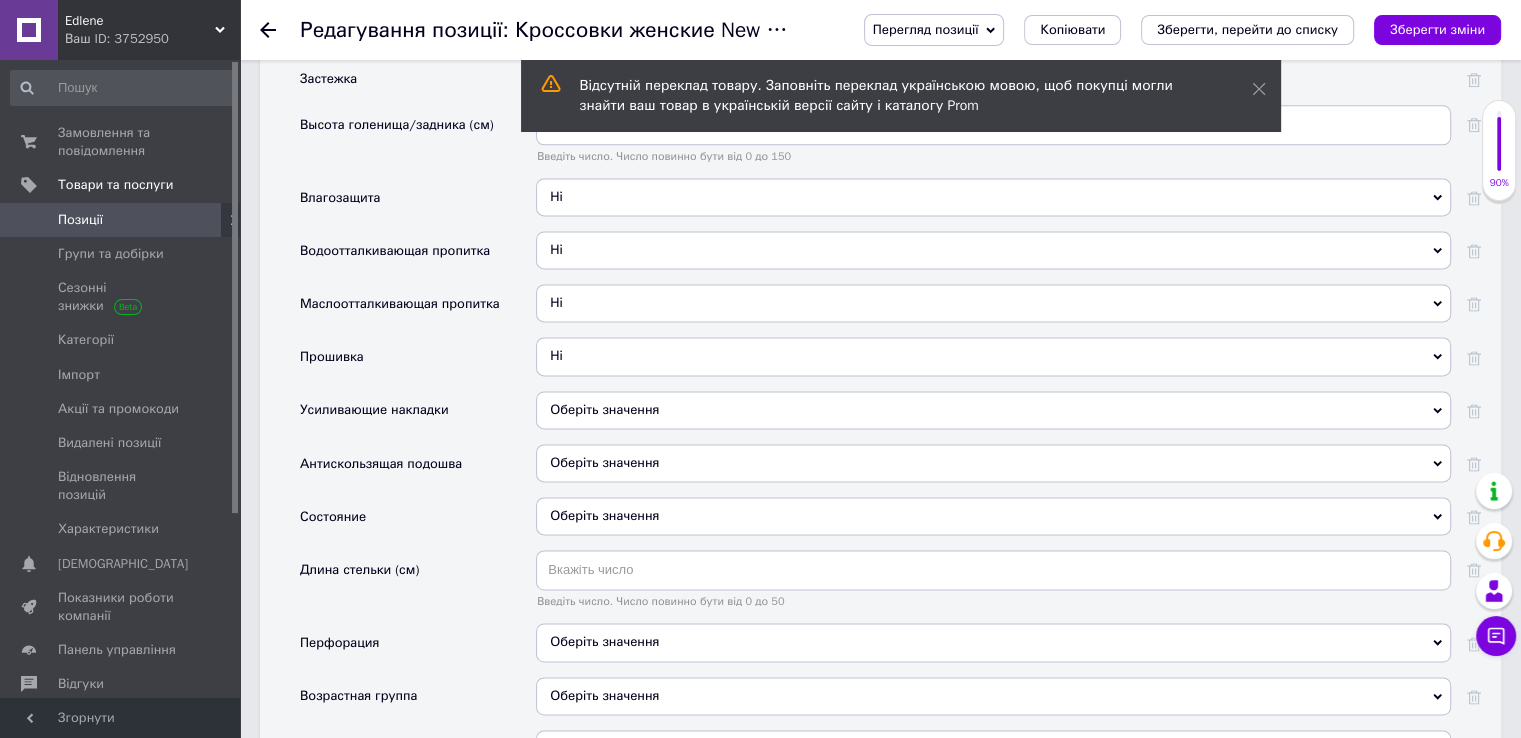 click on "Оберіть значення" at bounding box center (604, 409) 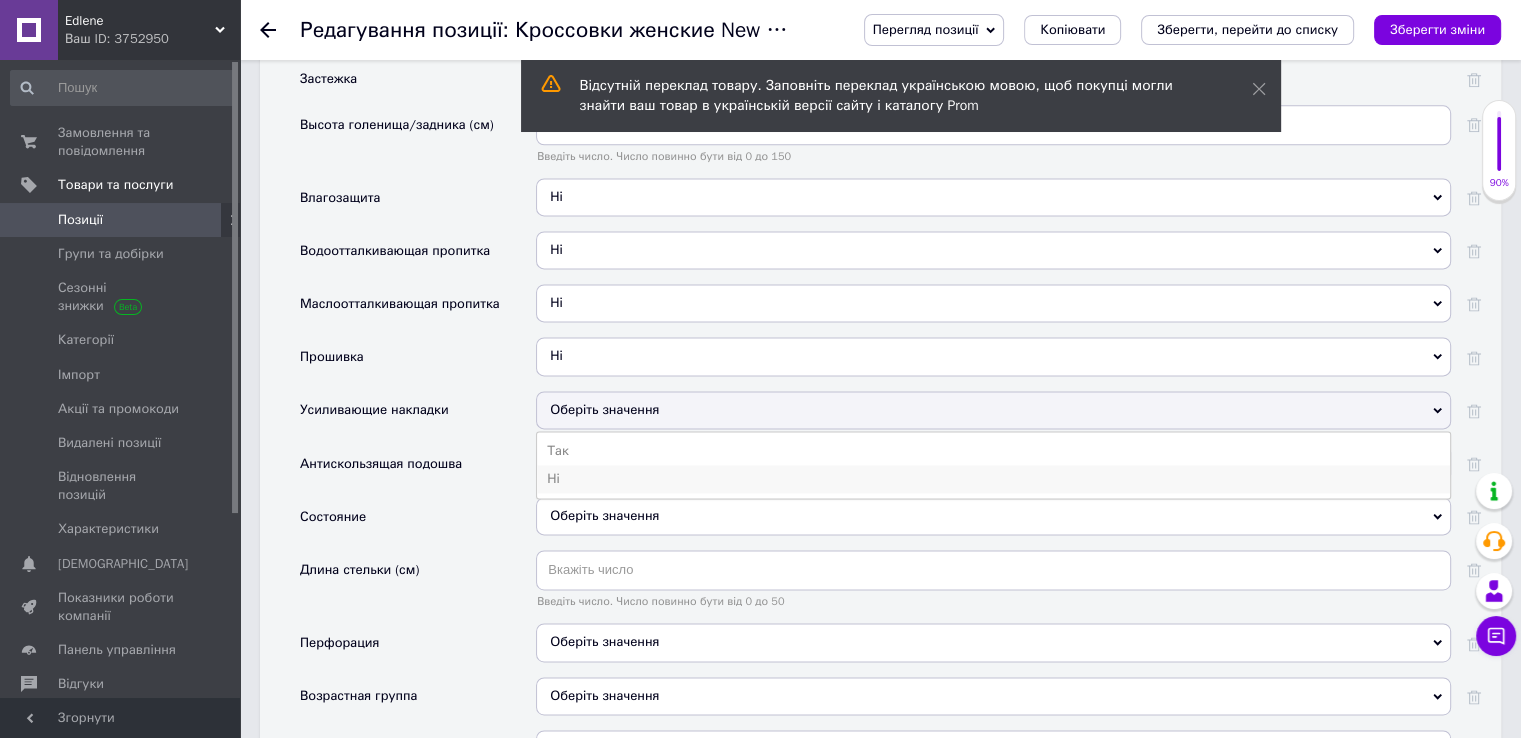 click on "Ні" at bounding box center [993, 479] 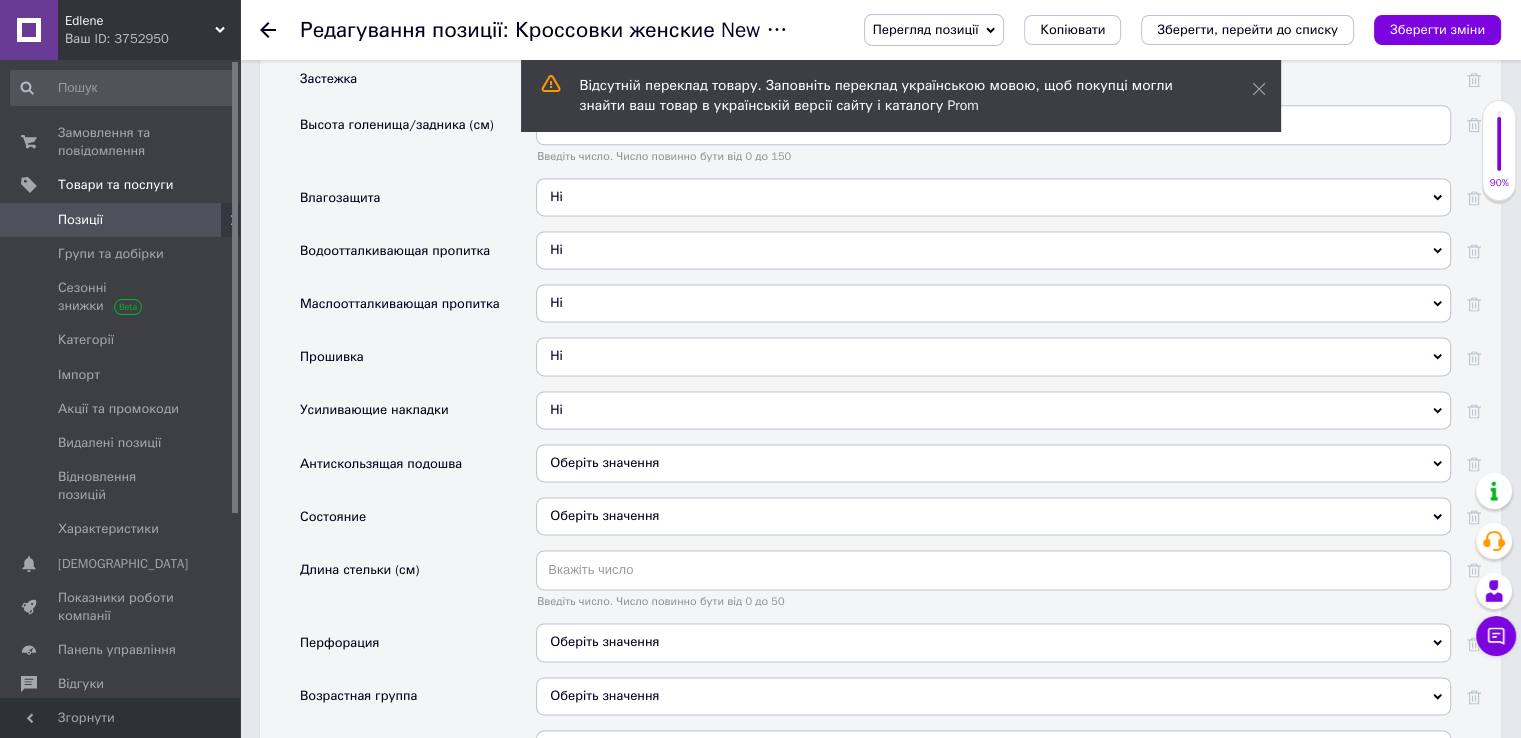 click on "Оберіть значення" at bounding box center (604, 462) 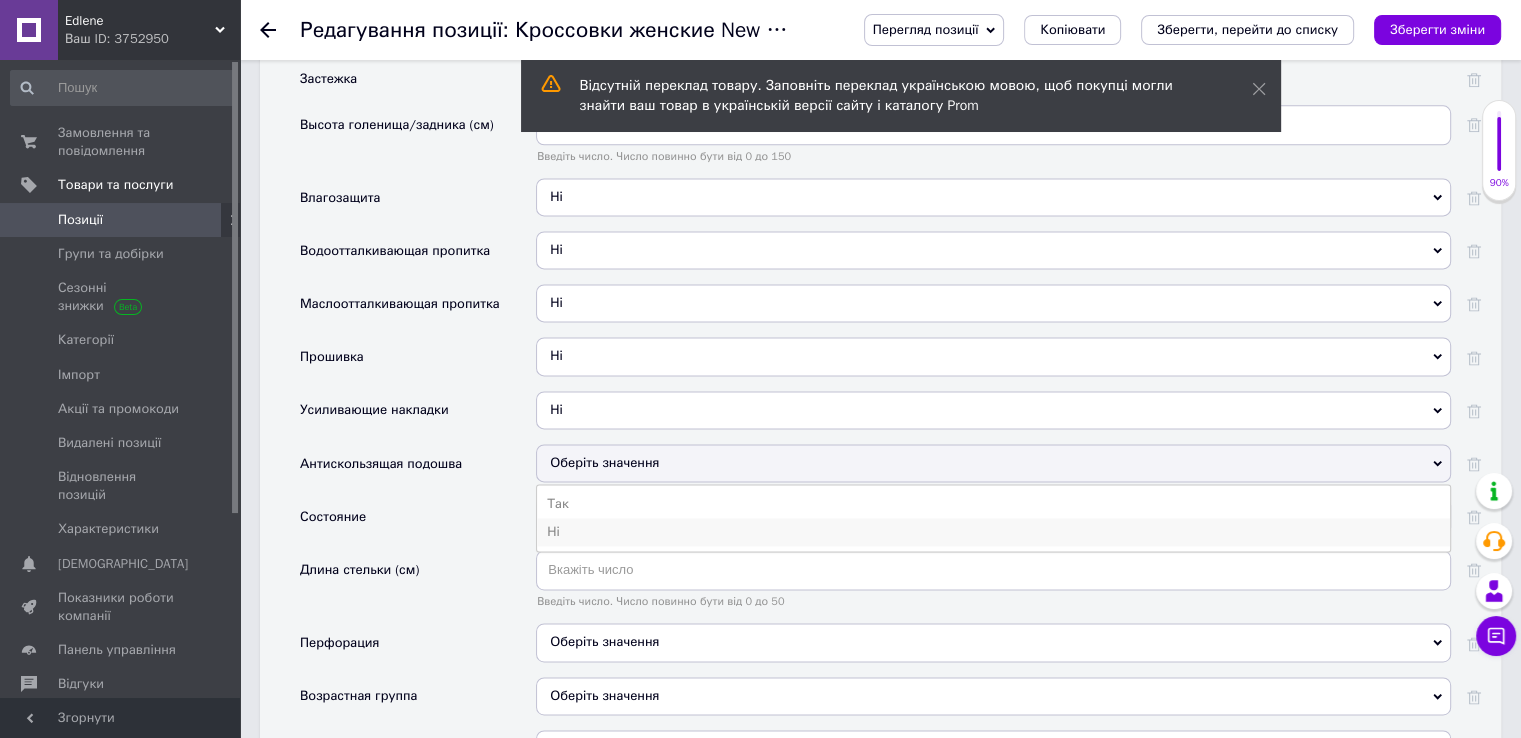 click on "Ні" at bounding box center [993, 532] 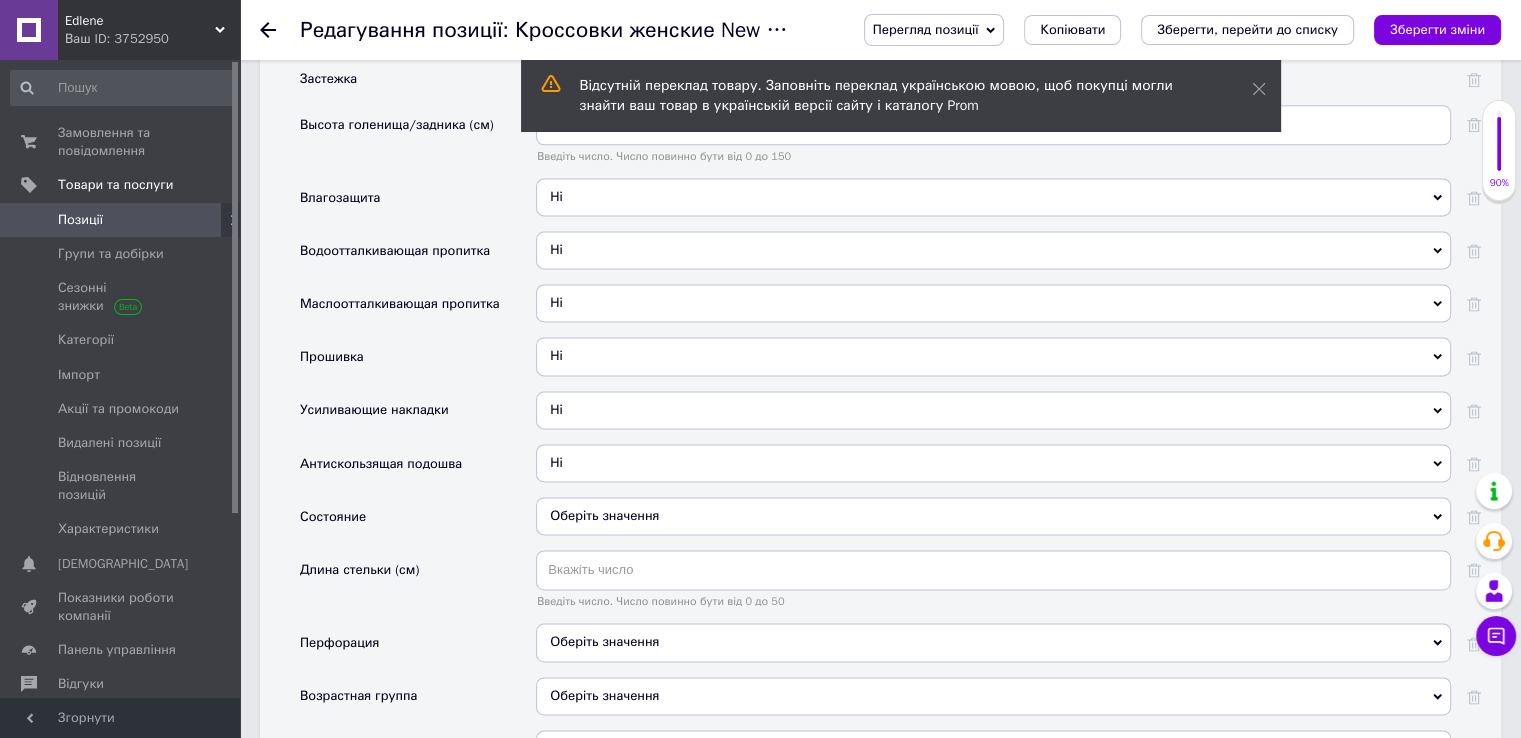 click on "Оберіть значення" at bounding box center [993, 516] 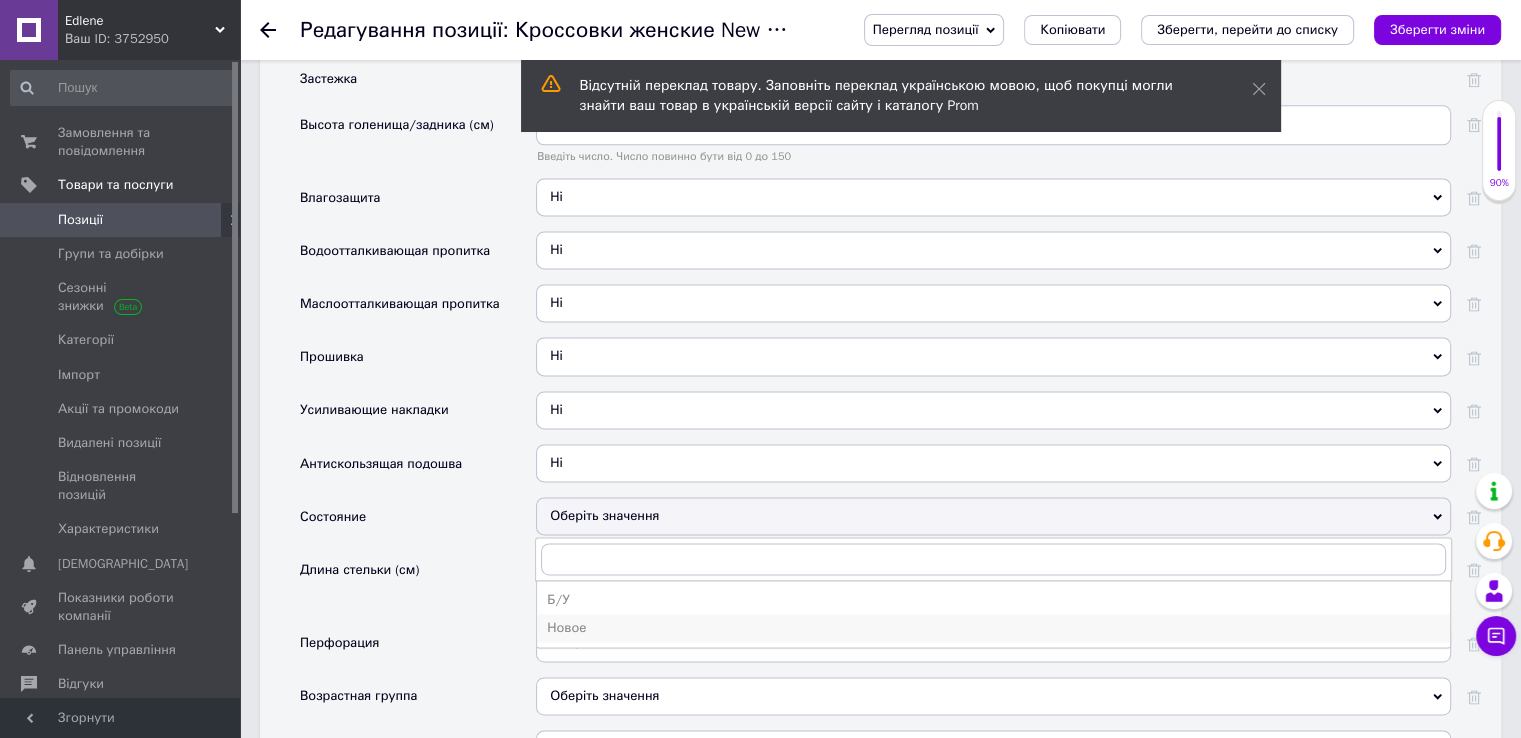 click on "Новое" at bounding box center (993, 628) 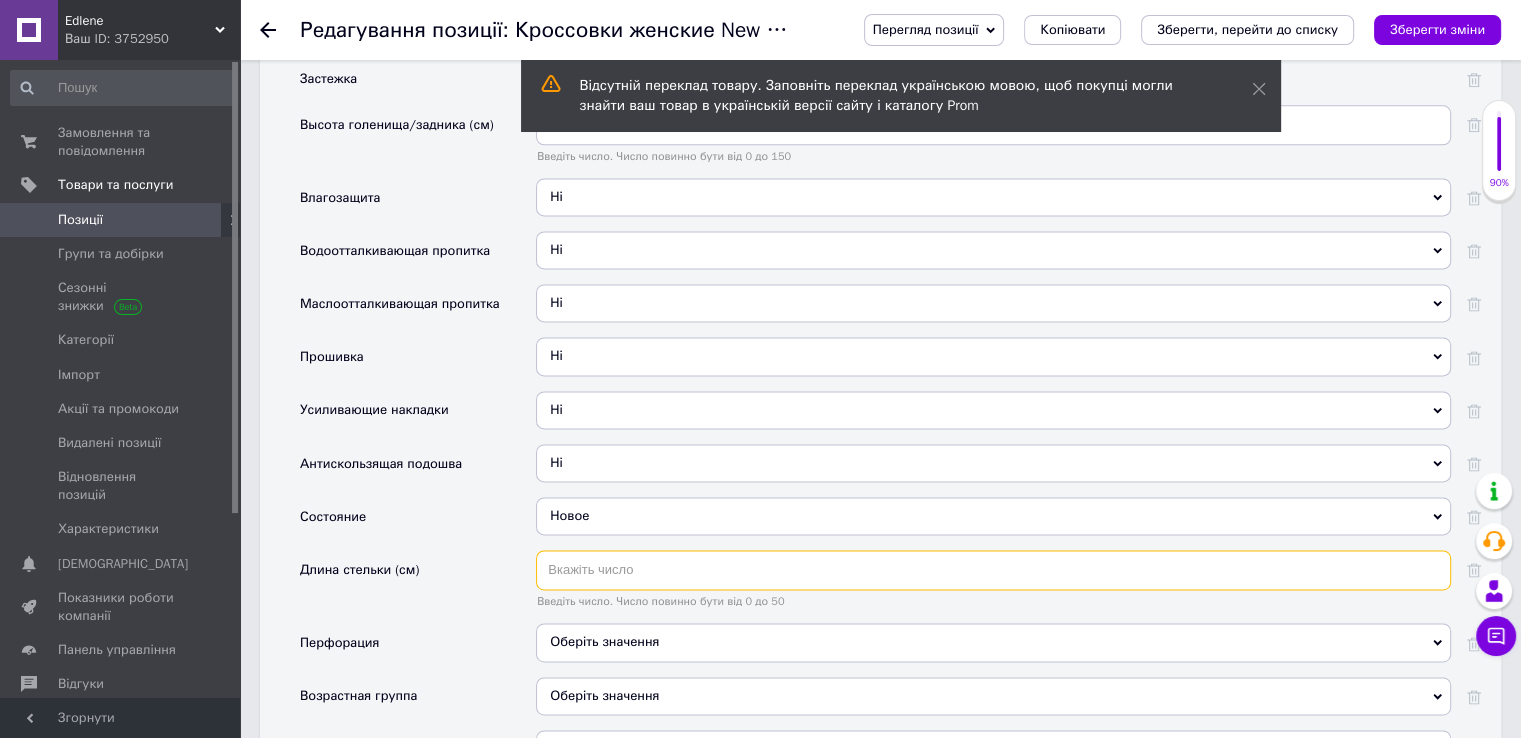 click at bounding box center (993, 570) 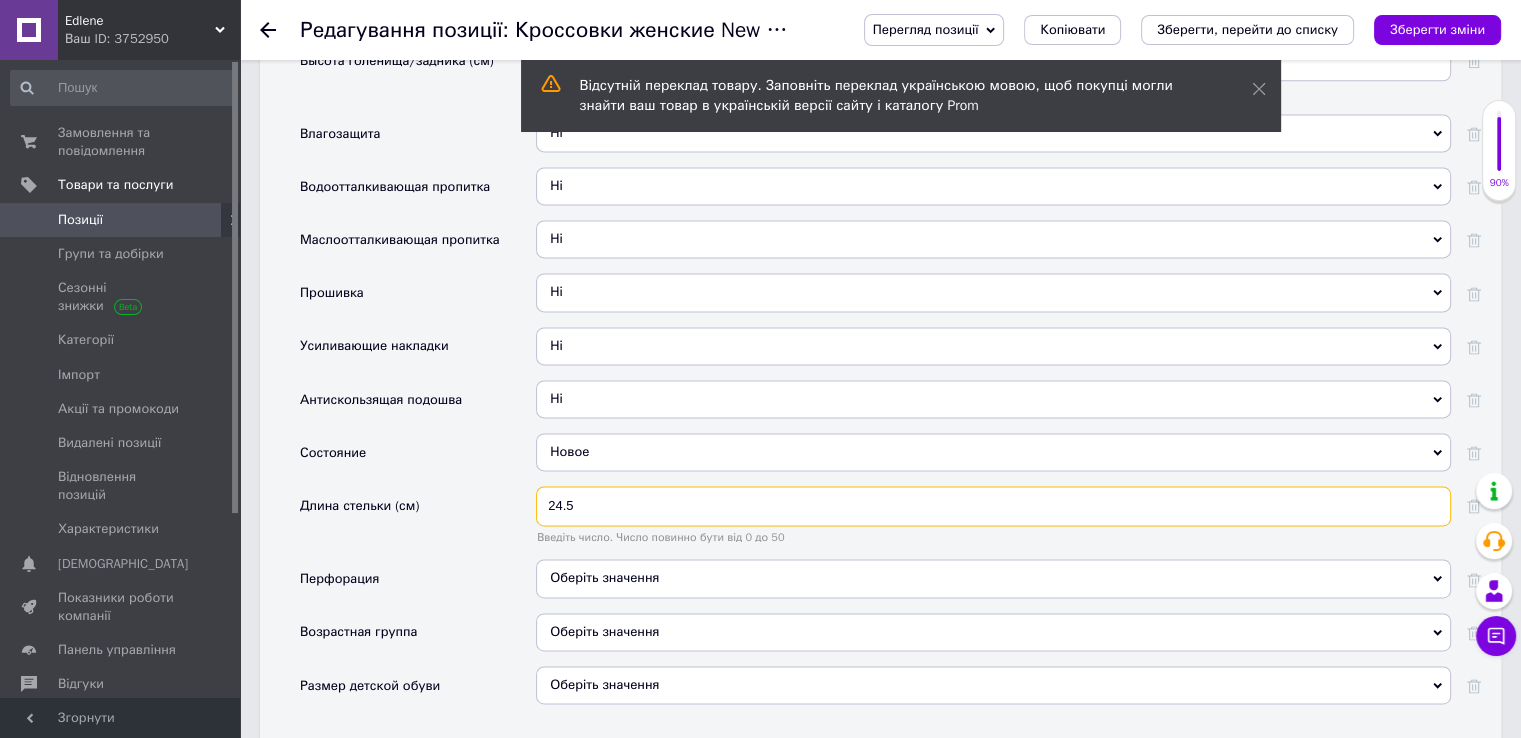 scroll, scrollTop: 2800, scrollLeft: 0, axis: vertical 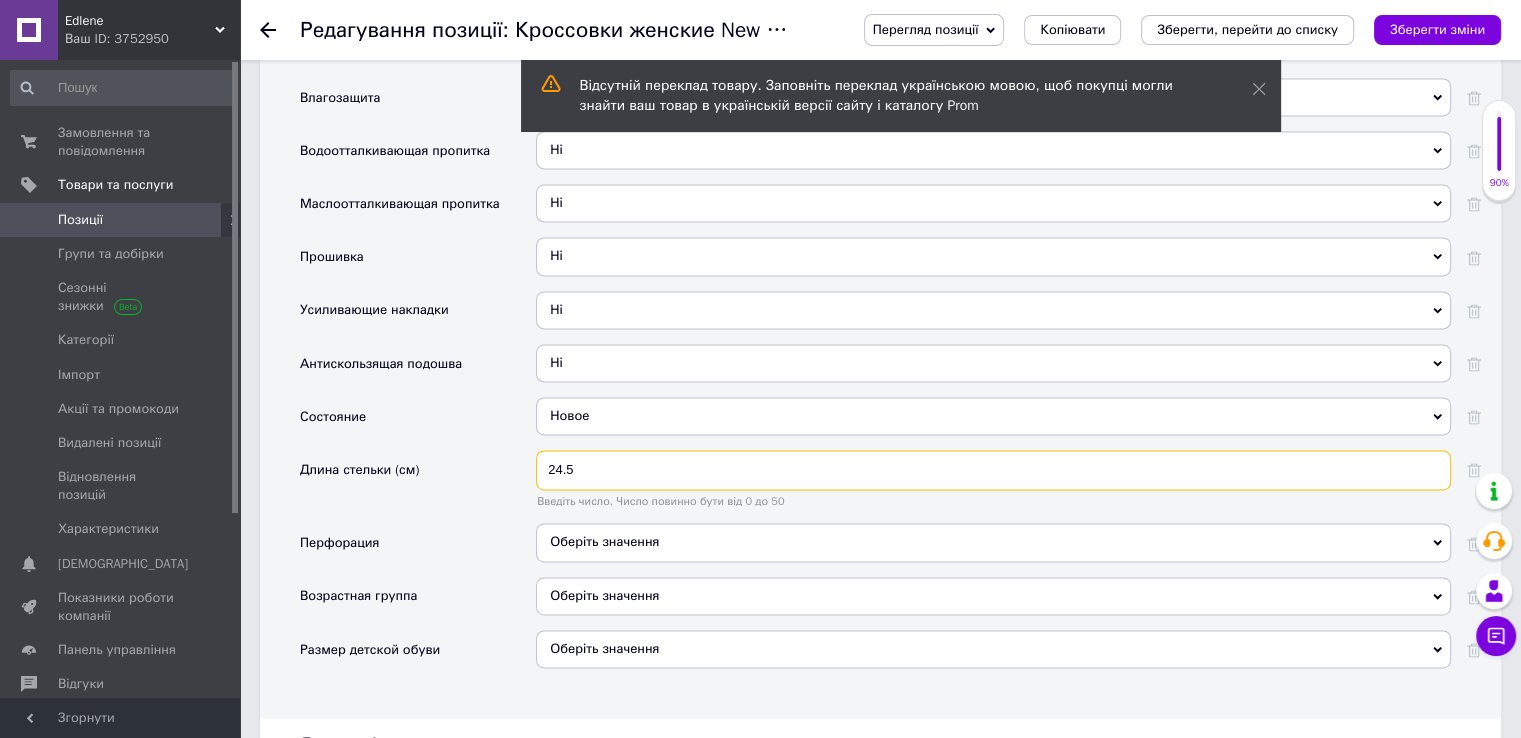type on "24.5" 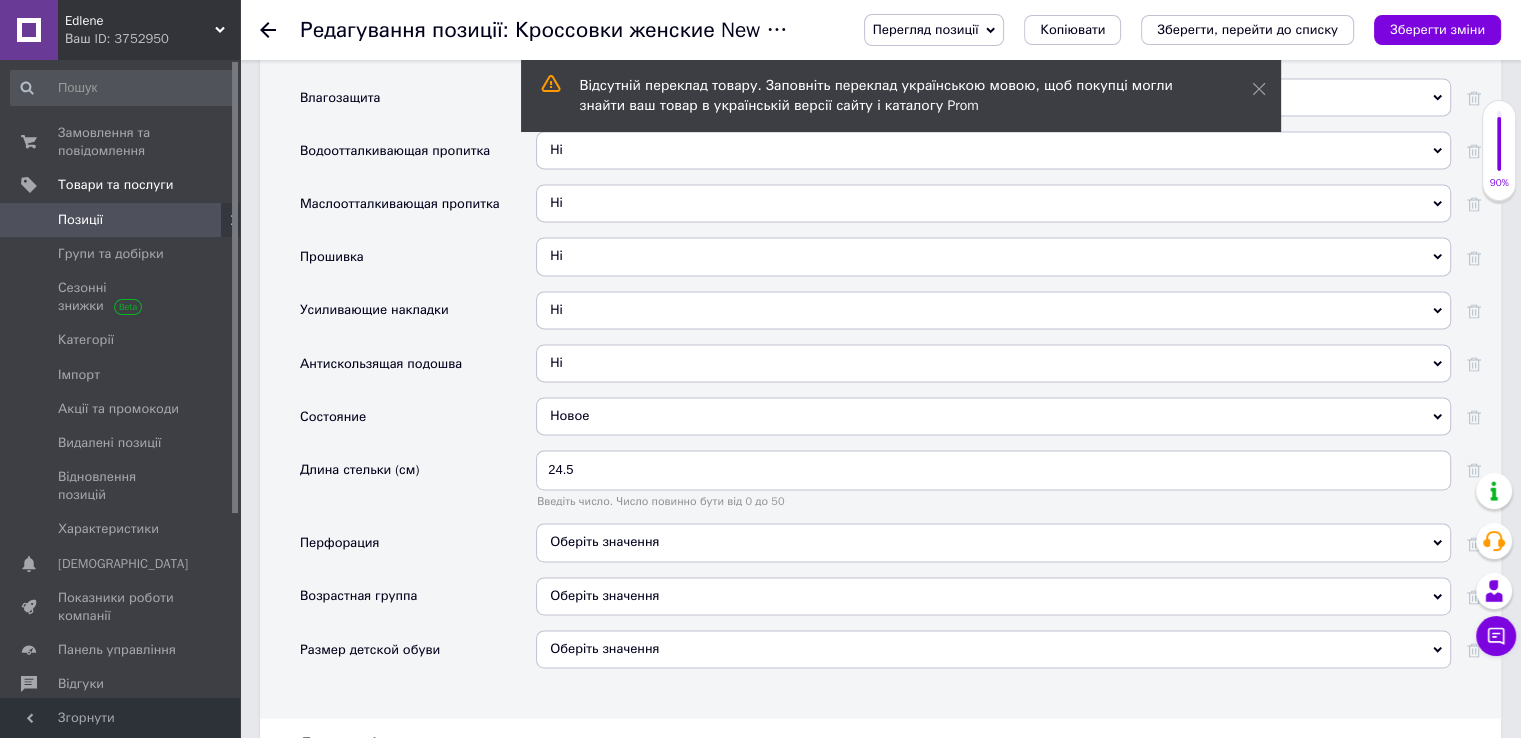 click on "Оберіть значення" at bounding box center [604, 541] 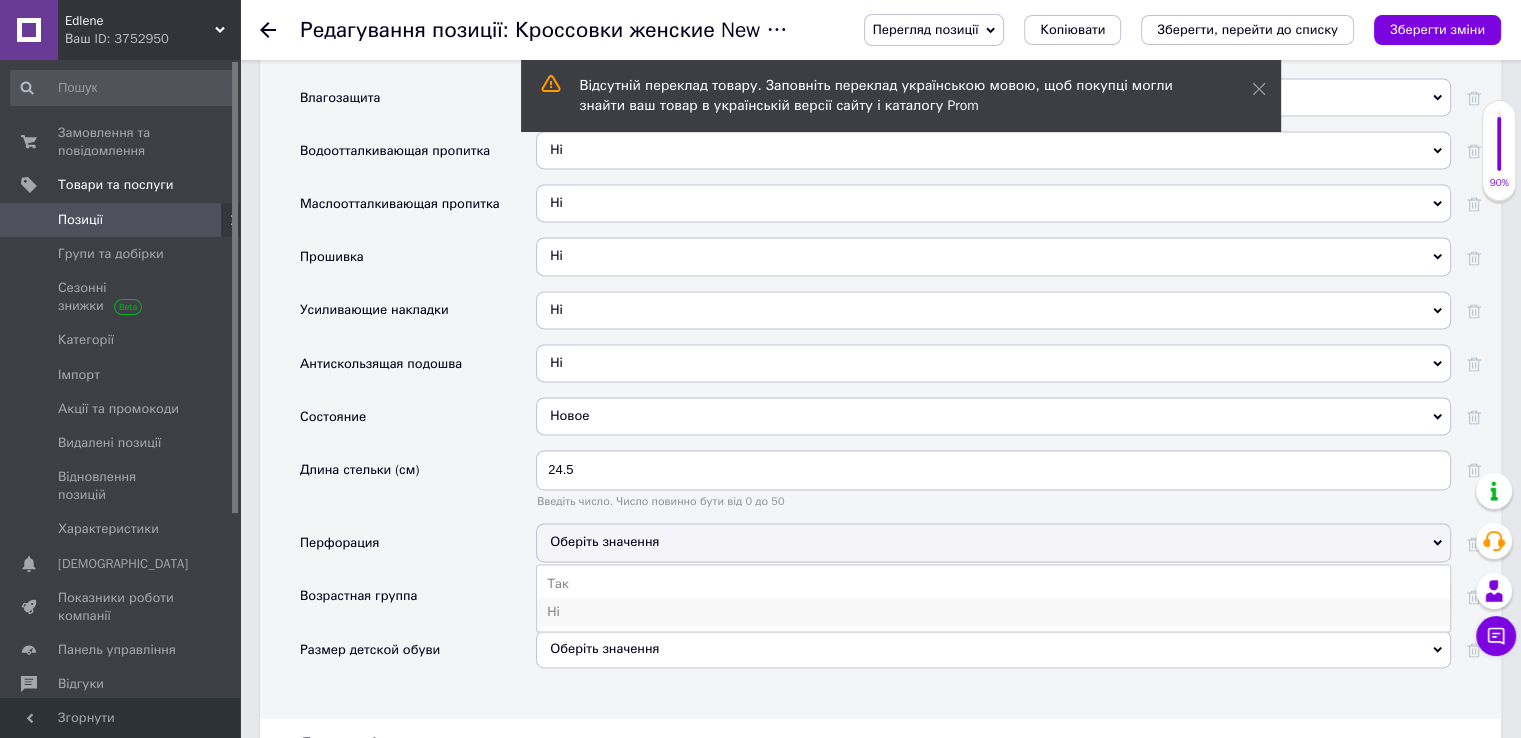 click on "Ні" at bounding box center [993, 612] 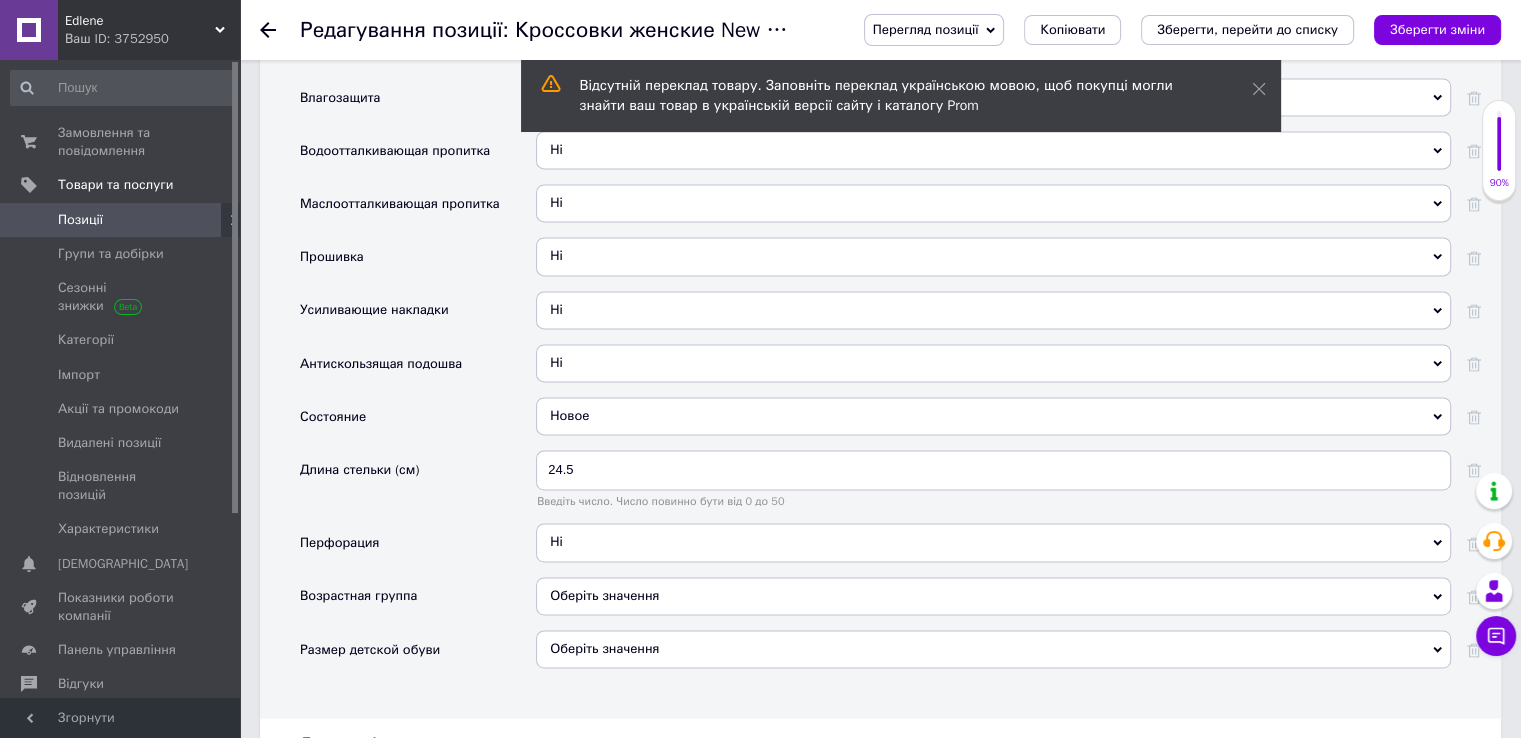 click on "Оберіть значення" at bounding box center [993, 596] 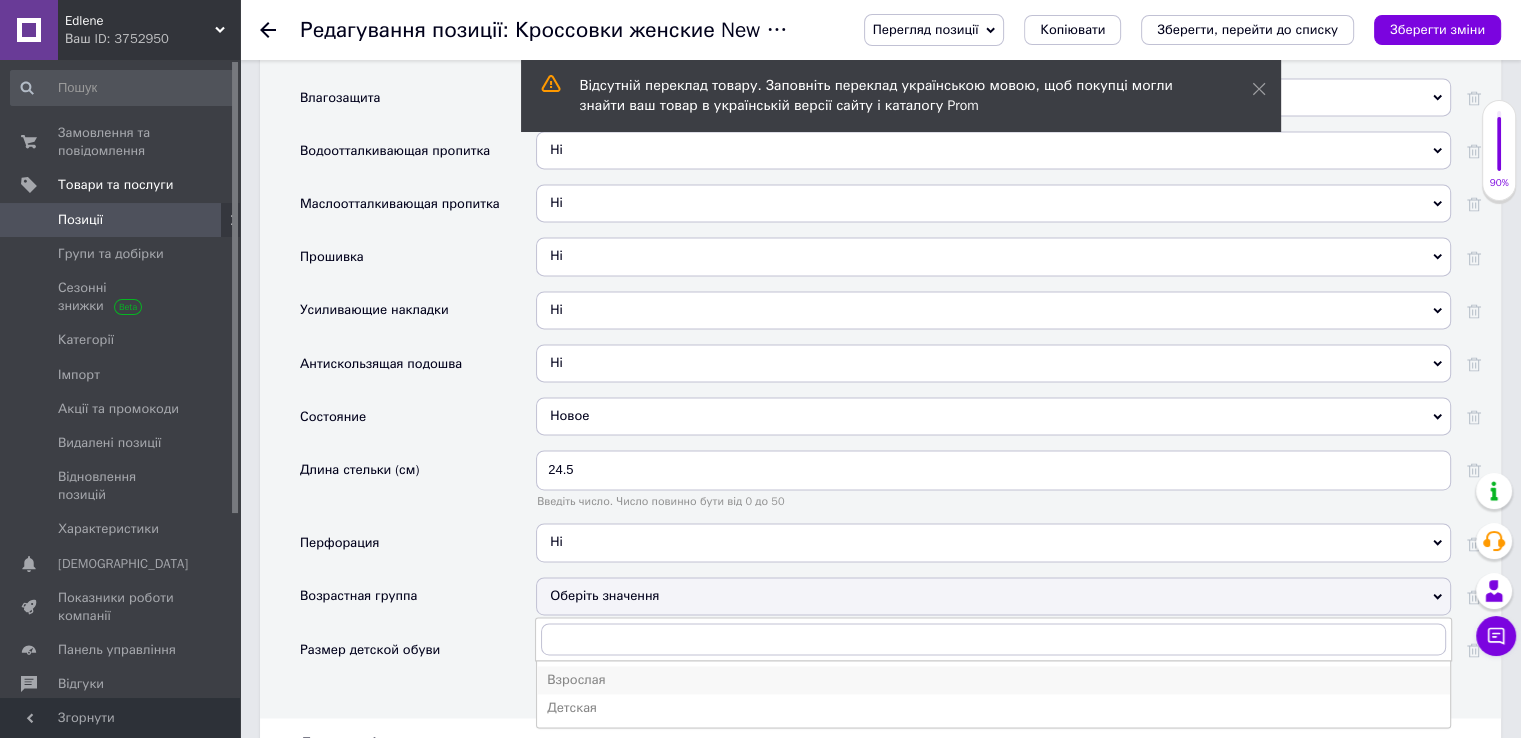 click on "Взрослая" at bounding box center (993, 680) 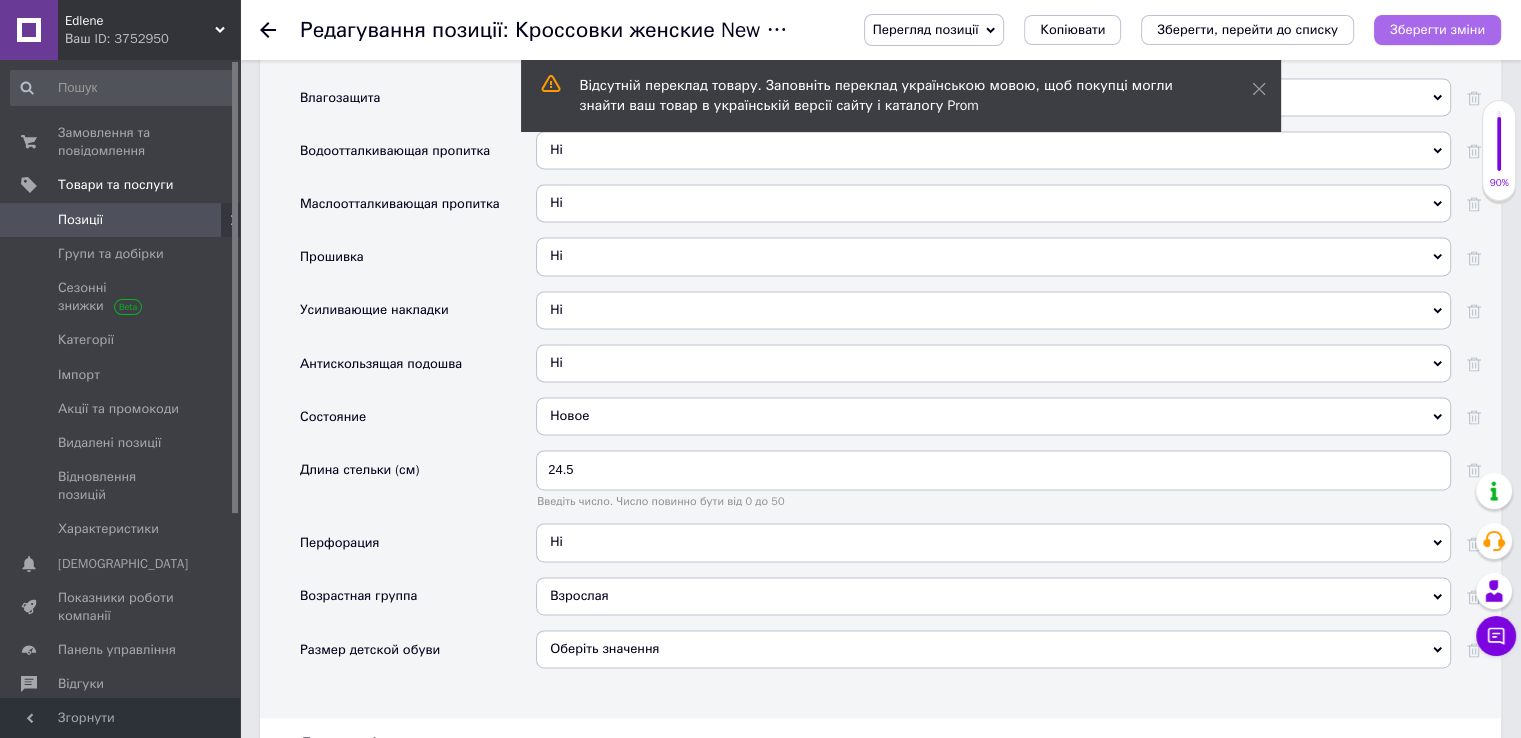 click on "Зберегти зміни" at bounding box center [1437, 29] 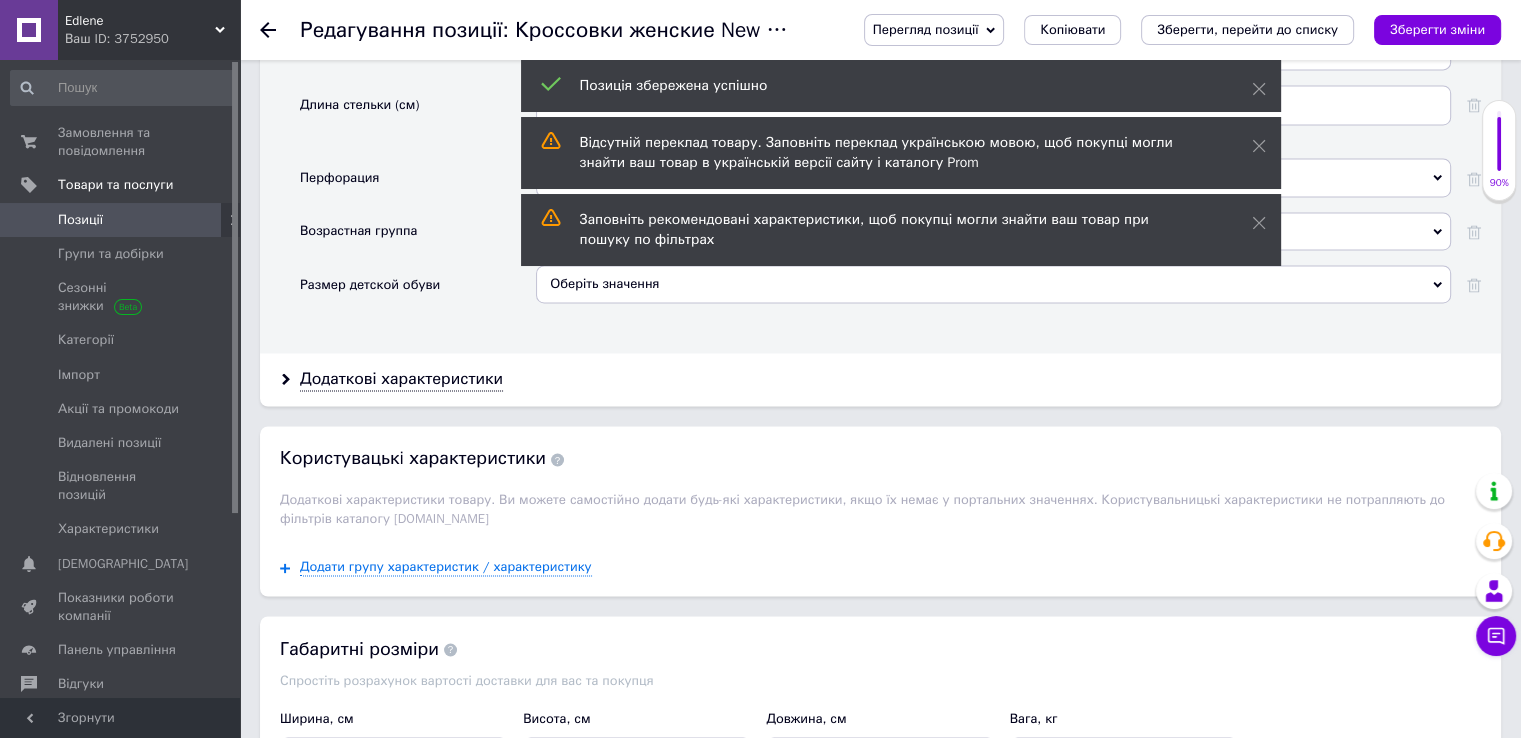 scroll, scrollTop: 3200, scrollLeft: 0, axis: vertical 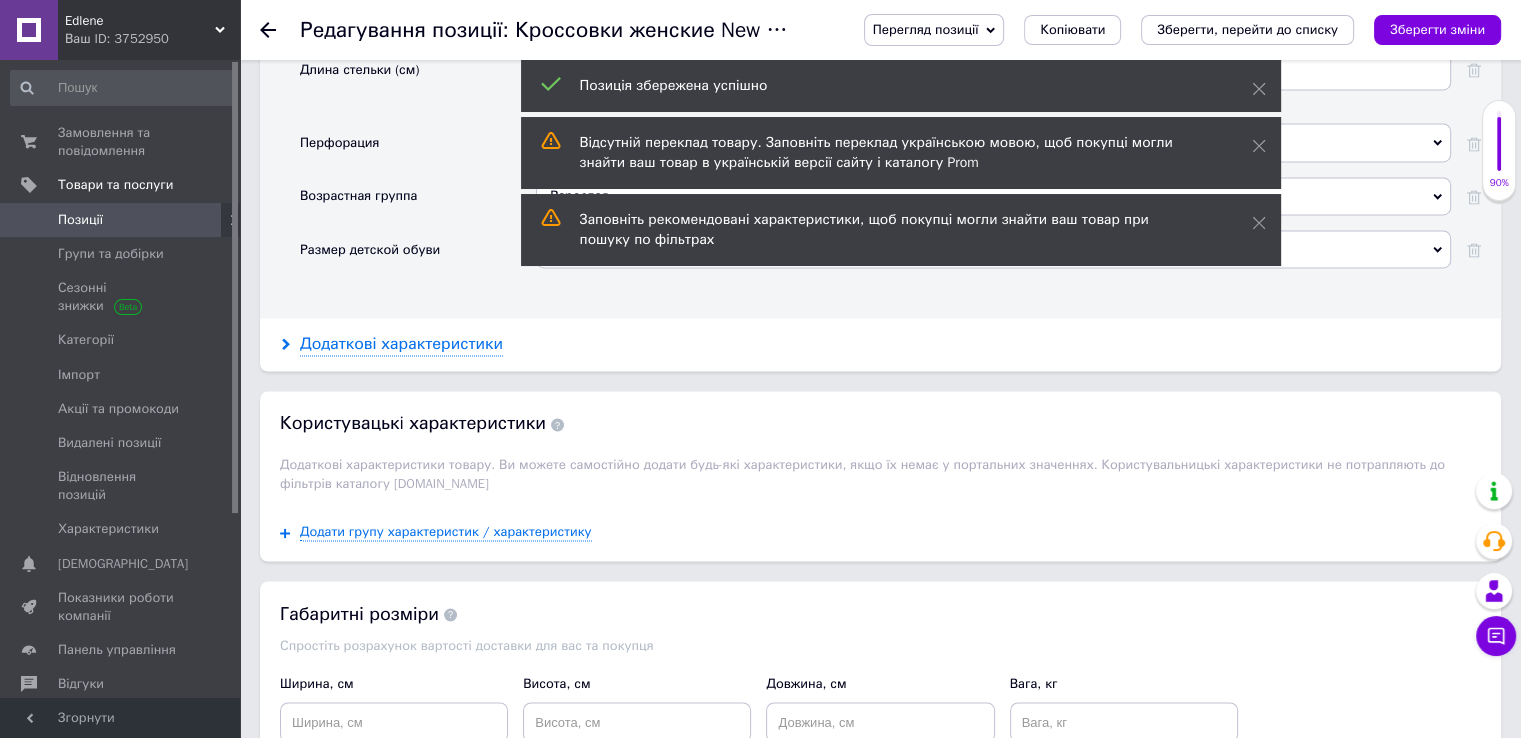 click 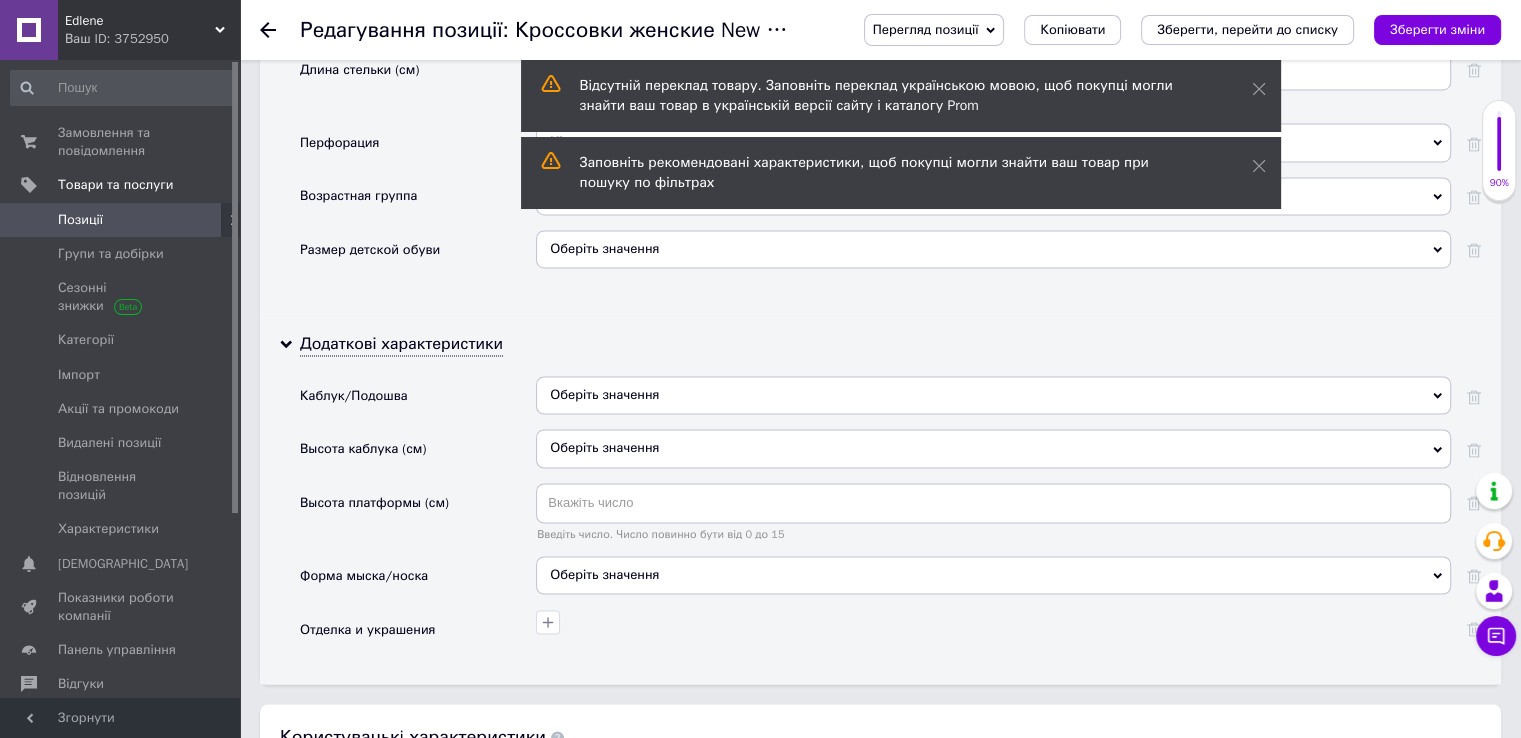click on "Оберіть значення" at bounding box center [993, 395] 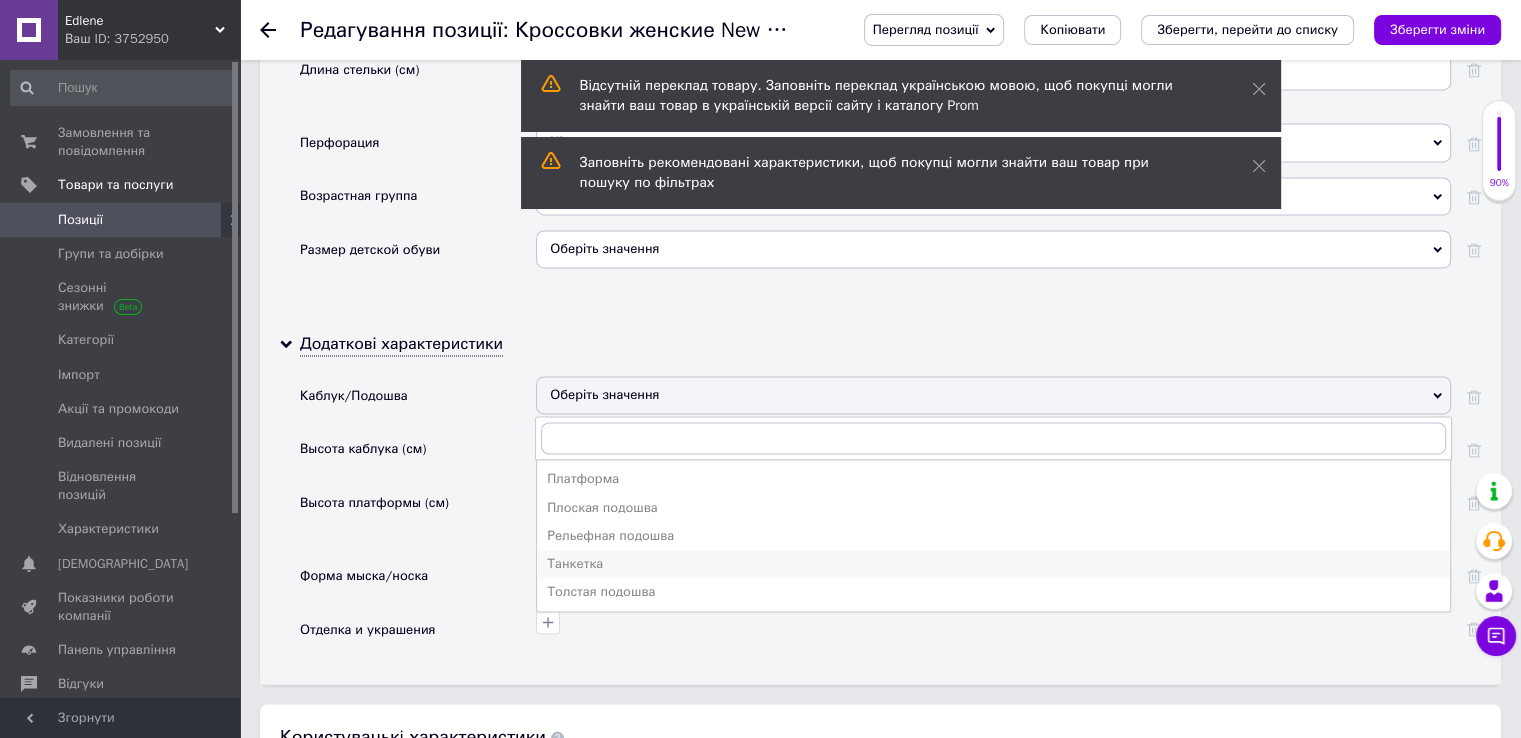 click on "Танкетка" at bounding box center [993, 564] 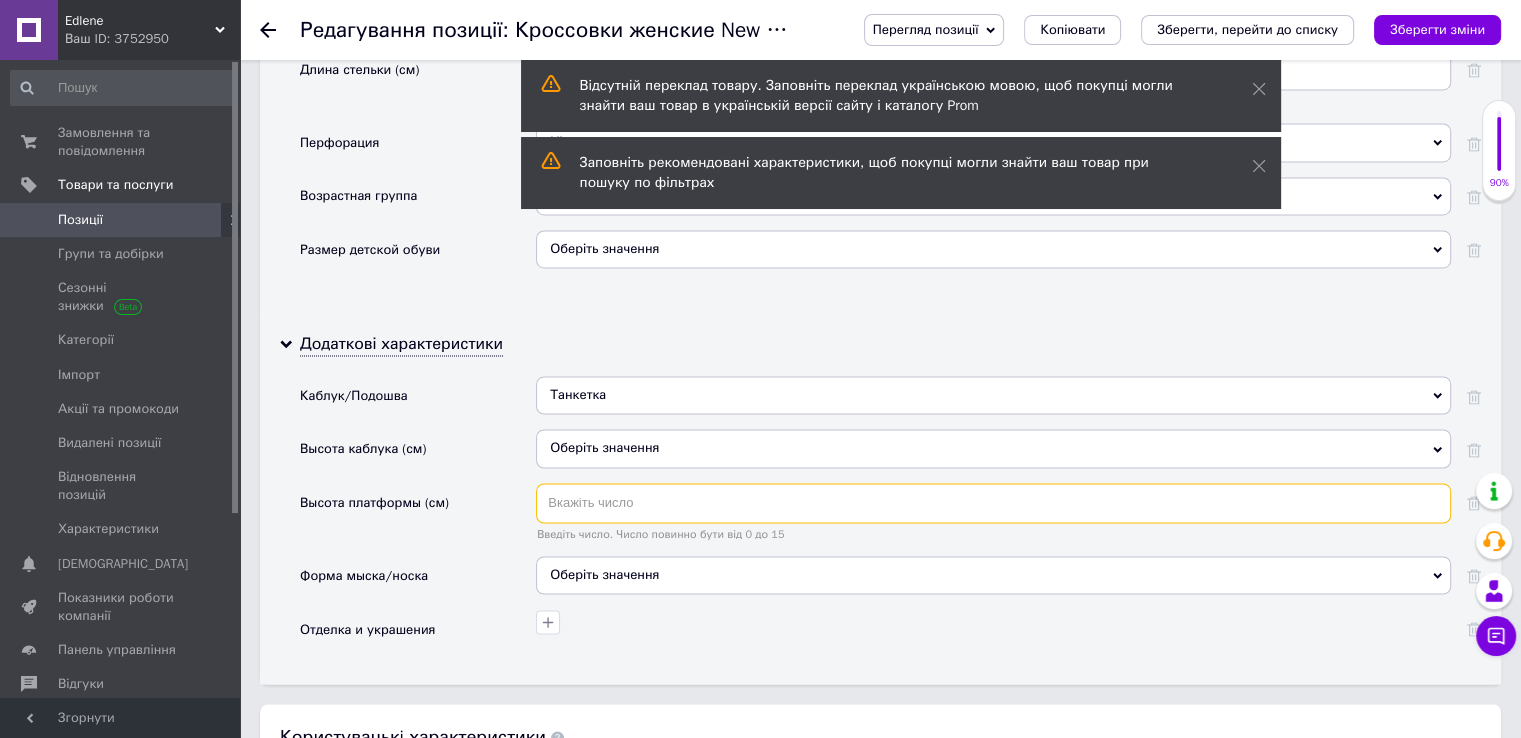 click at bounding box center (993, 503) 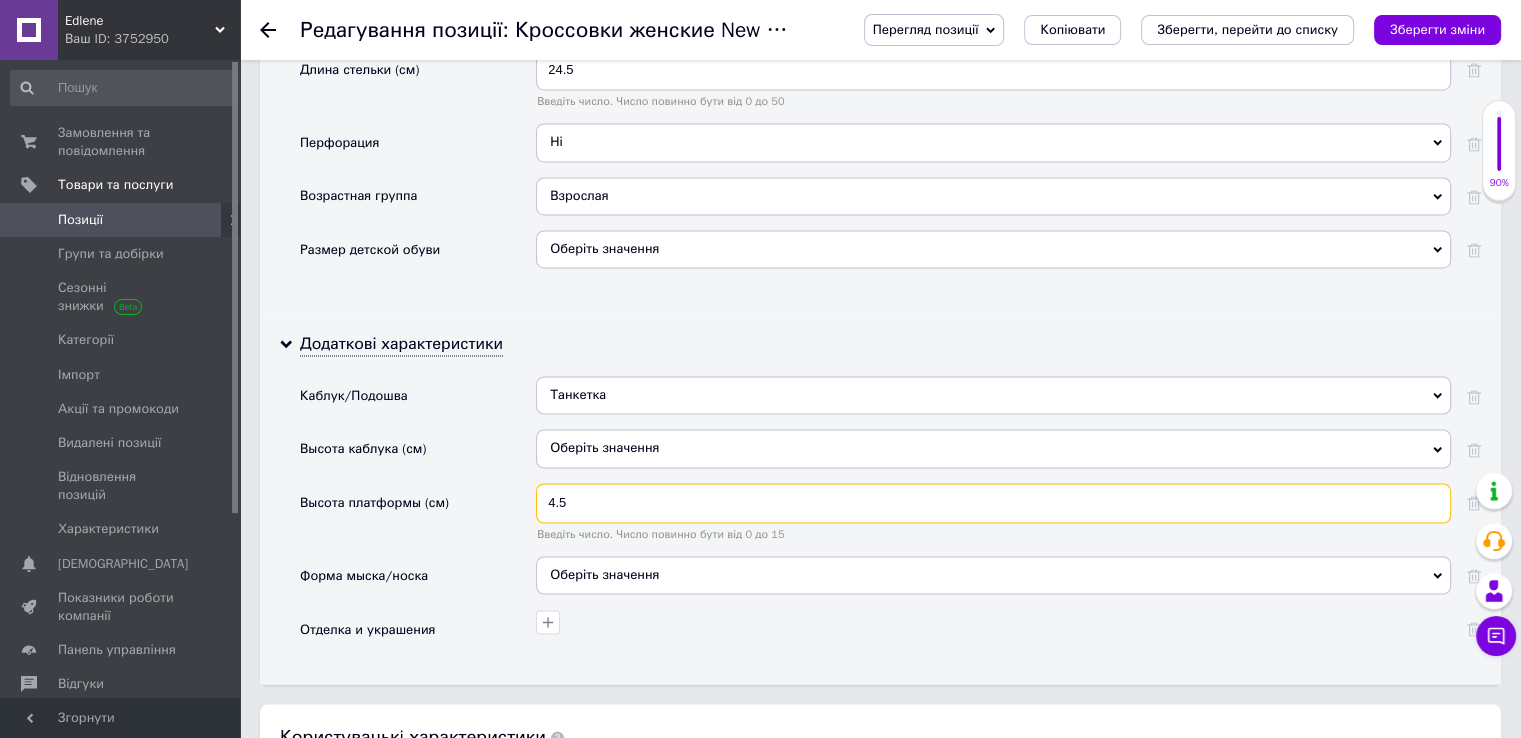 type on "4.5" 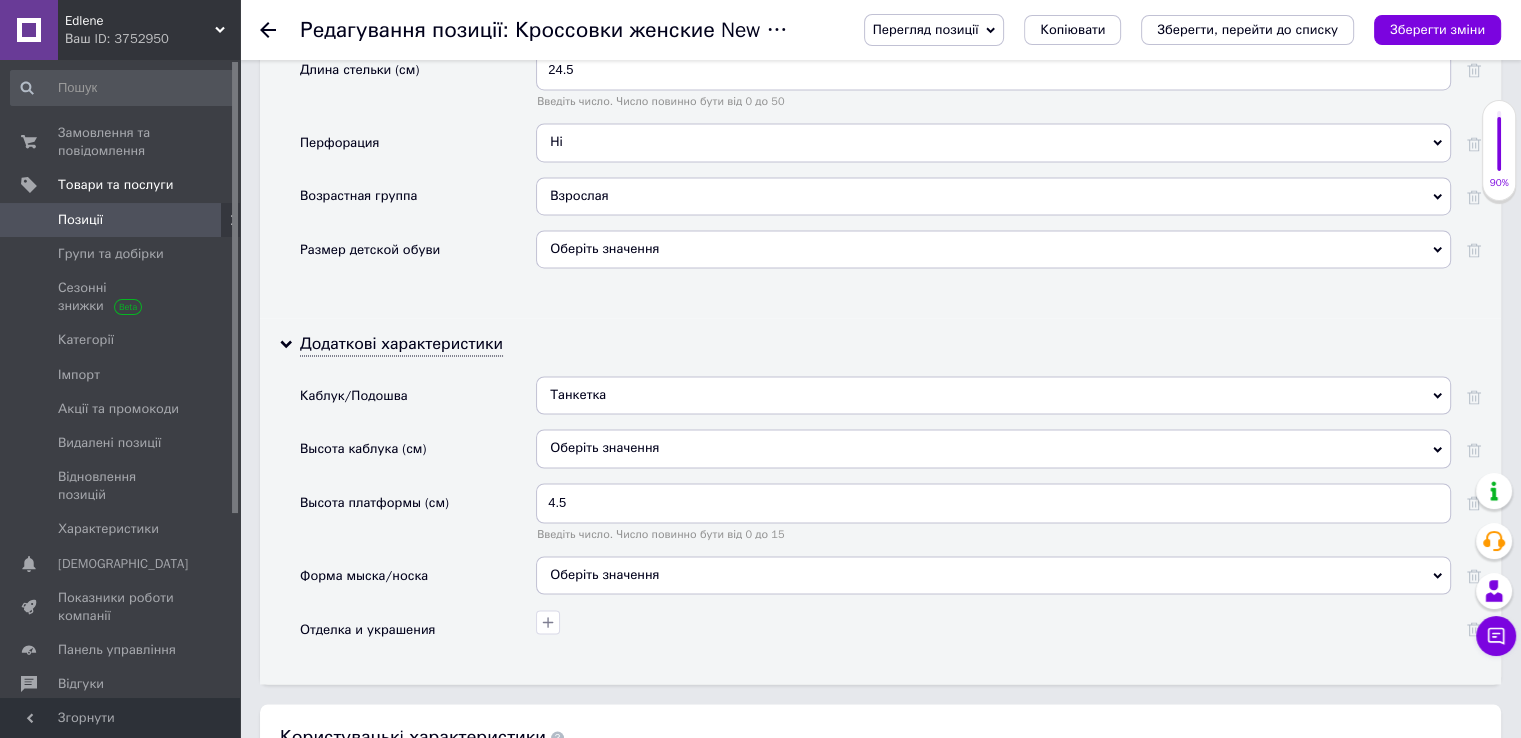 click on "Оберіть значення" at bounding box center (993, 575) 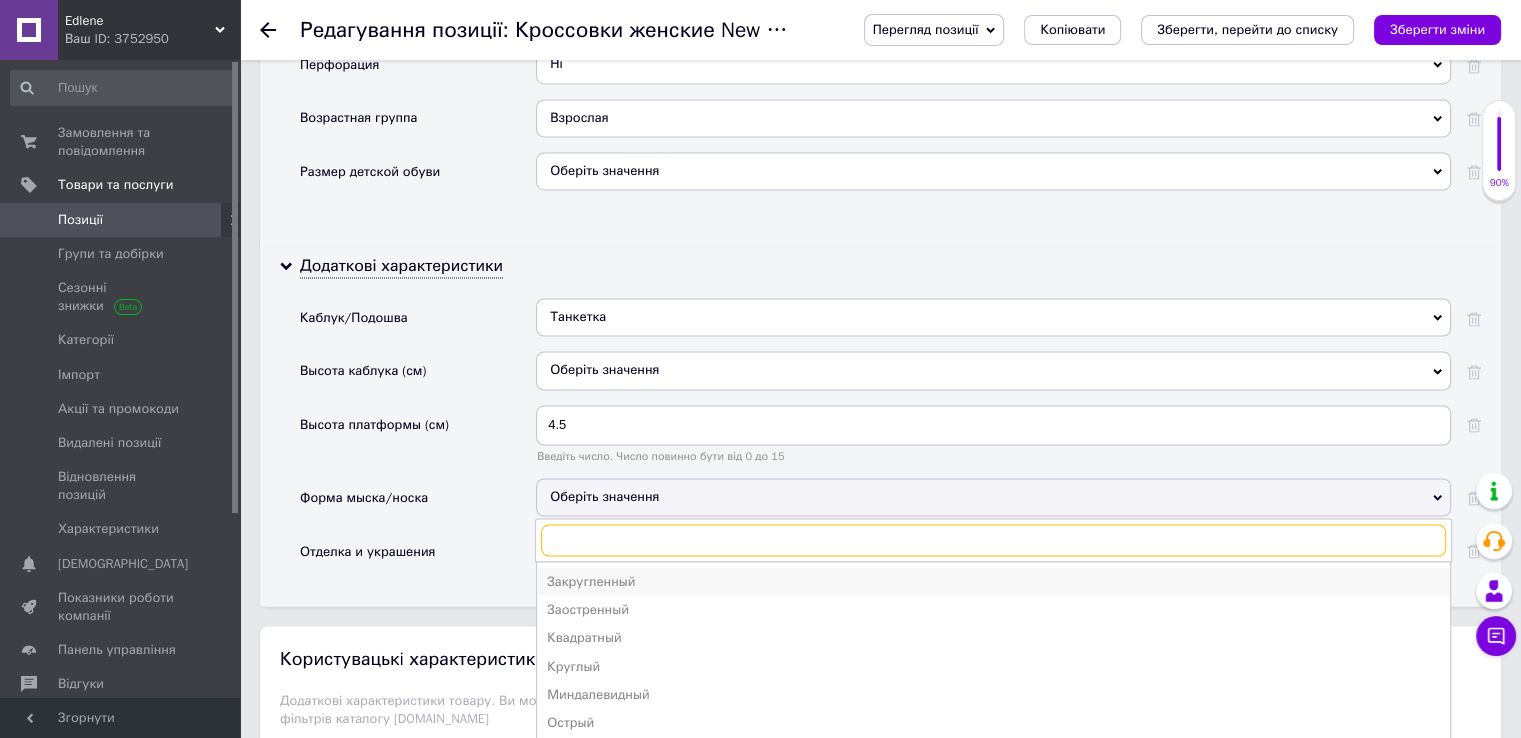 scroll, scrollTop: 3400, scrollLeft: 0, axis: vertical 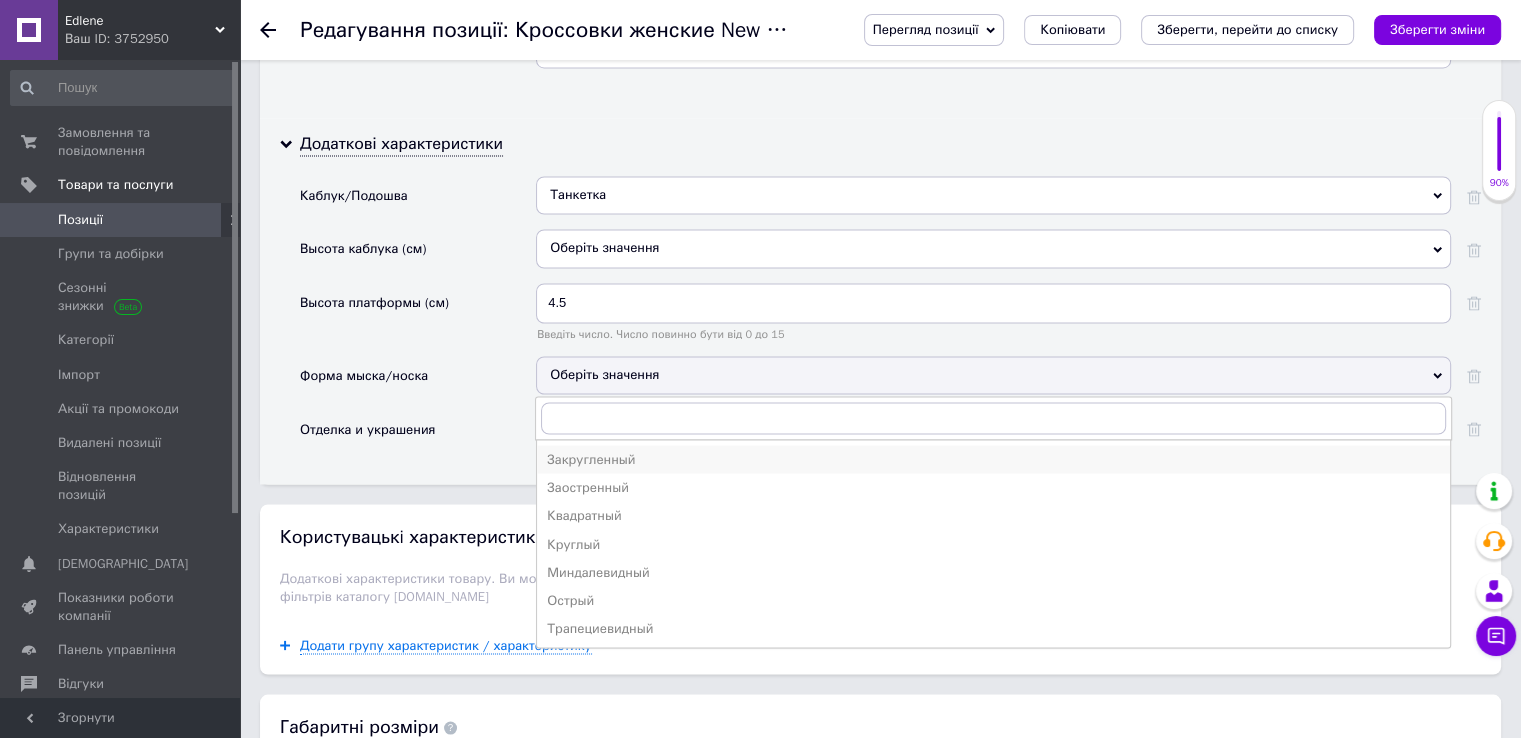 click on "Закругленный" at bounding box center [993, 459] 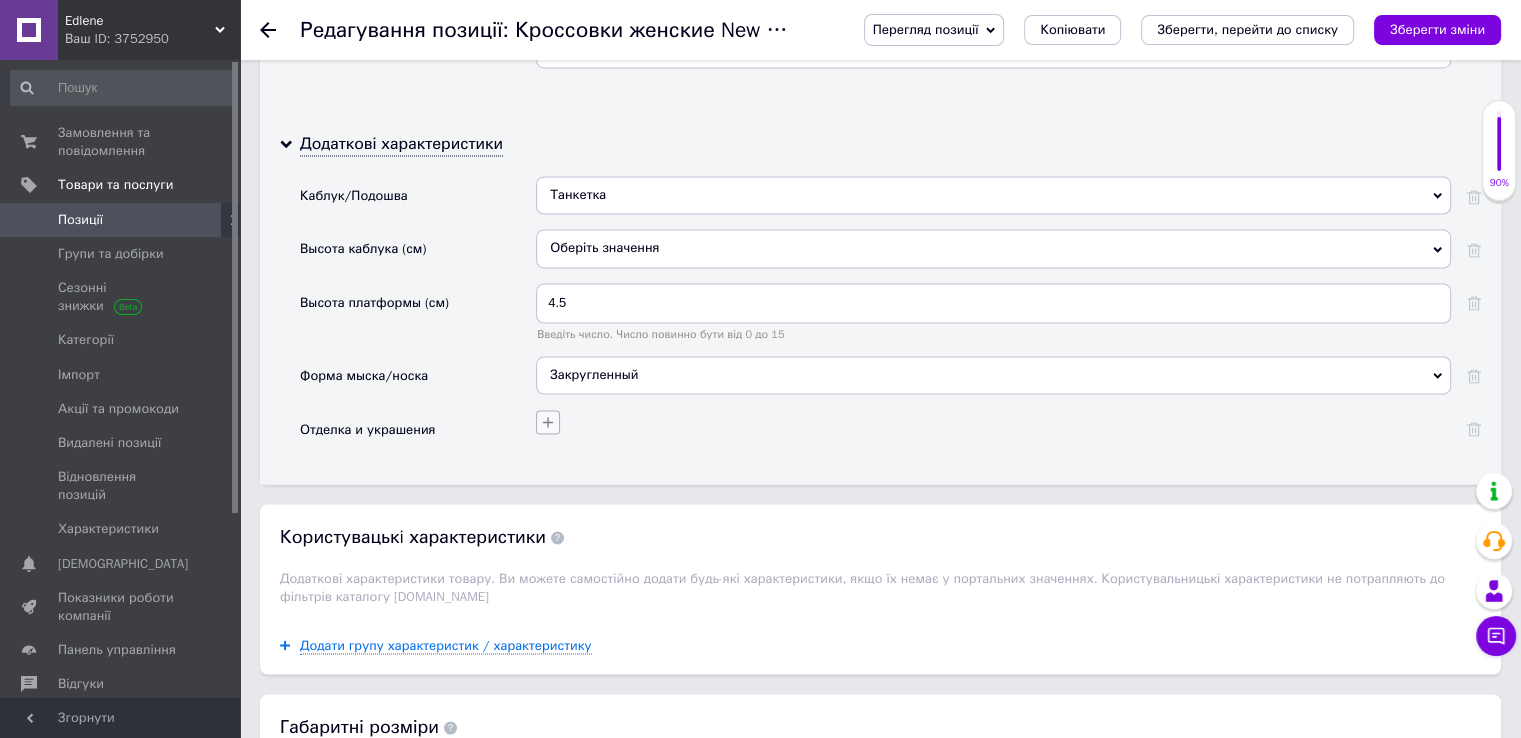 click 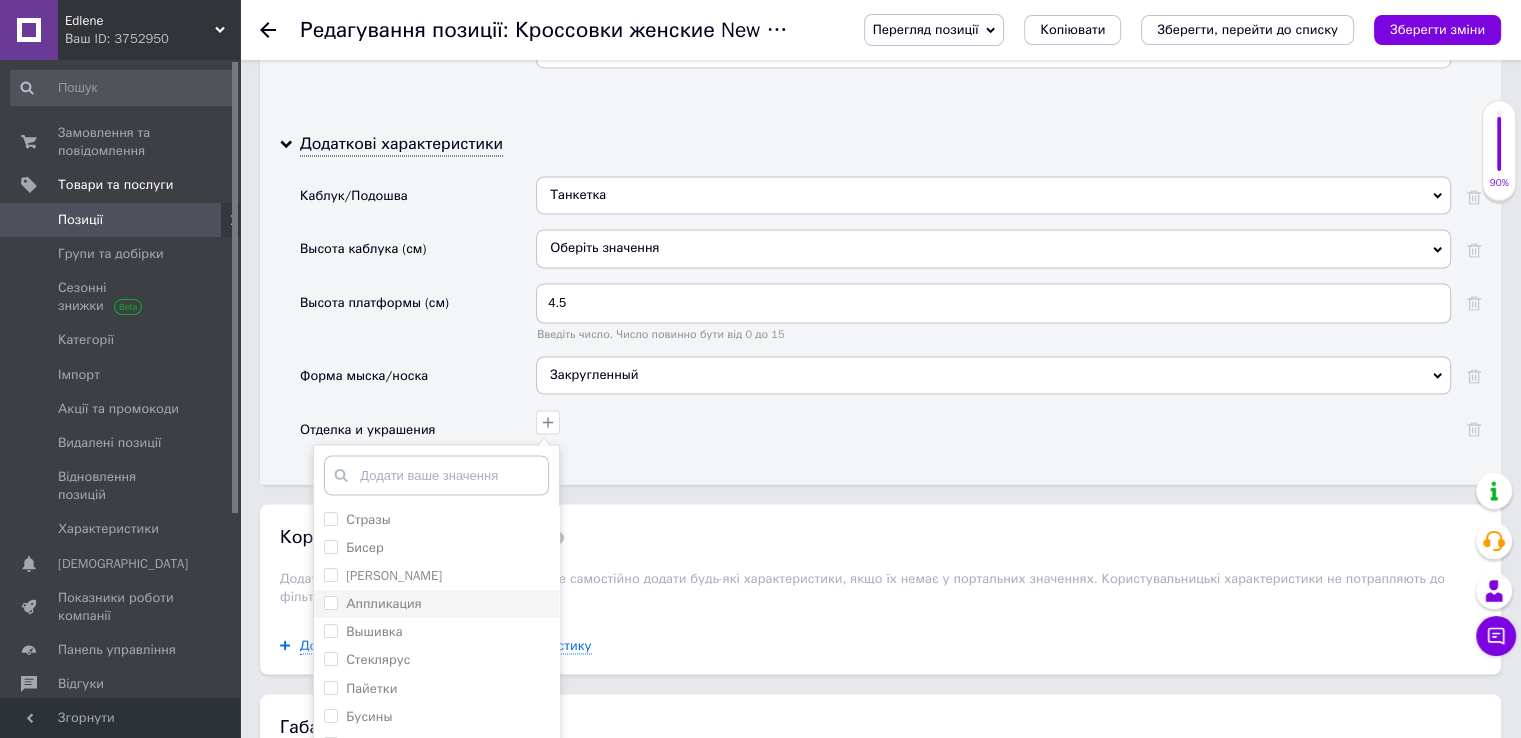 click on "Аппликация" at bounding box center (330, 601) 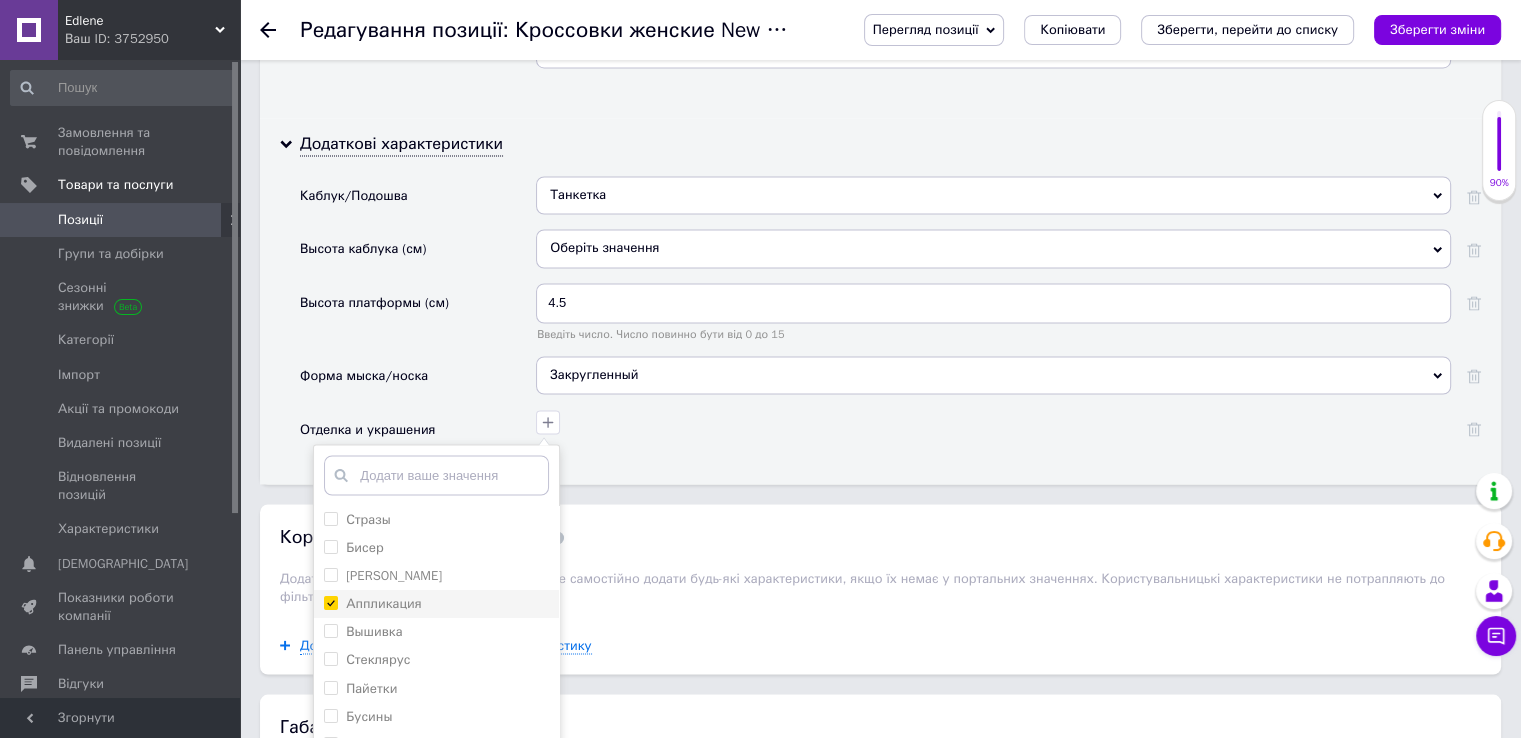 checkbox on "true" 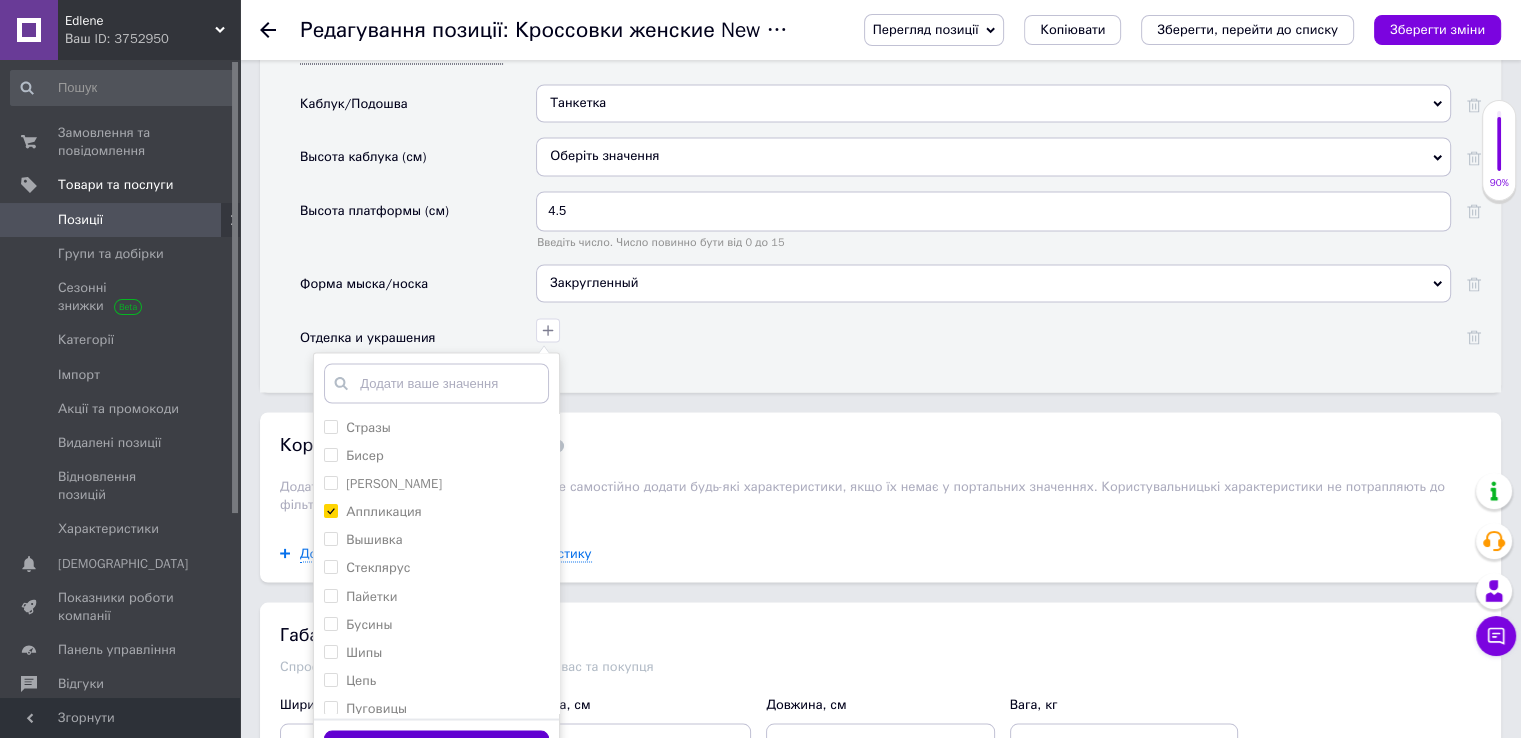 scroll, scrollTop: 3600, scrollLeft: 0, axis: vertical 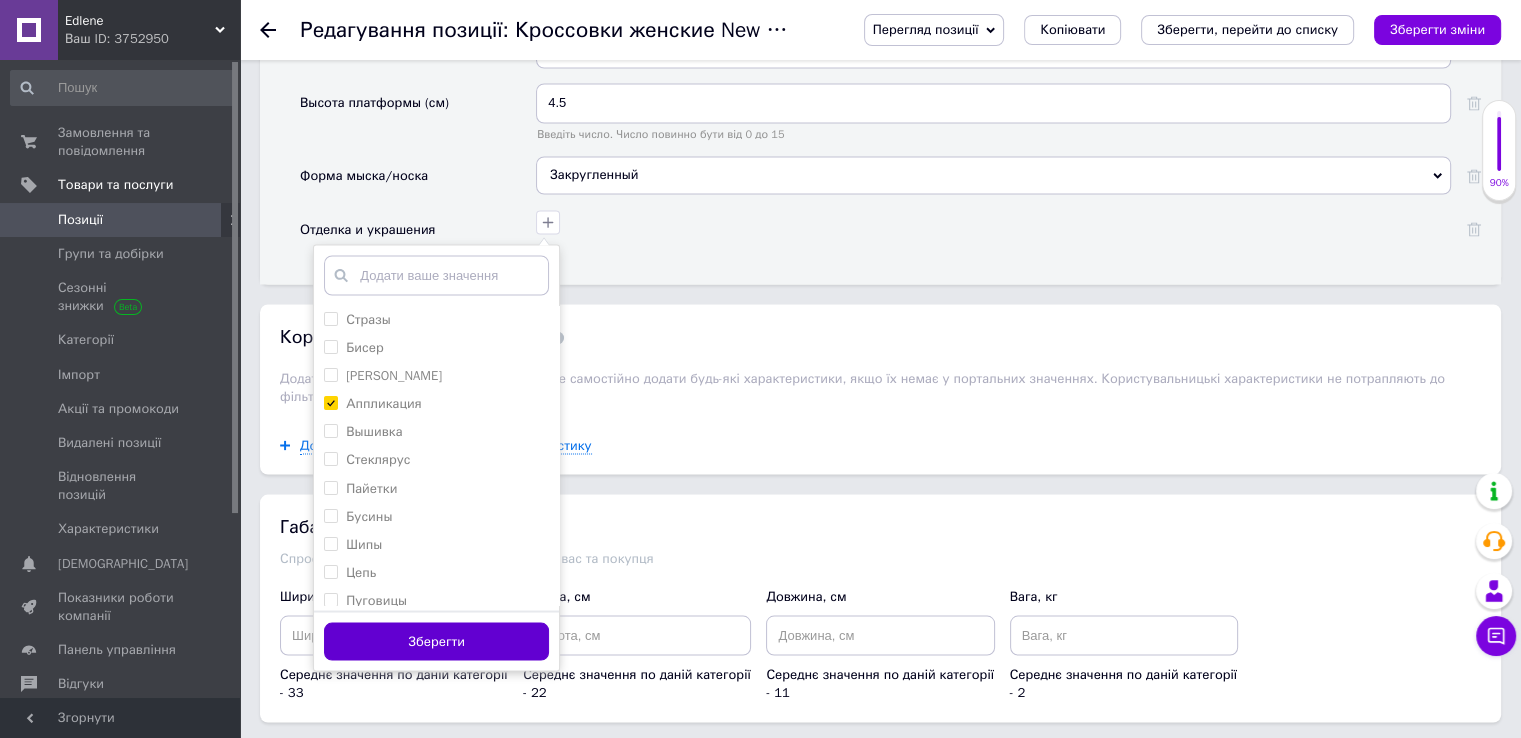 click on "Зберегти" at bounding box center (436, 641) 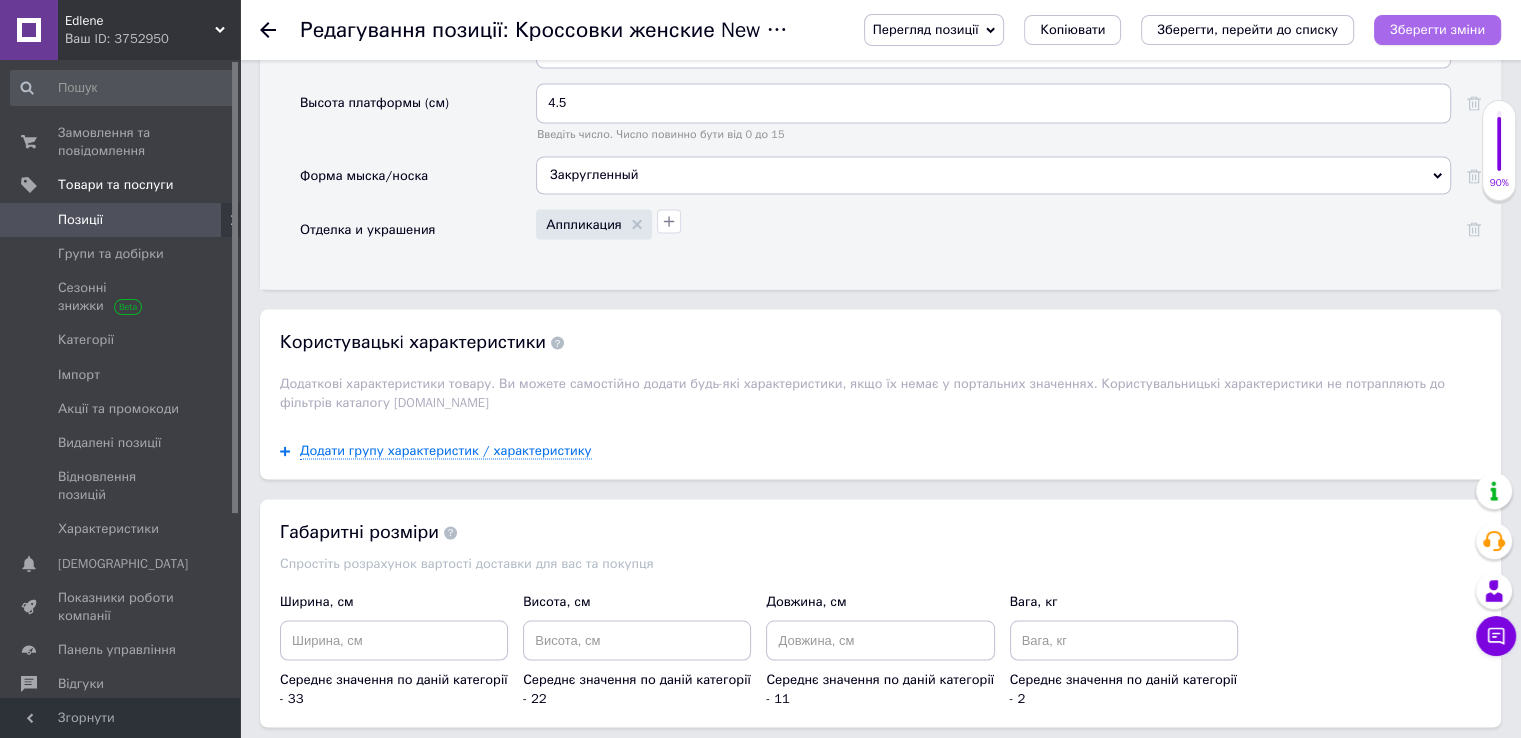 click on "Зберегти зміни" at bounding box center [1437, 29] 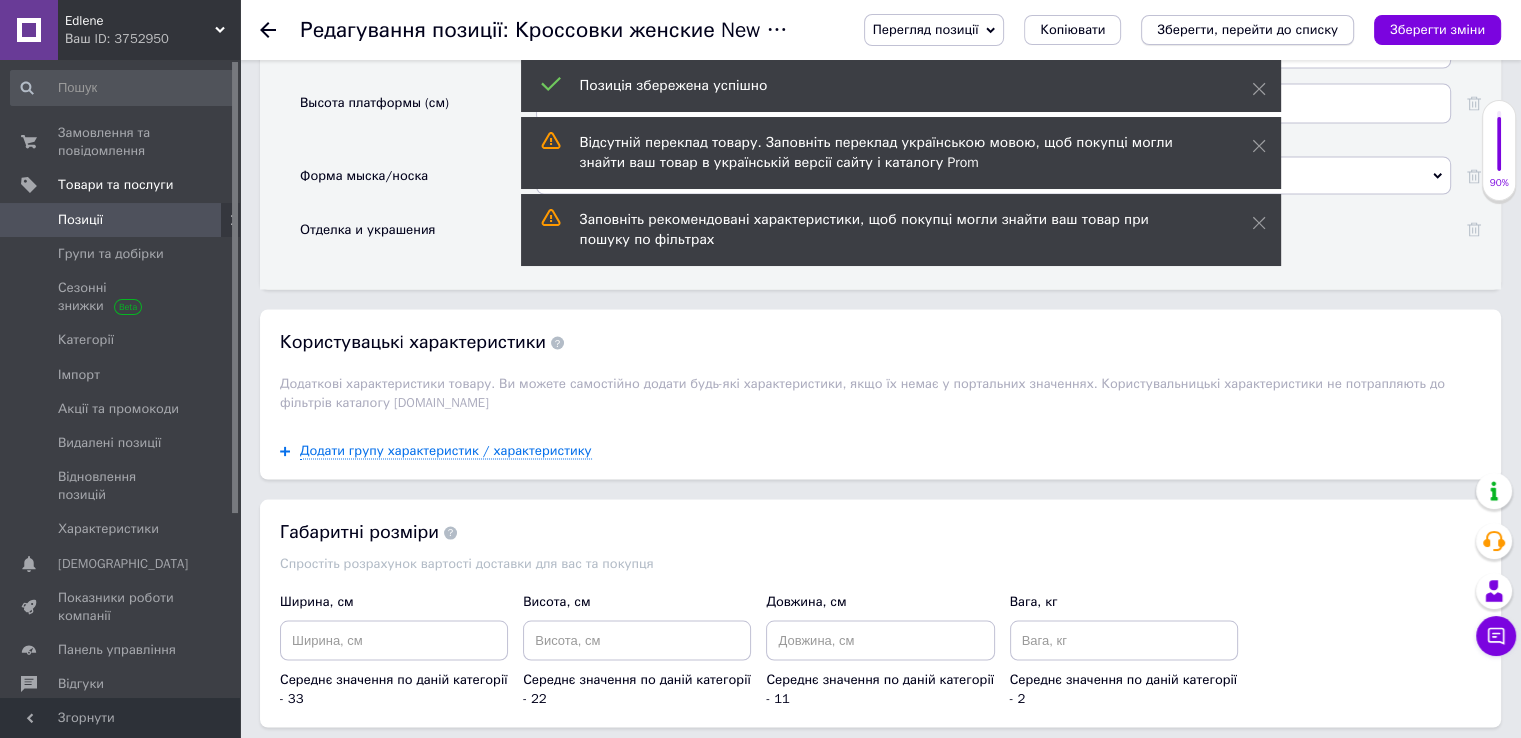 click on "Зберегти, перейти до списку" at bounding box center (1247, 29) 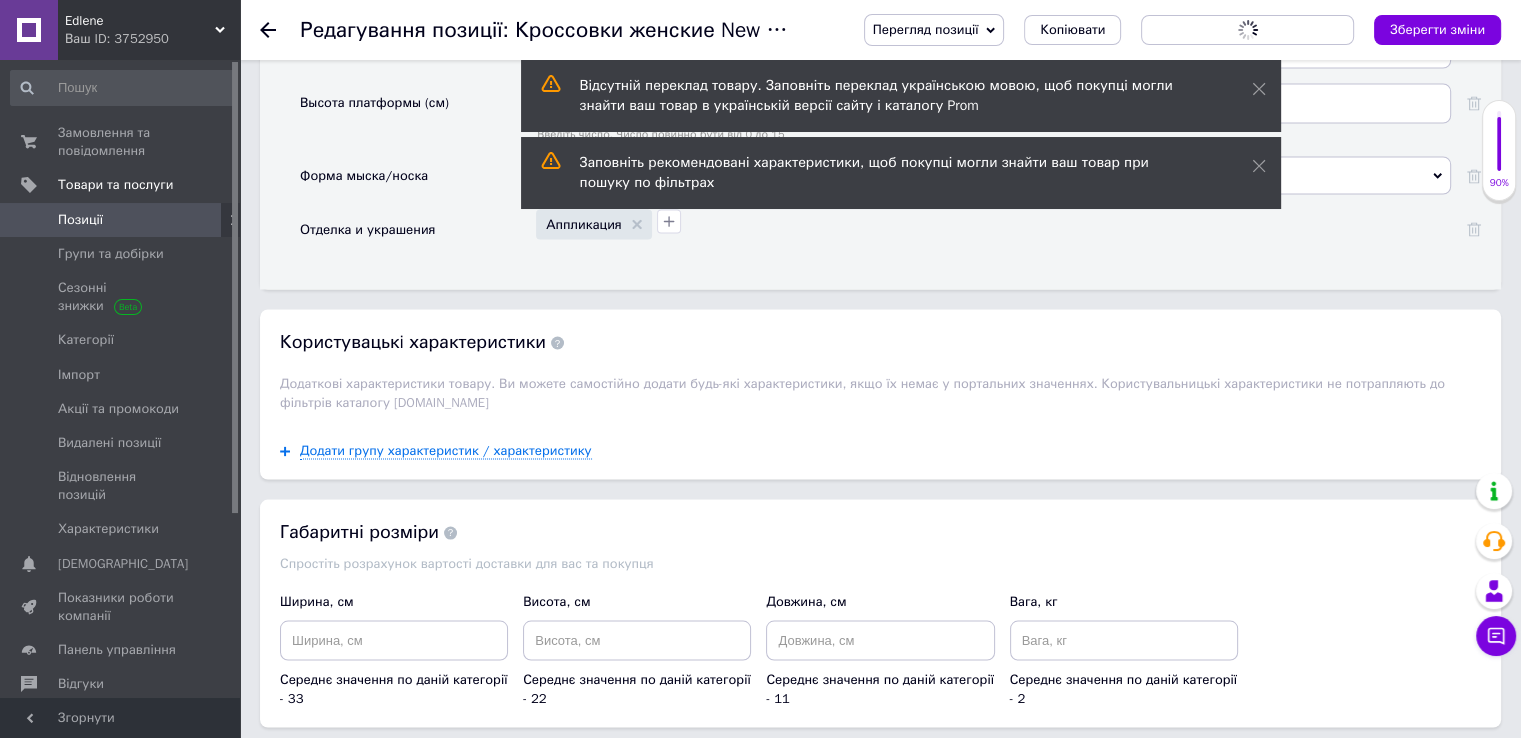 scroll, scrollTop: 0, scrollLeft: 0, axis: both 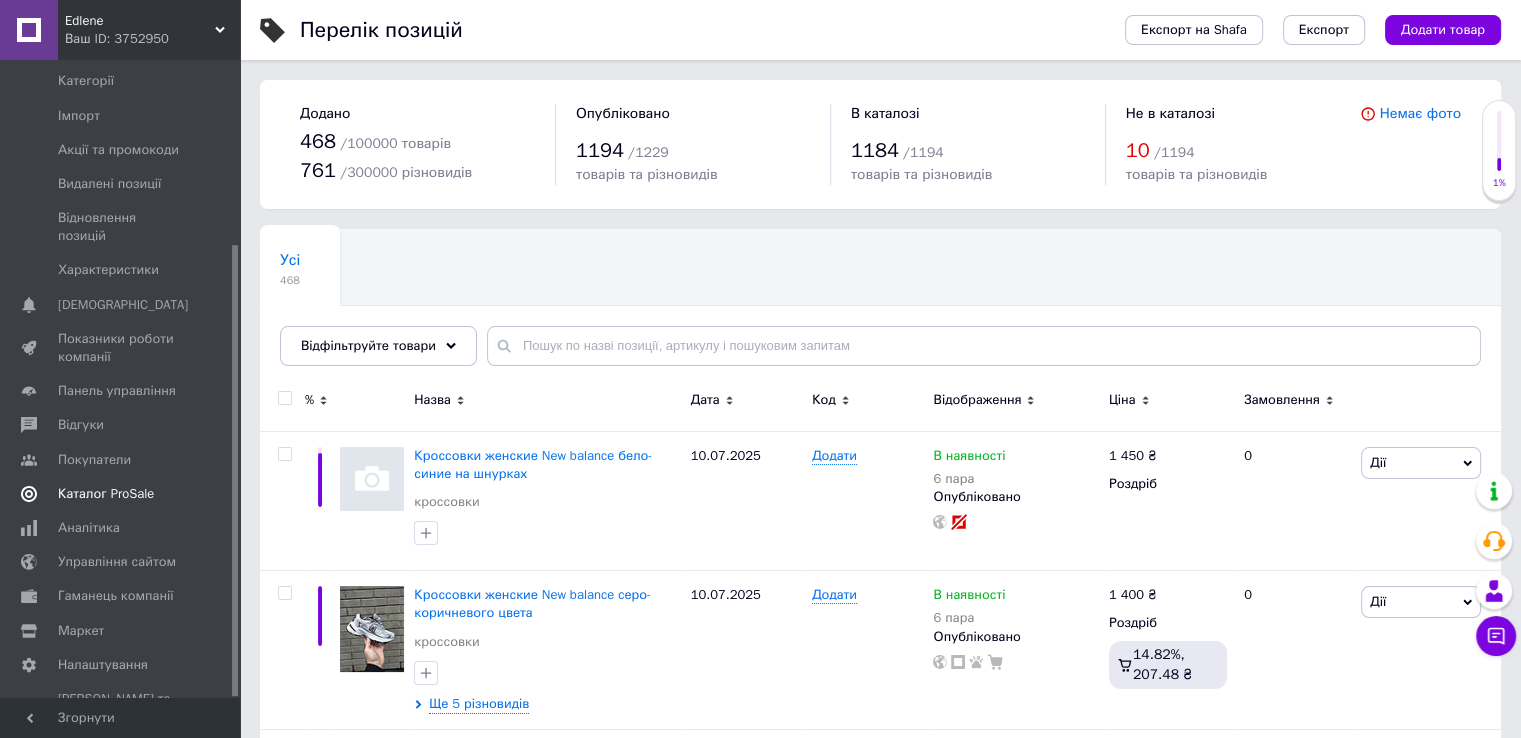 click on "Каталог ProSale" at bounding box center [106, 494] 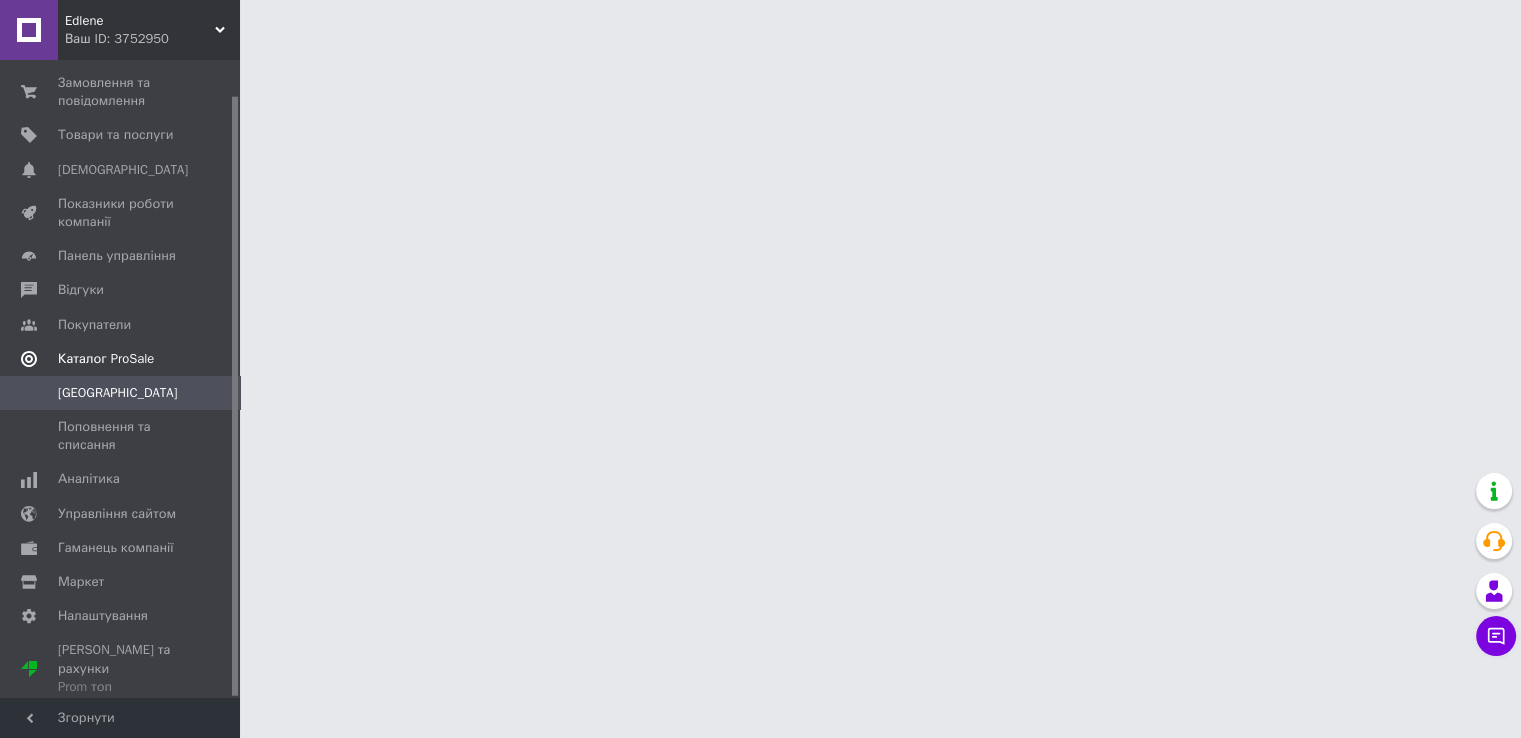 scroll, scrollTop: 37, scrollLeft: 0, axis: vertical 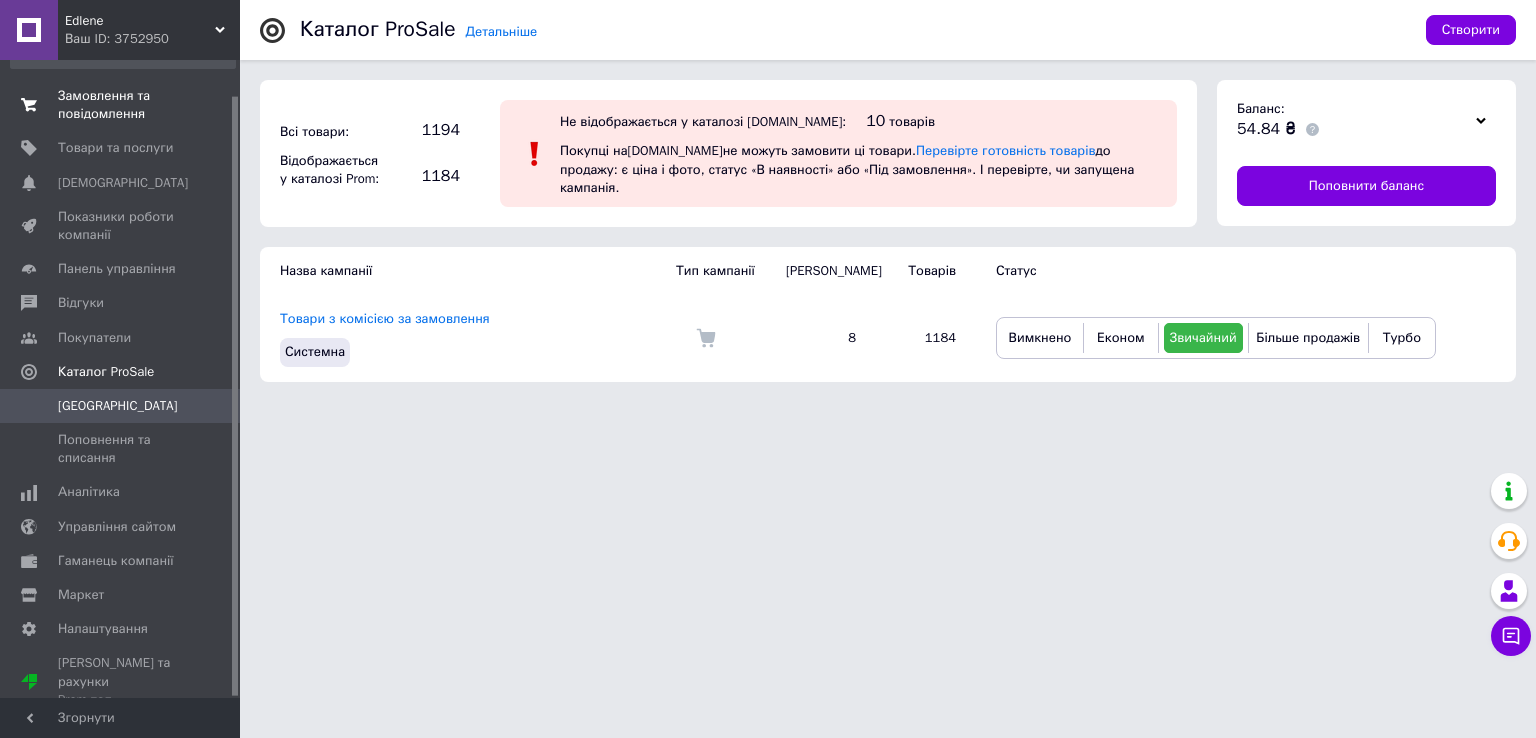 click on "Замовлення та повідомлення" at bounding box center [121, 105] 